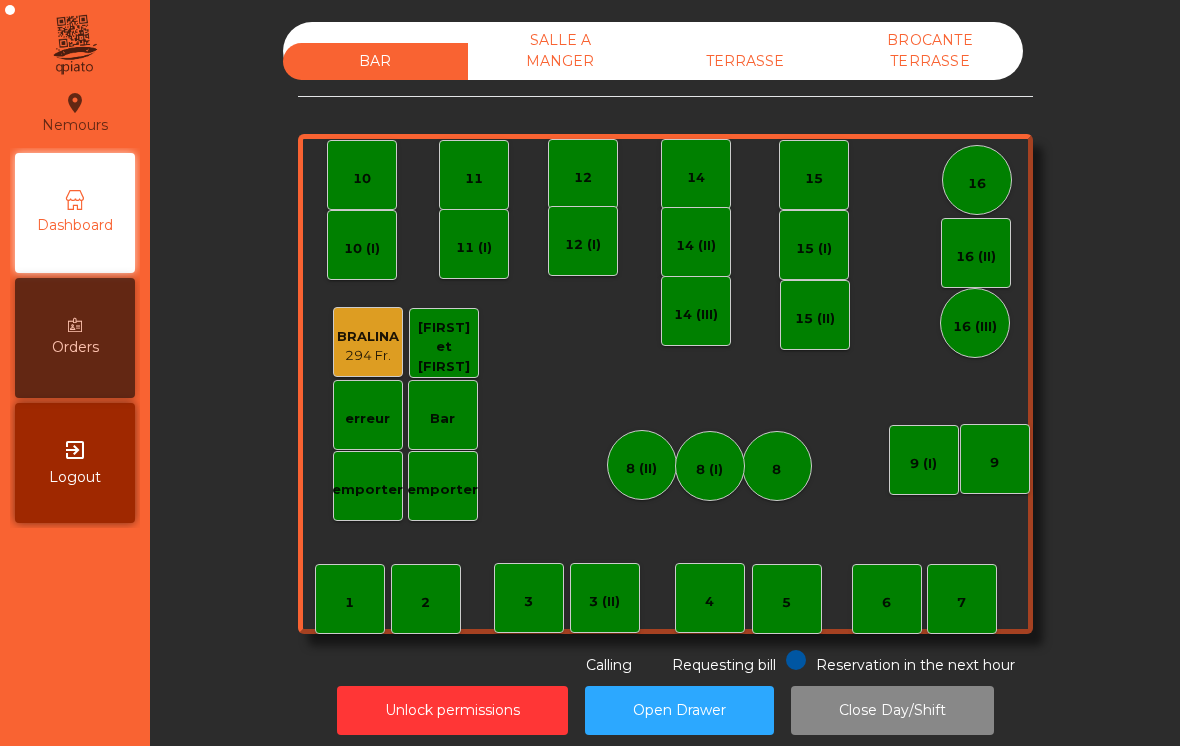 scroll, scrollTop: 0, scrollLeft: 0, axis: both 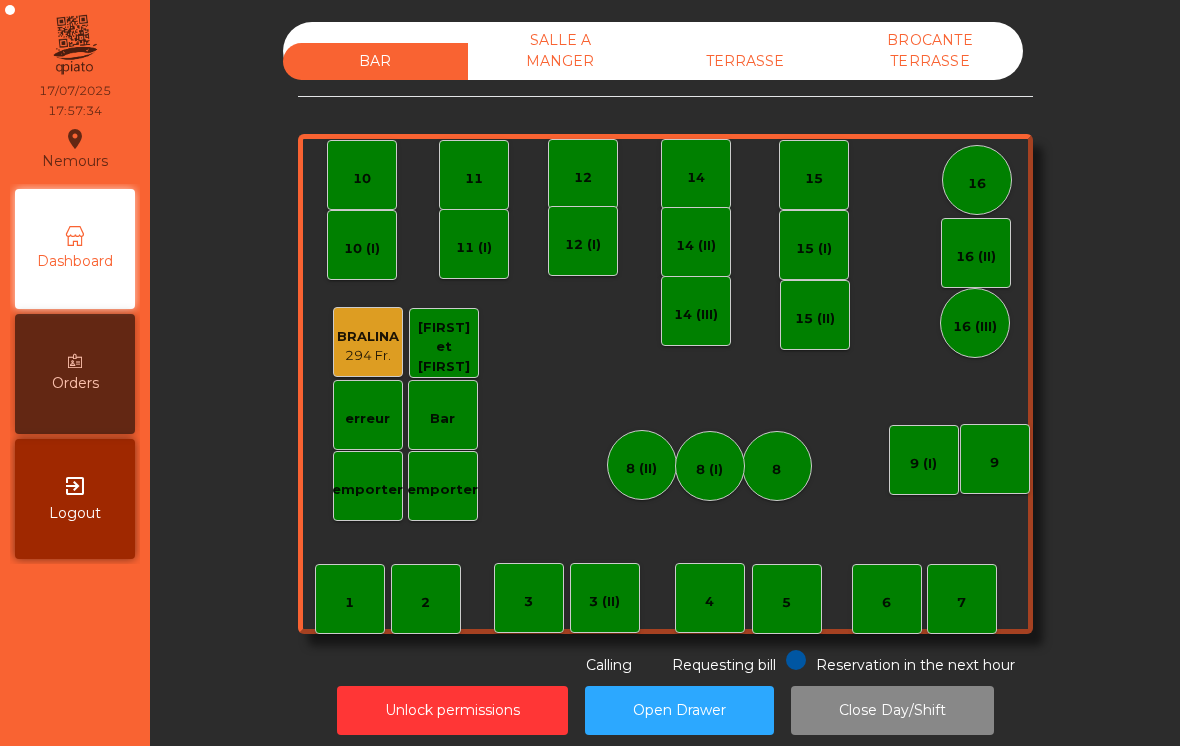click on "emporter" 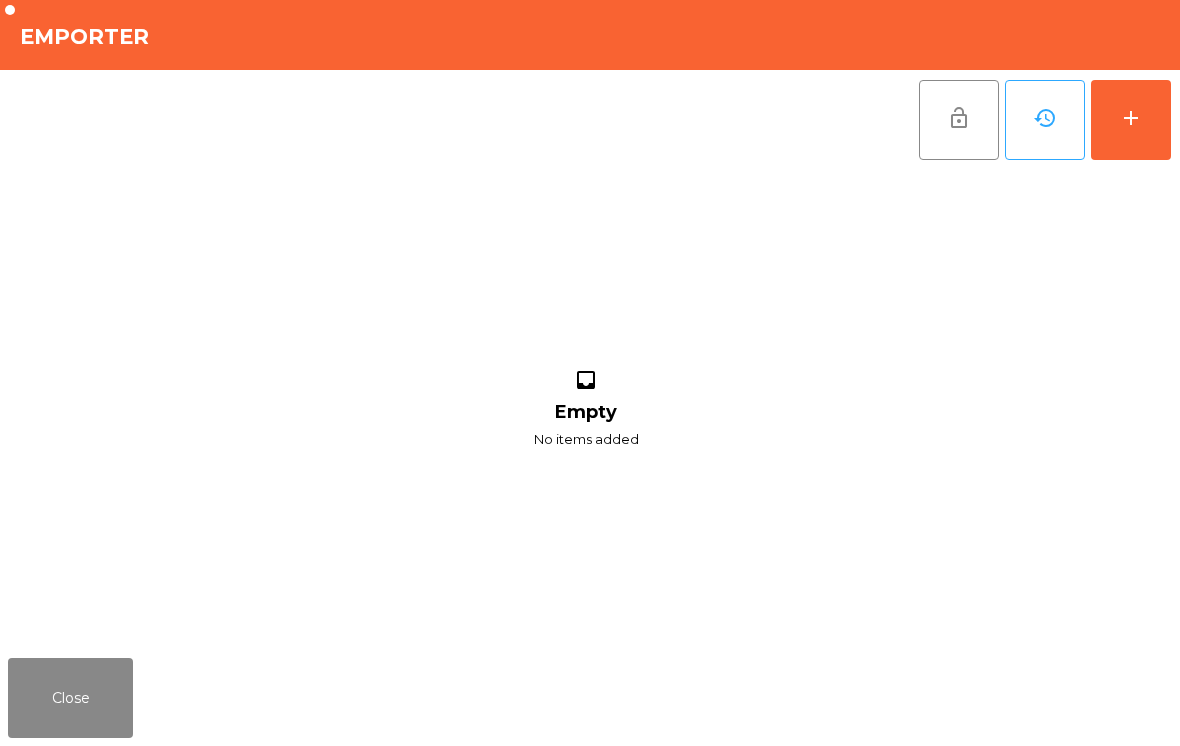 click on "add" 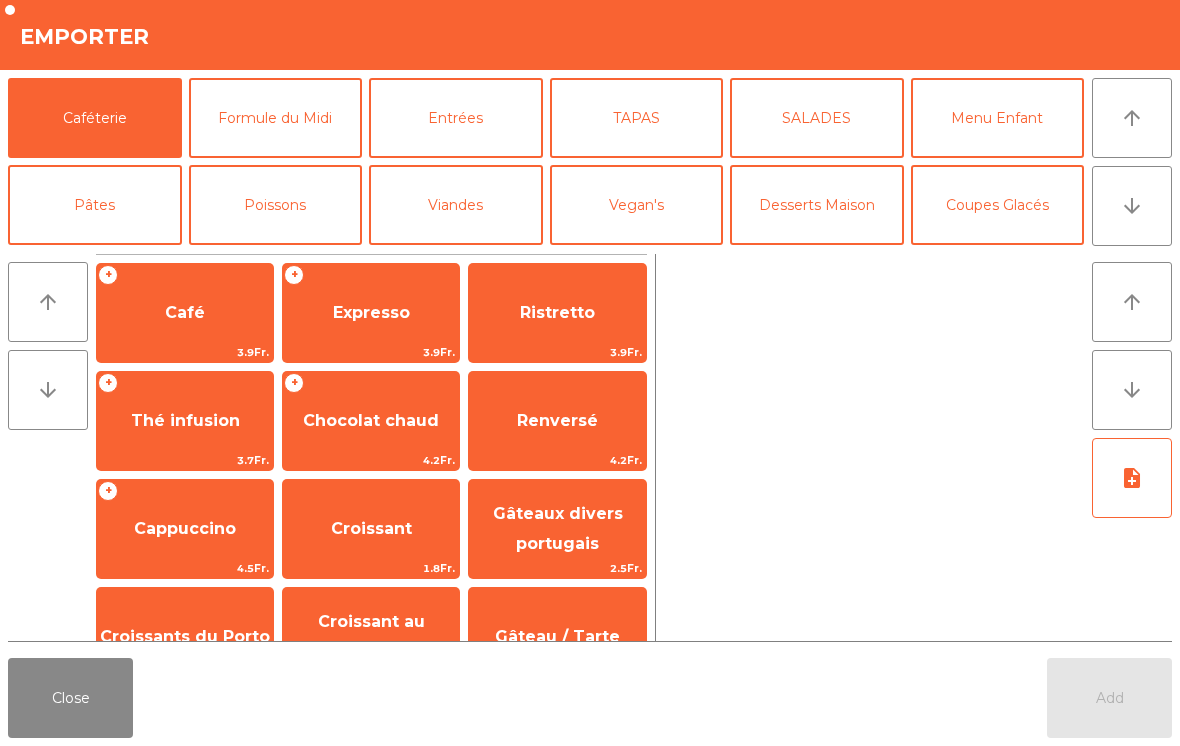 click on "Poissons" 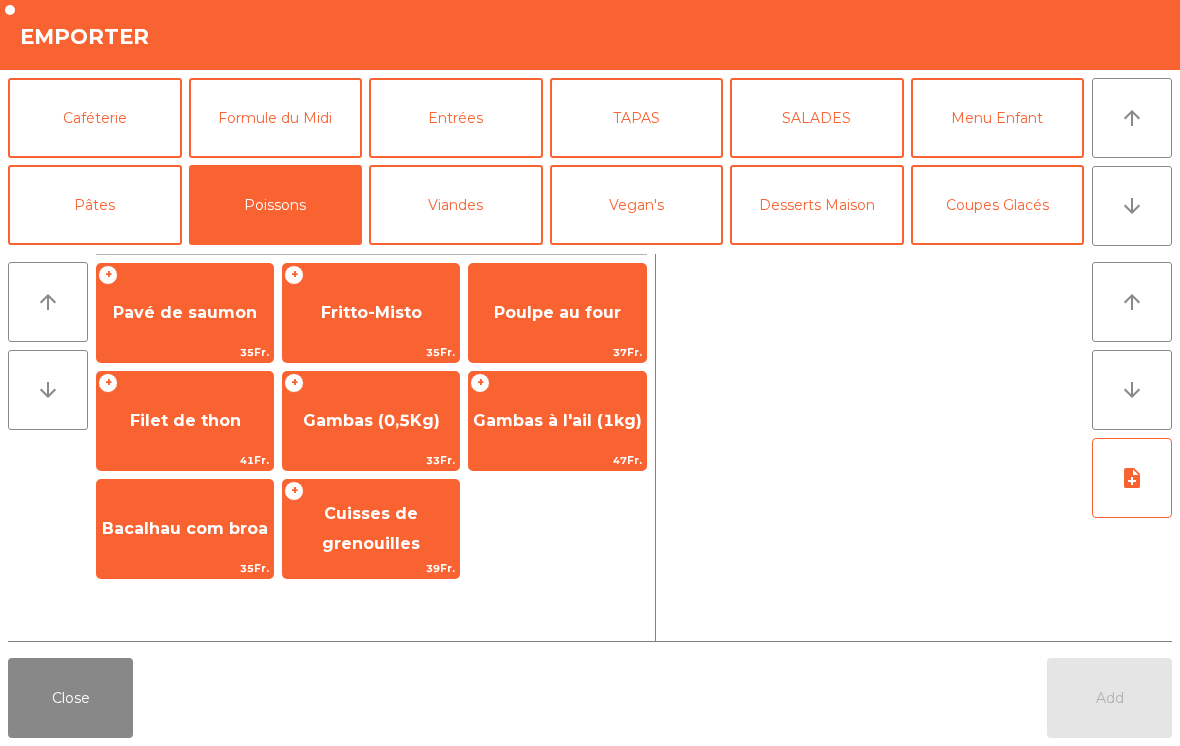 click on "Gambas à l'ail (1kg)" 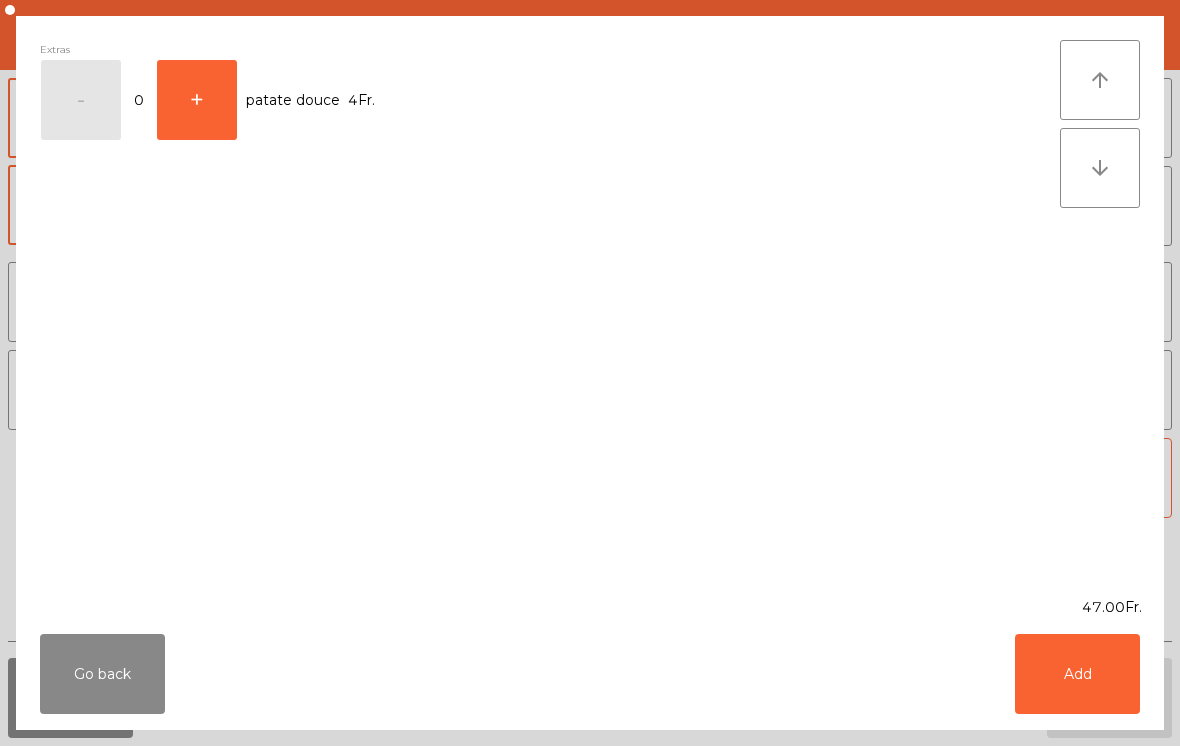click on "Add" 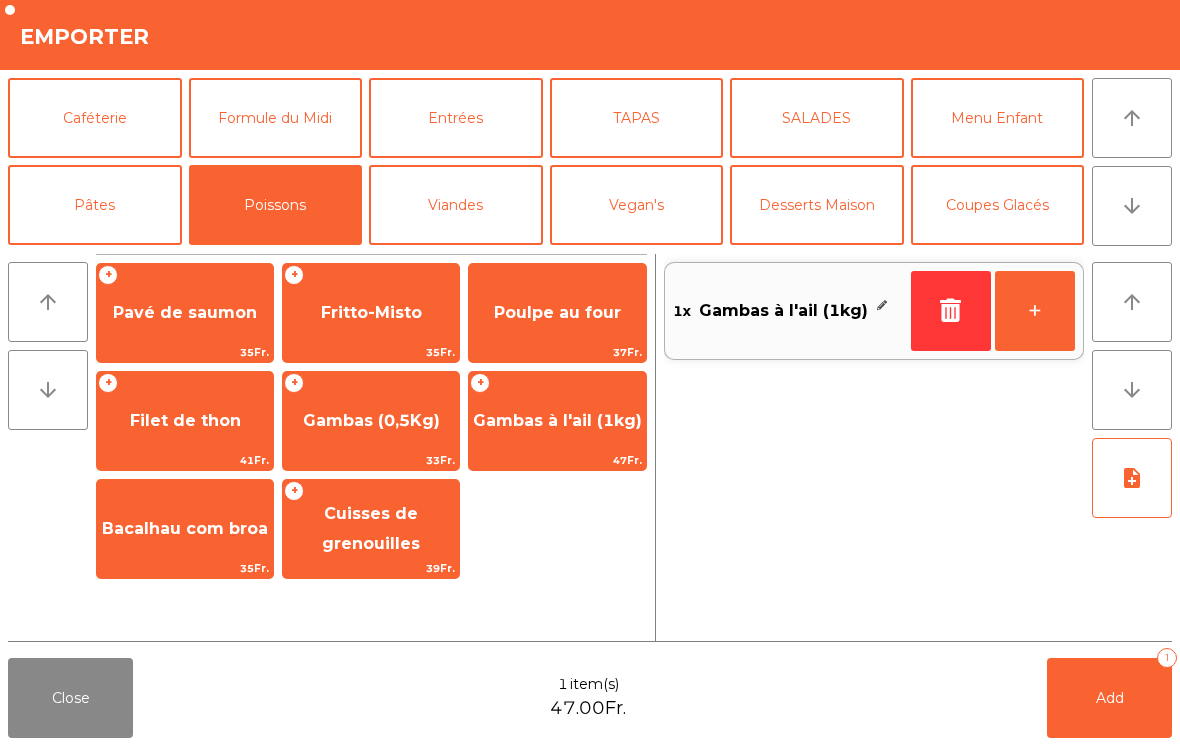 click on "Gambas (0,5Kg)" 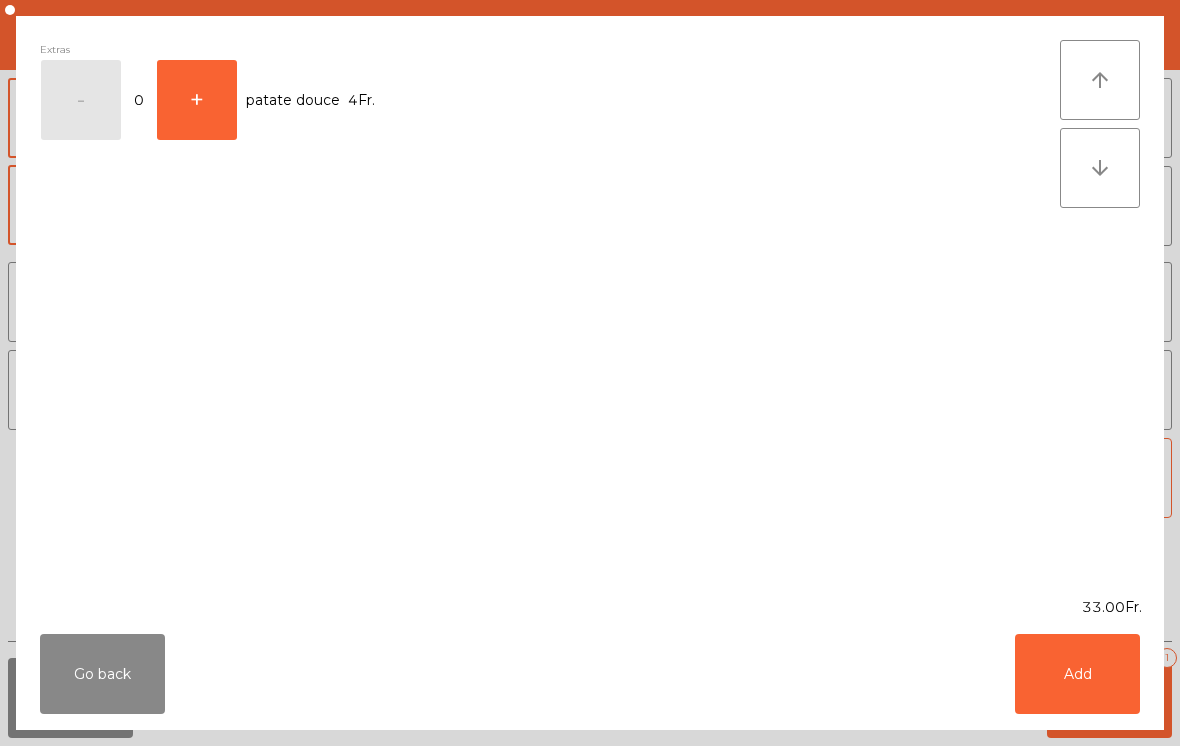 click on "Add" 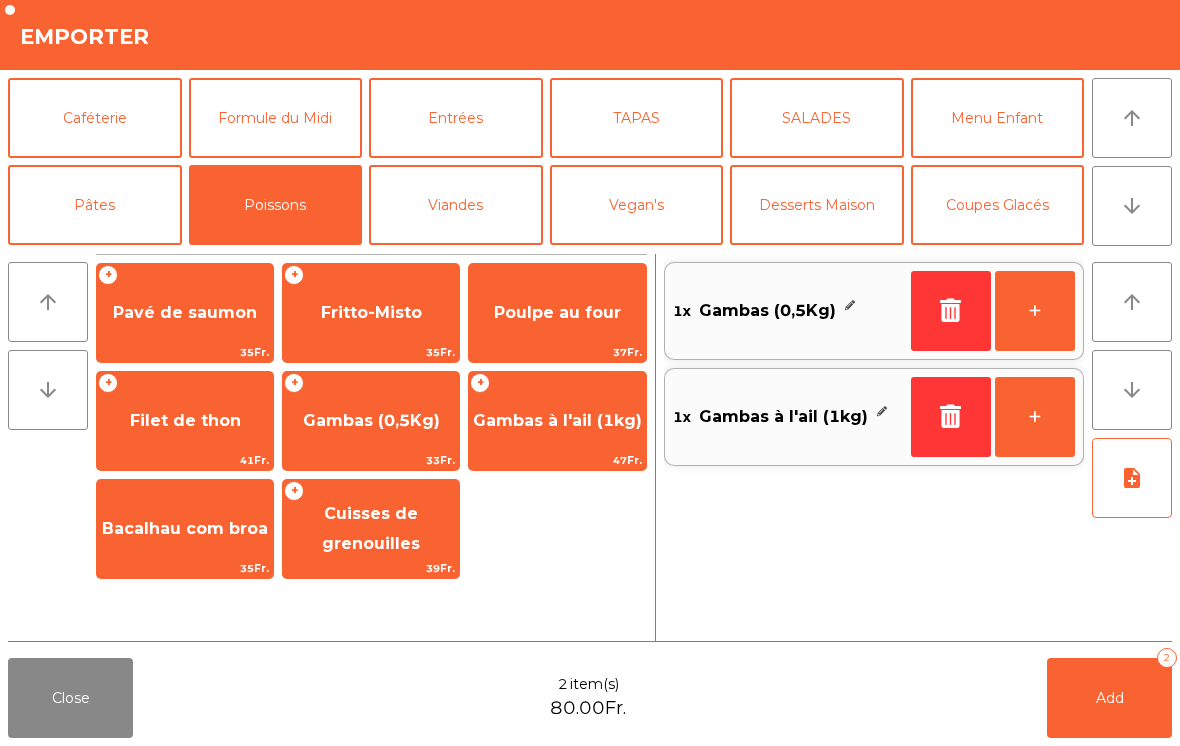 click on "Add" 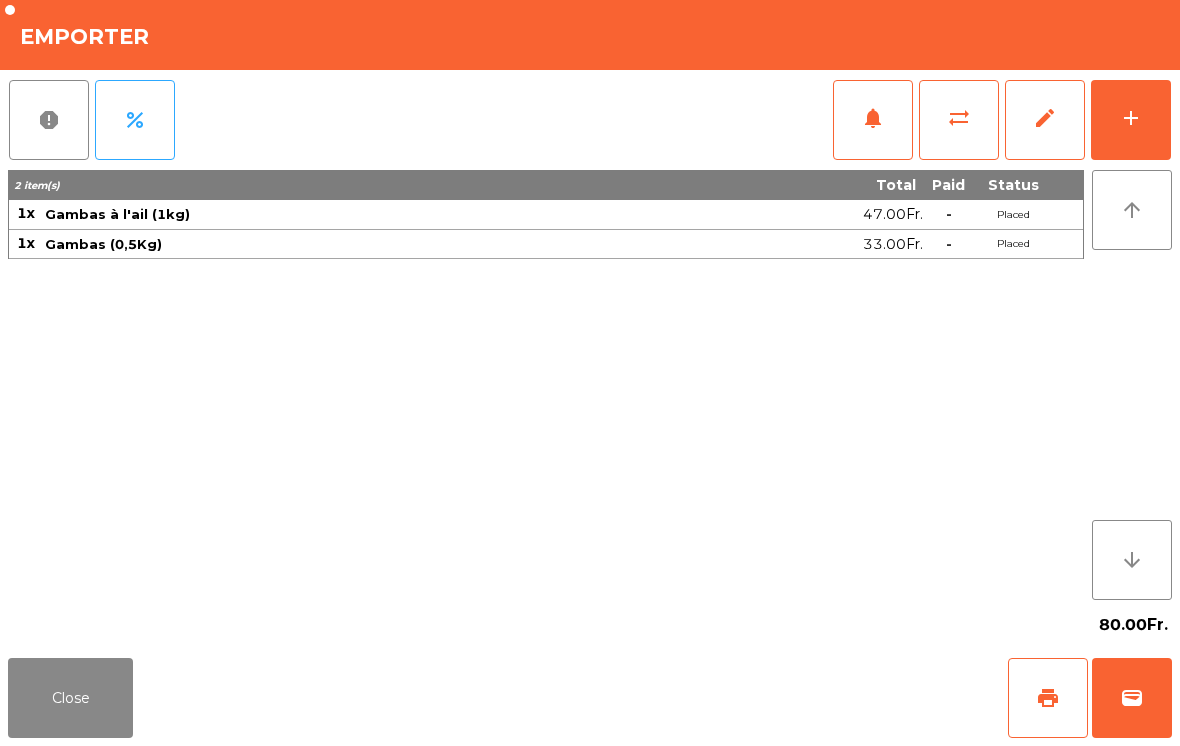 click on "Close" 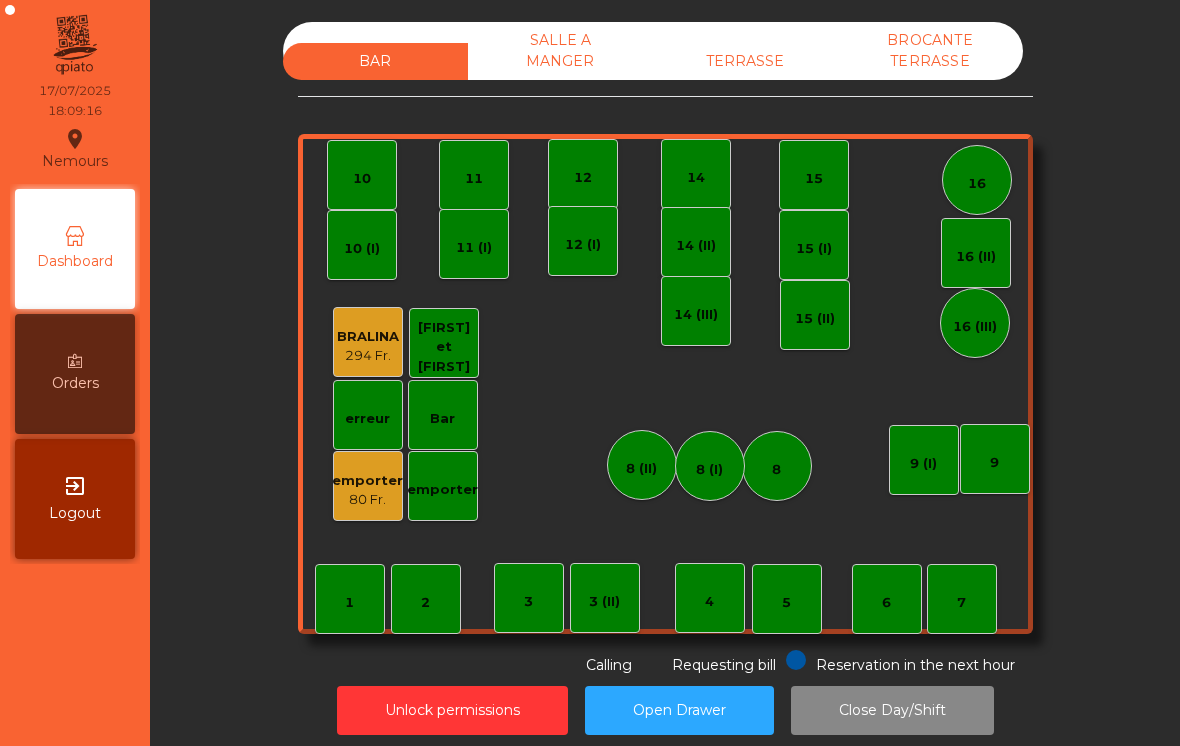 click on "TERRASSE" 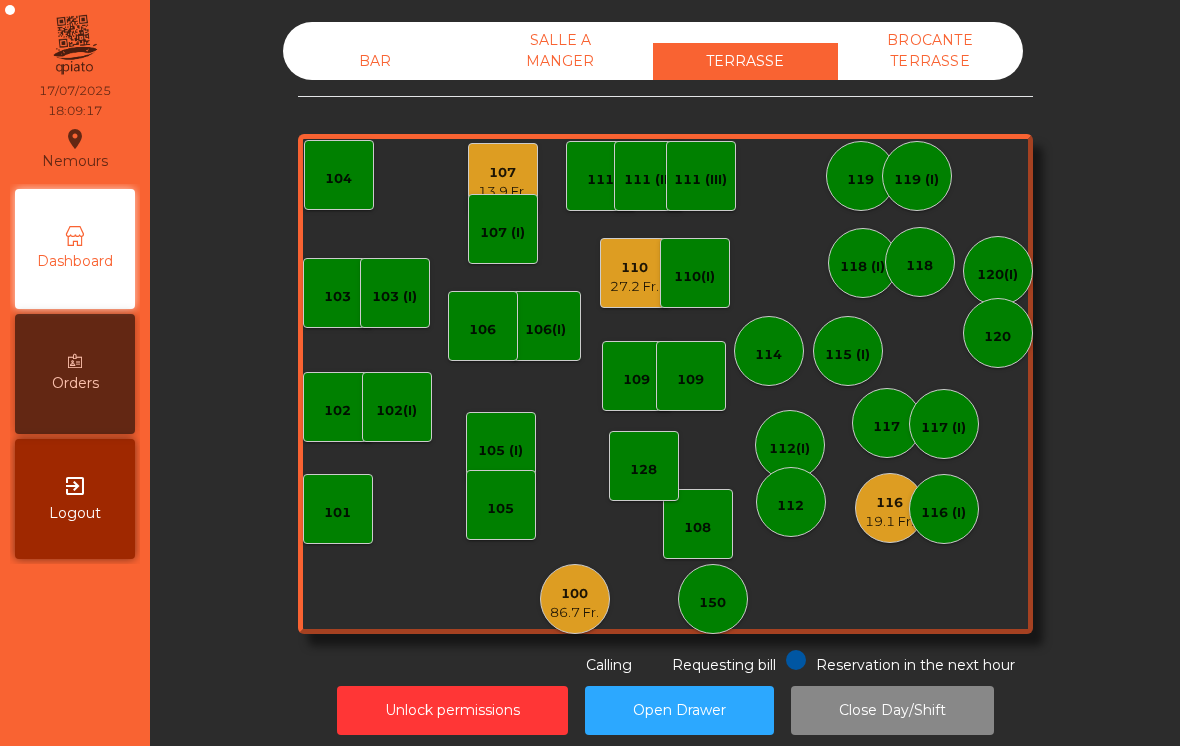 click on "103" 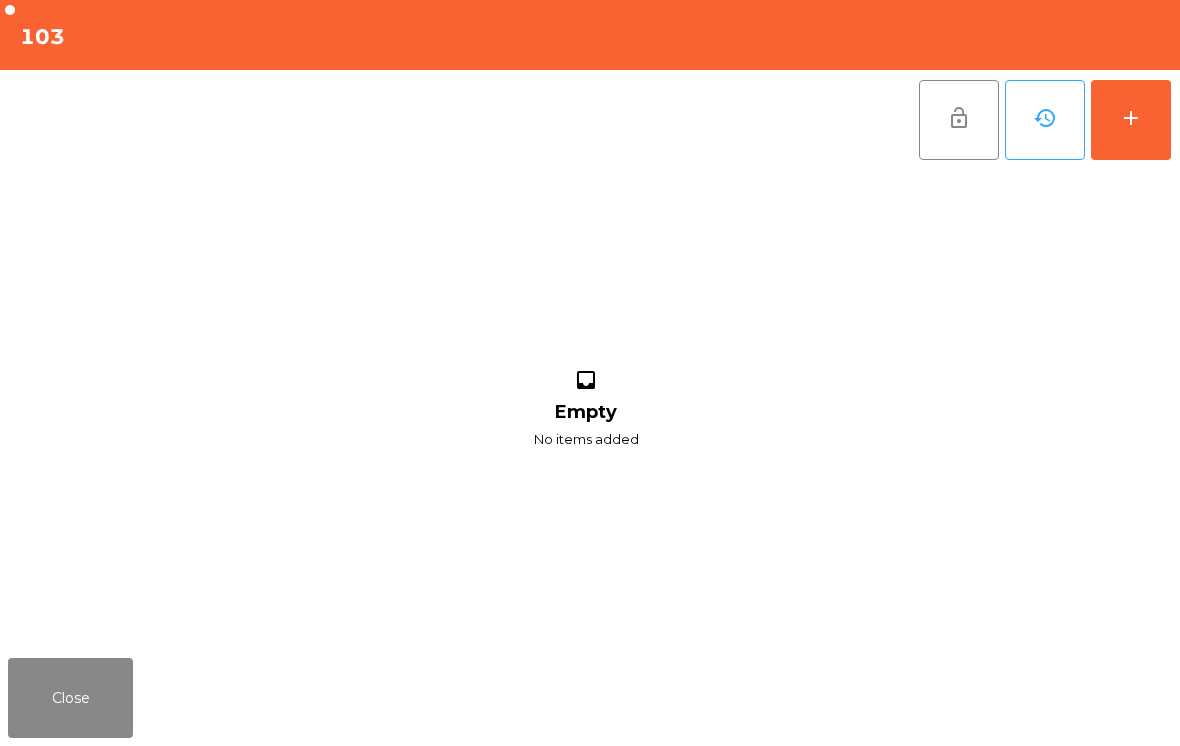 click on "add" 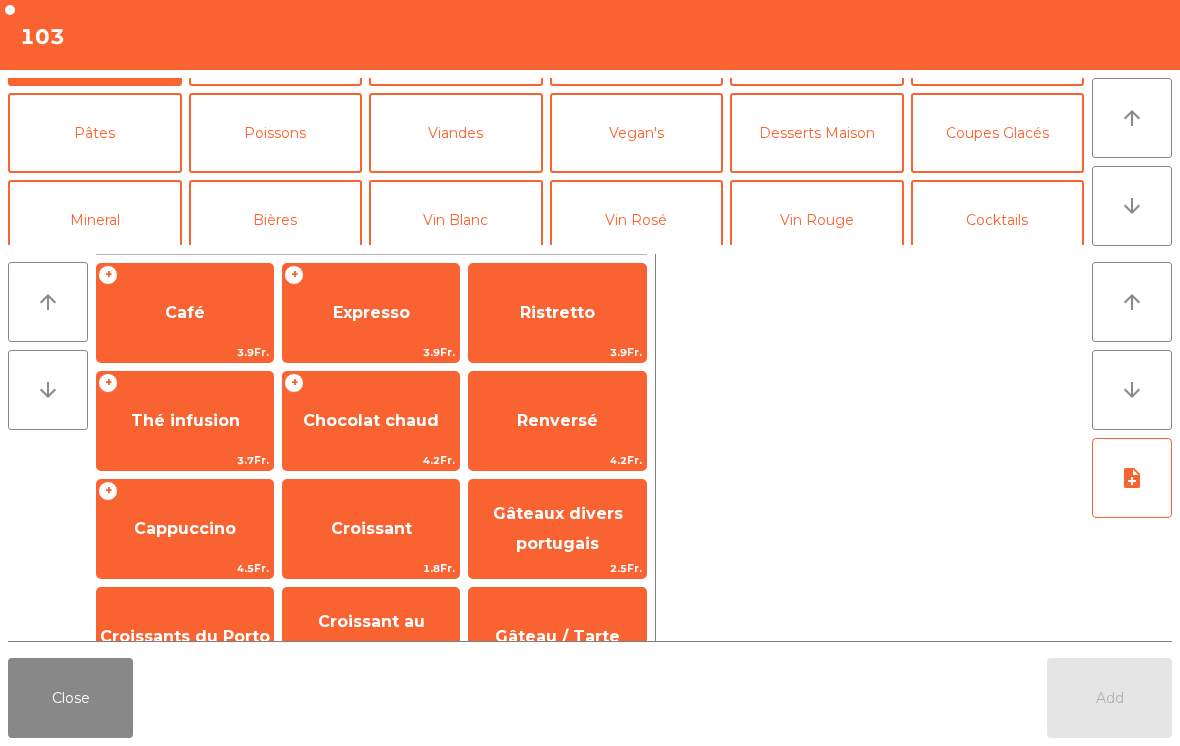 scroll, scrollTop: 86, scrollLeft: 0, axis: vertical 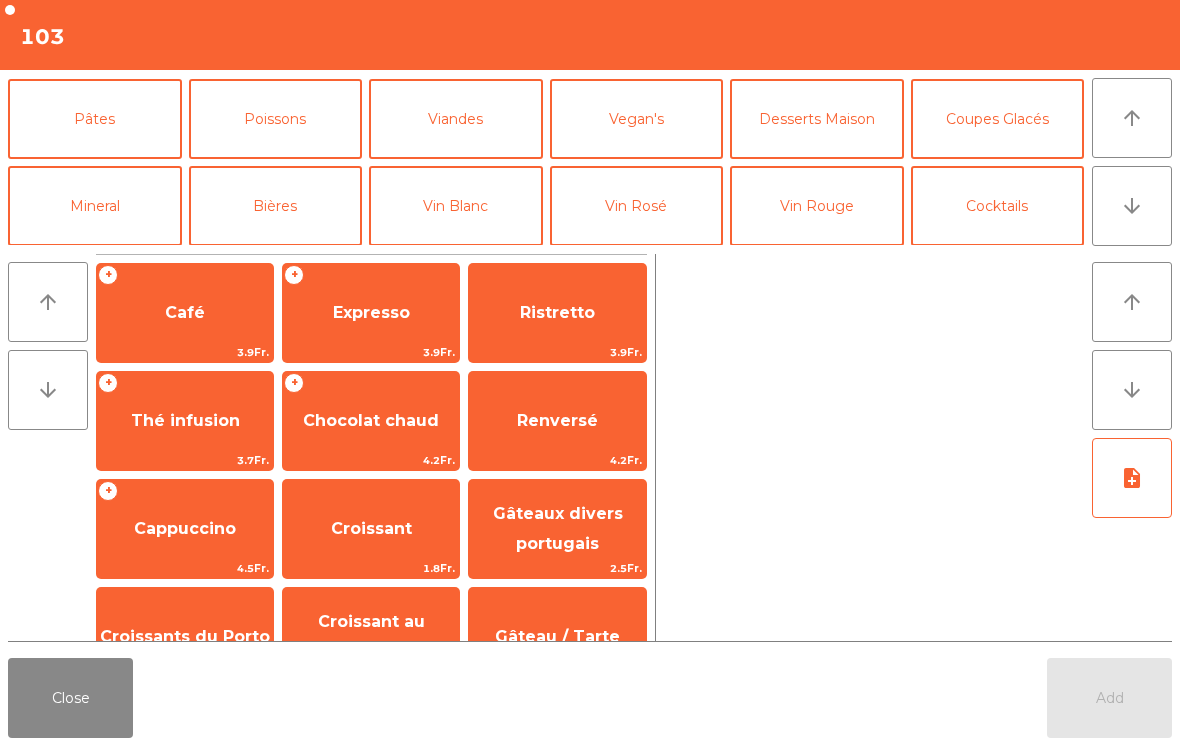 click on "Bières" 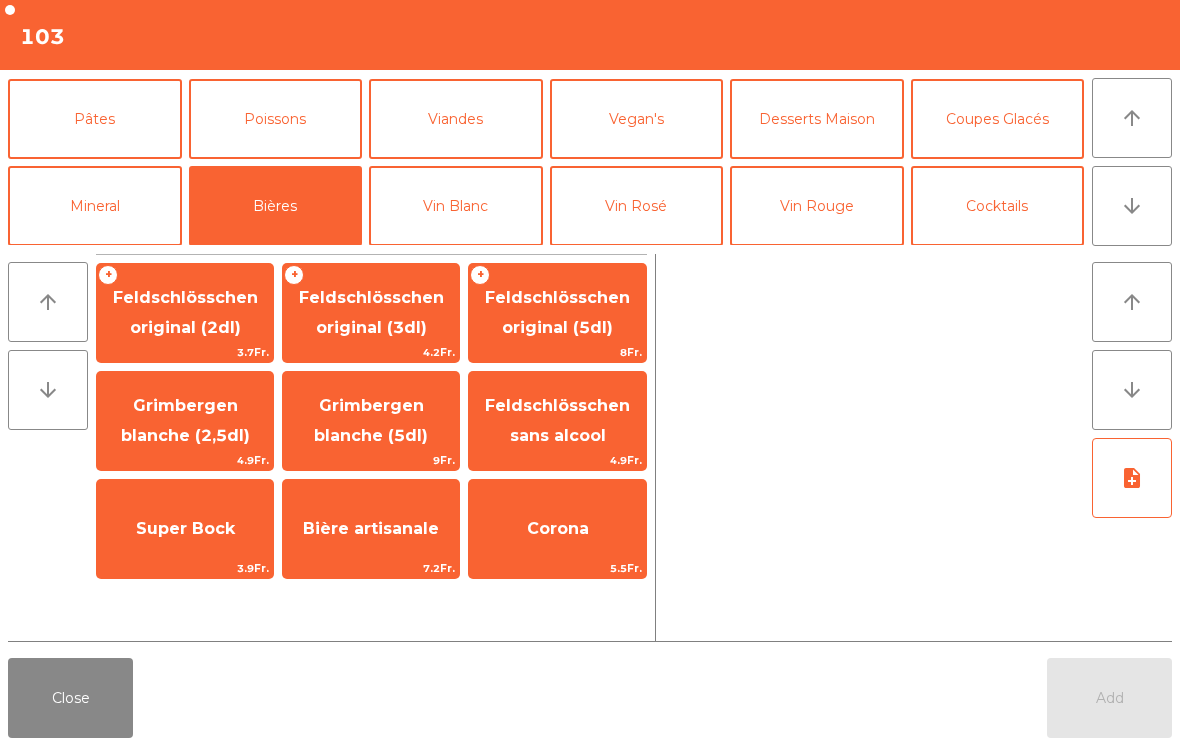 click on "Feldschlösschen original (3dl)" 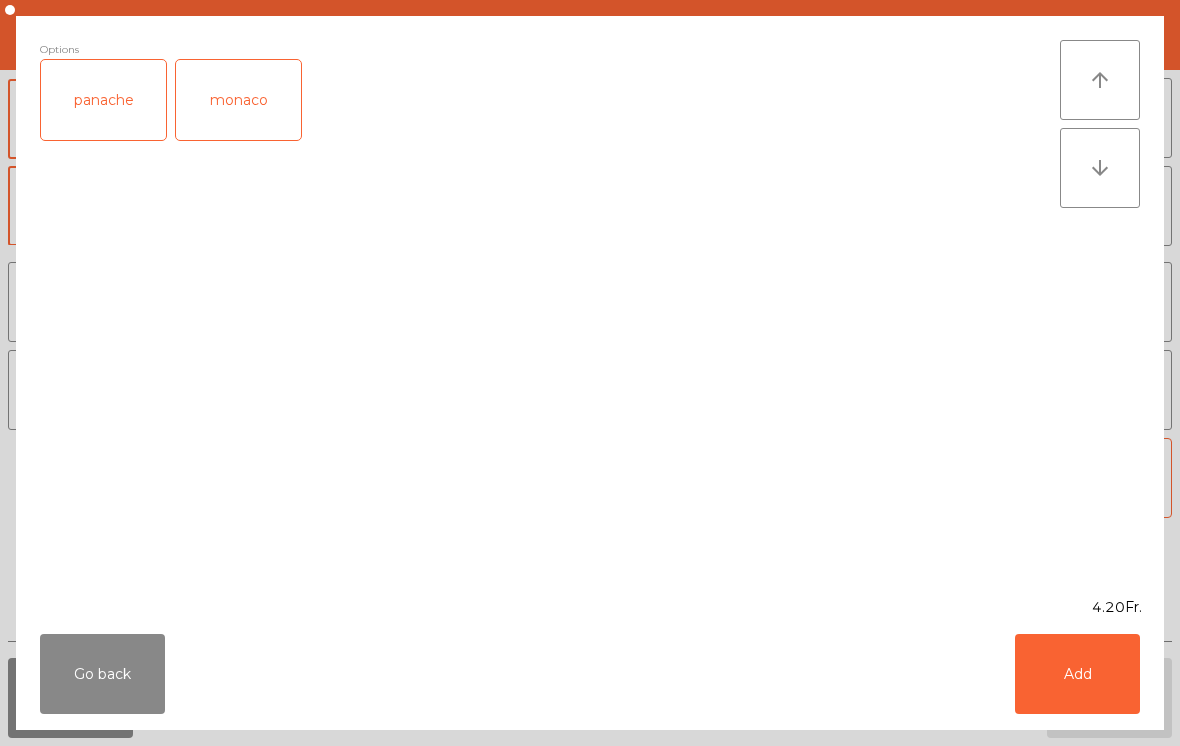 click on "Add" 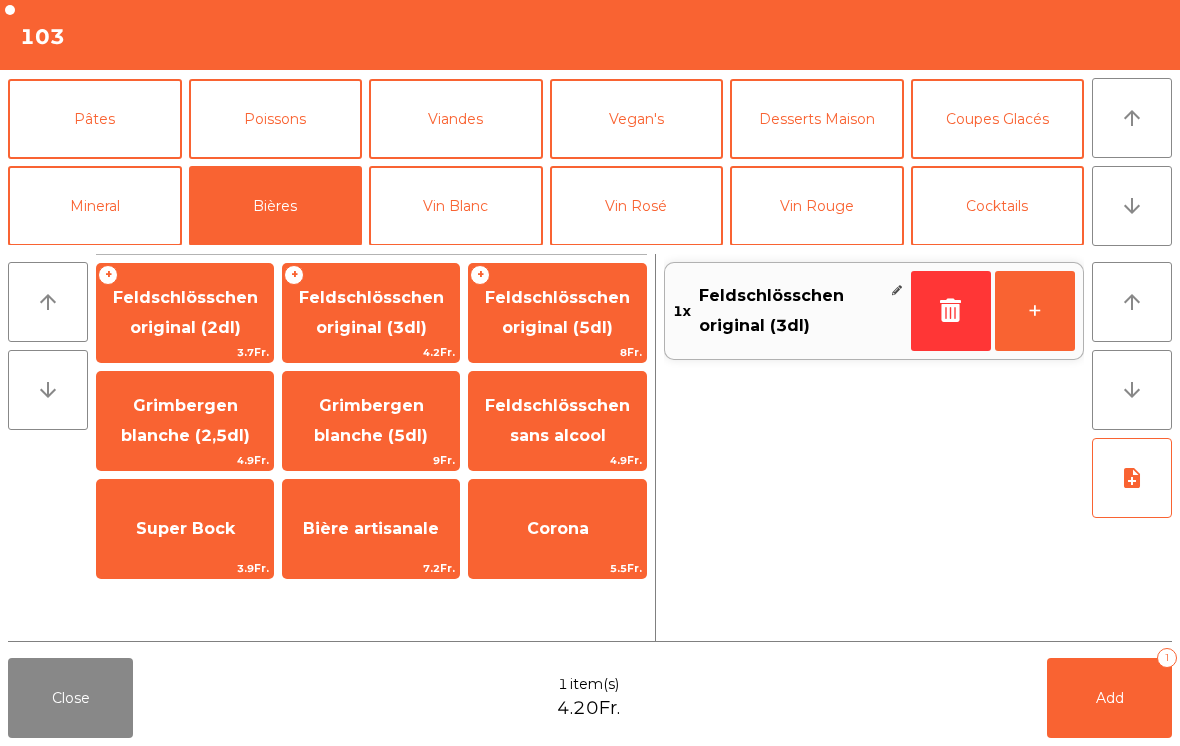 click on "+" 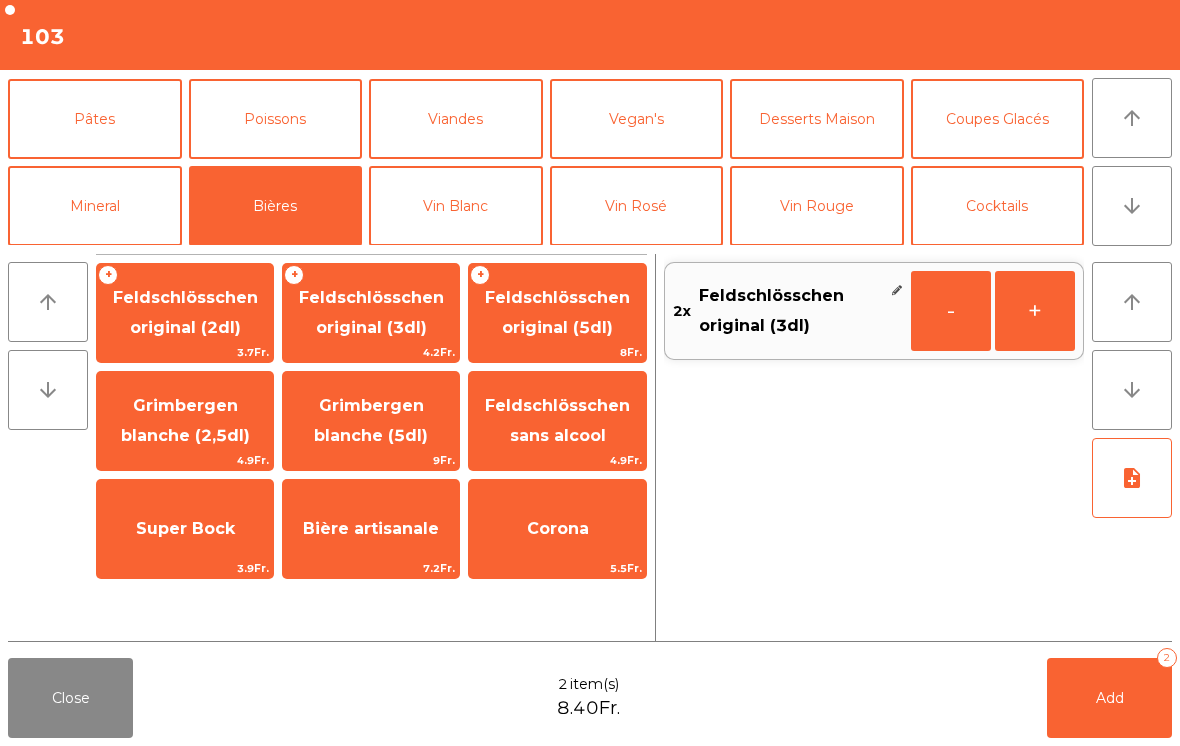 click on "Add" 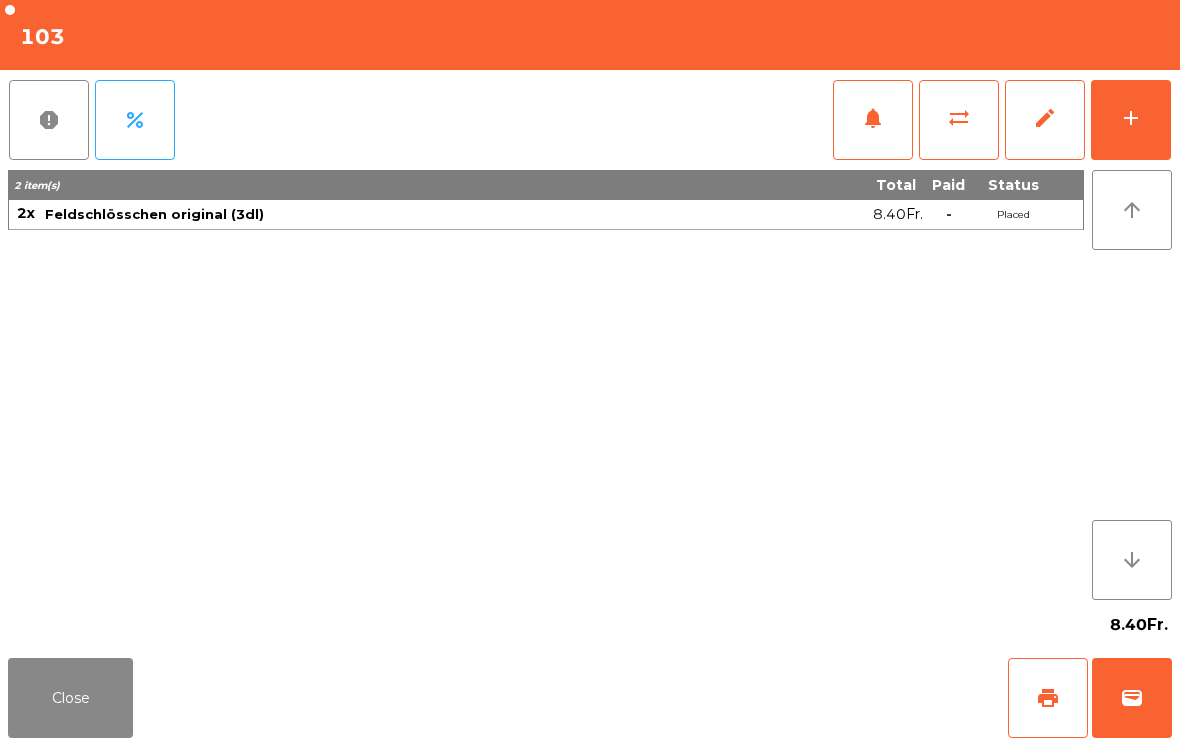 click on "2 item(s) Total Paid Status 2x Feldschlösschen original (3dl) 8.40Fr.  -  Placed" 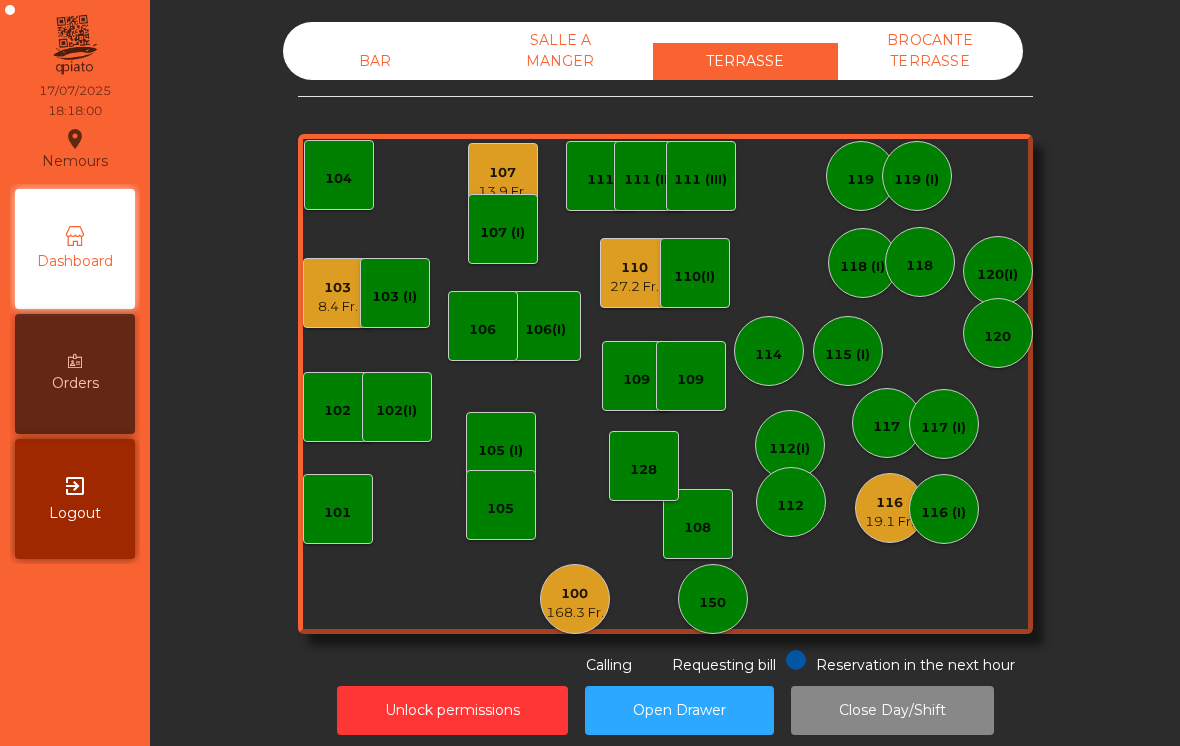 click on "BAR" 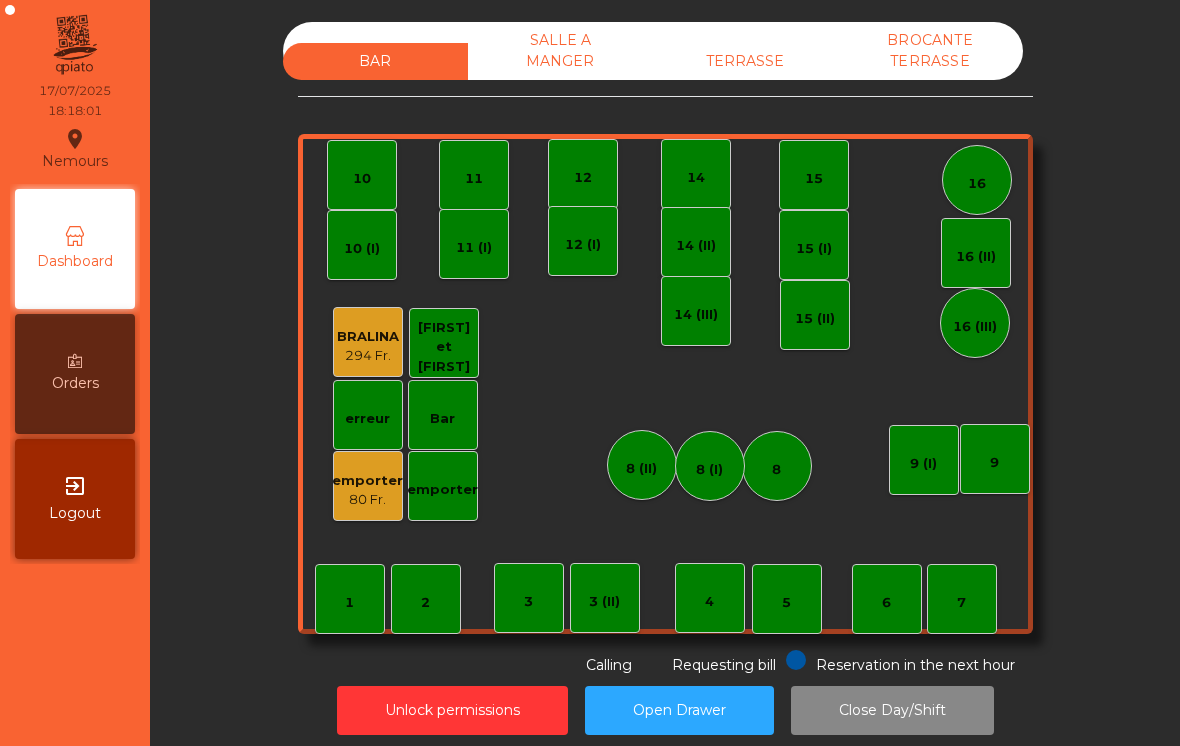 click on "TERRASSE" 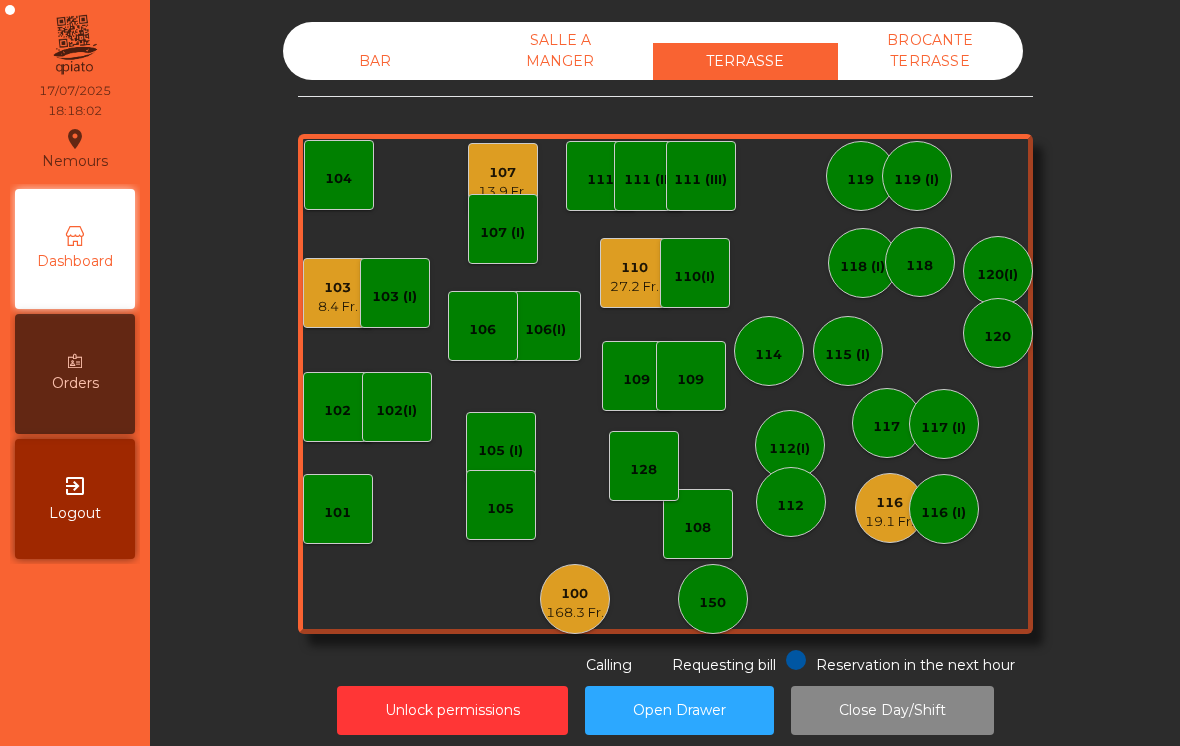 click on "100" 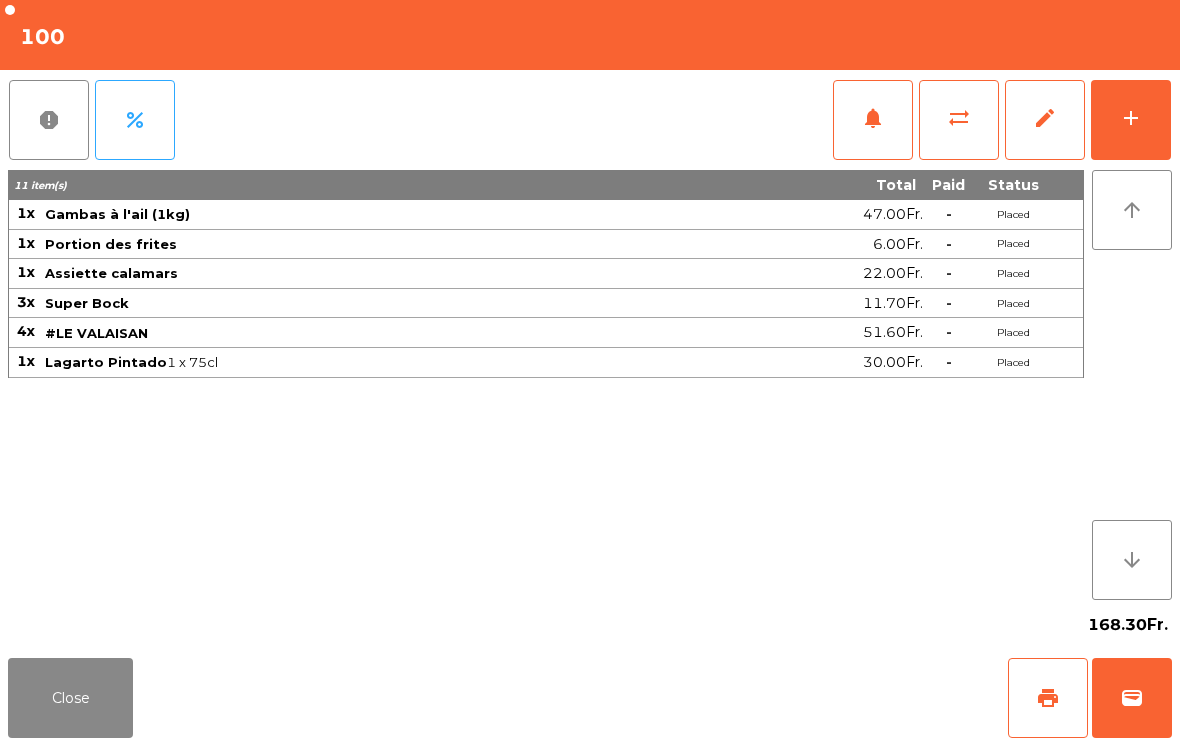 click on "add" 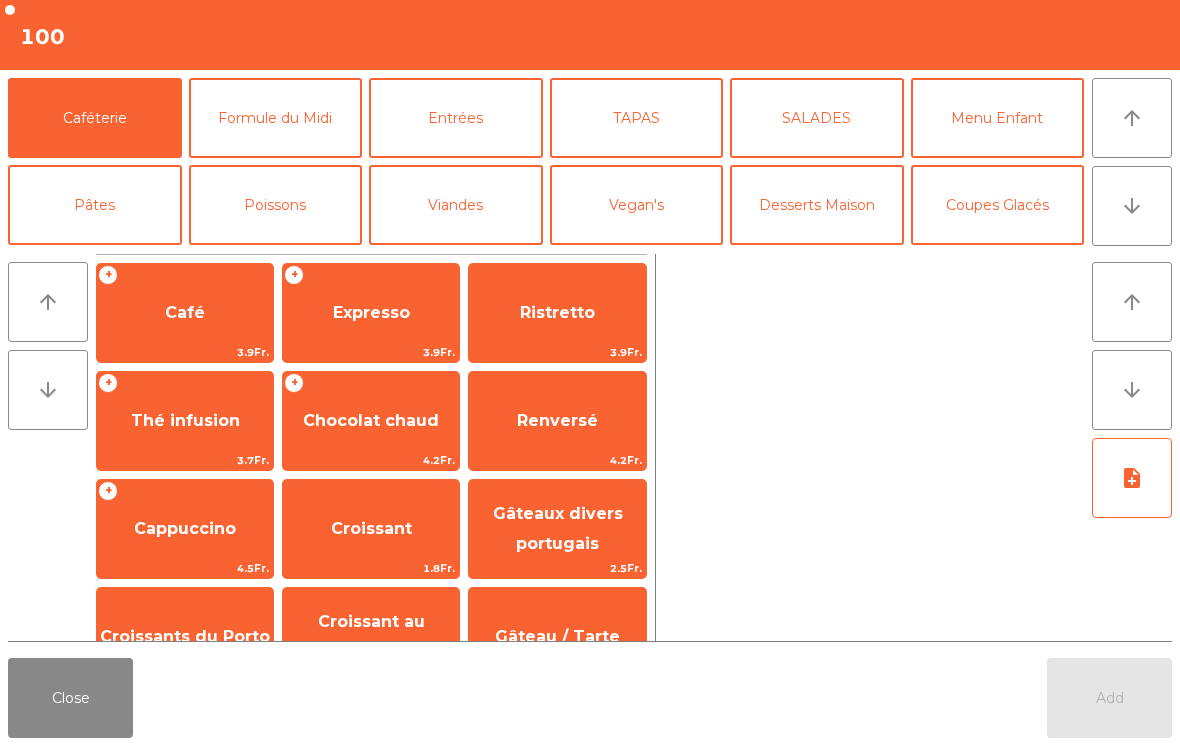 click on "arrow_downward" 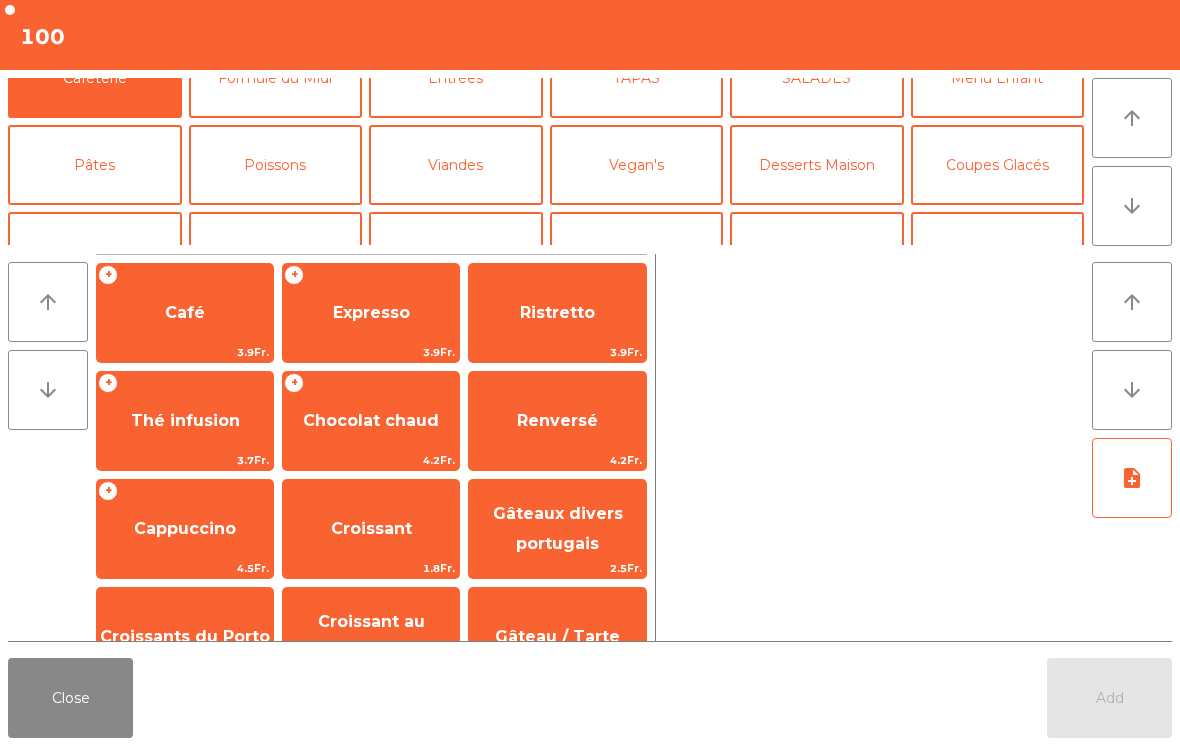scroll, scrollTop: 174, scrollLeft: 0, axis: vertical 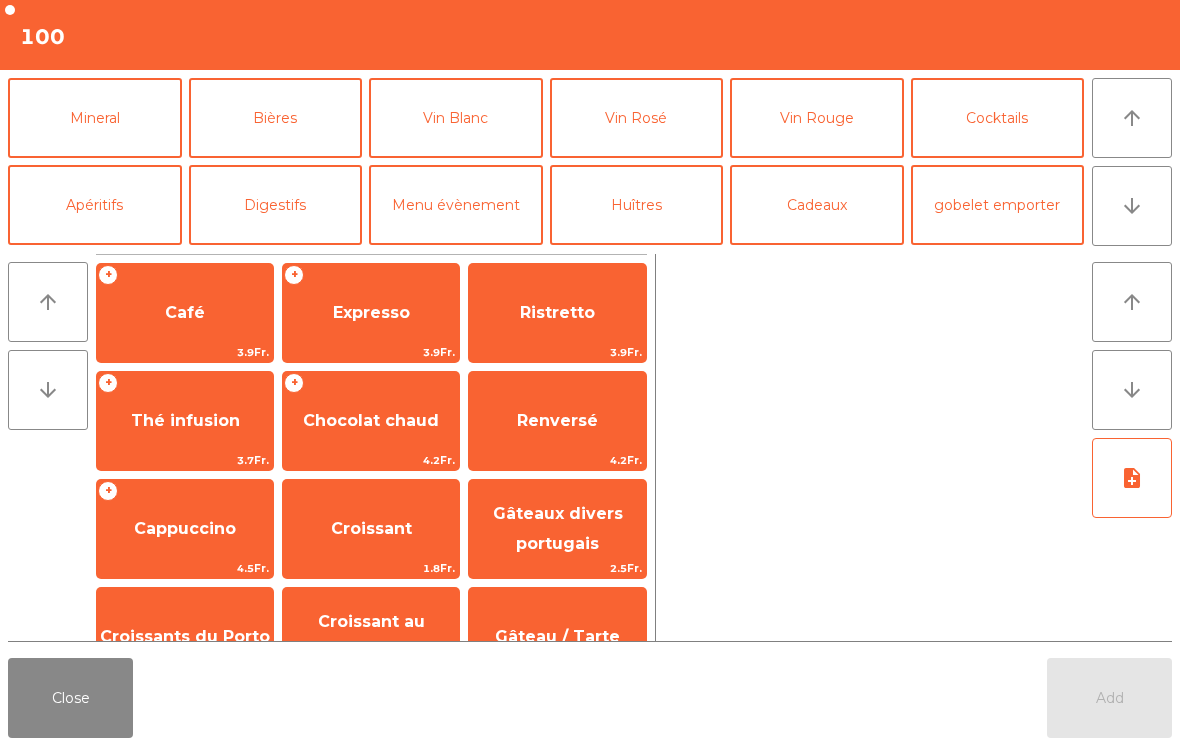 click on "Bières" 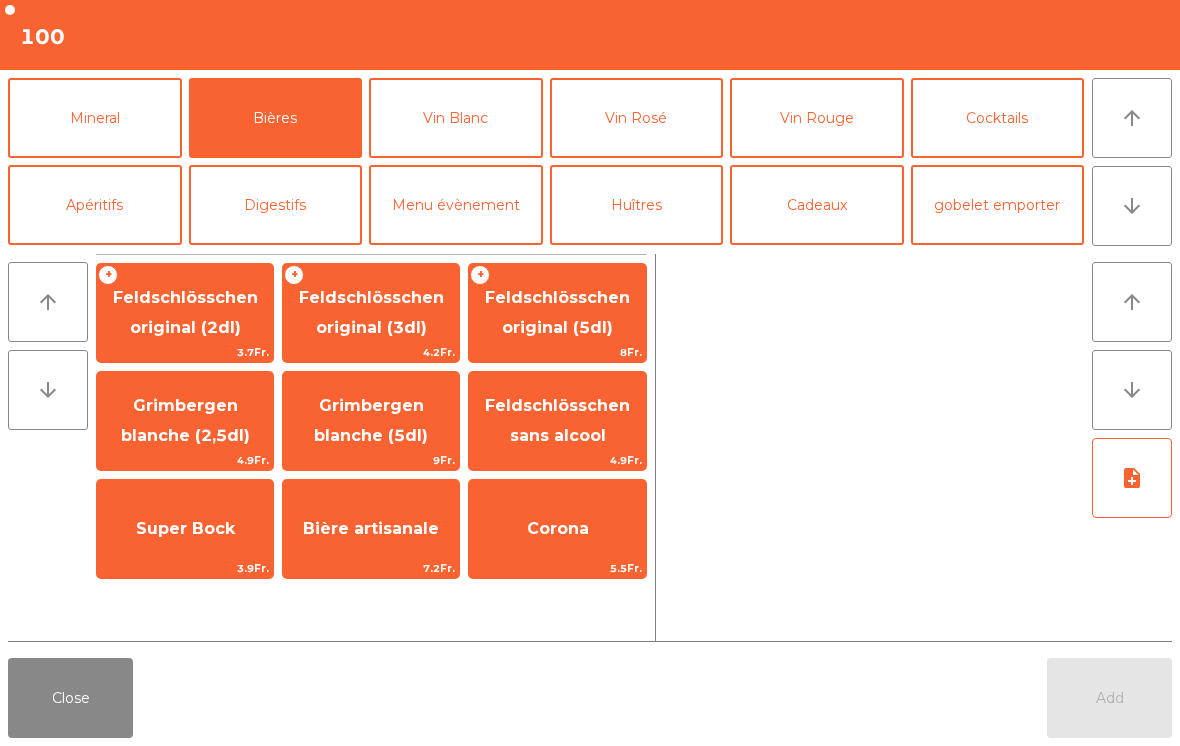 click on "Super Bock" 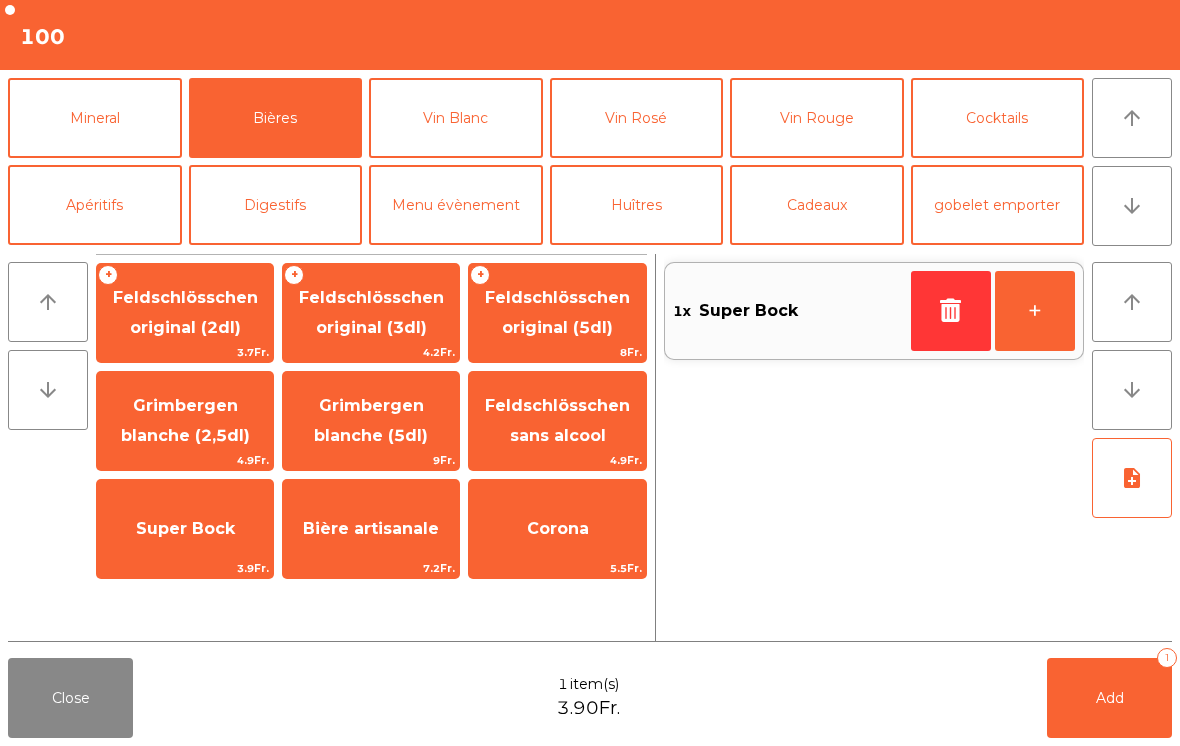 click on "Mineral" 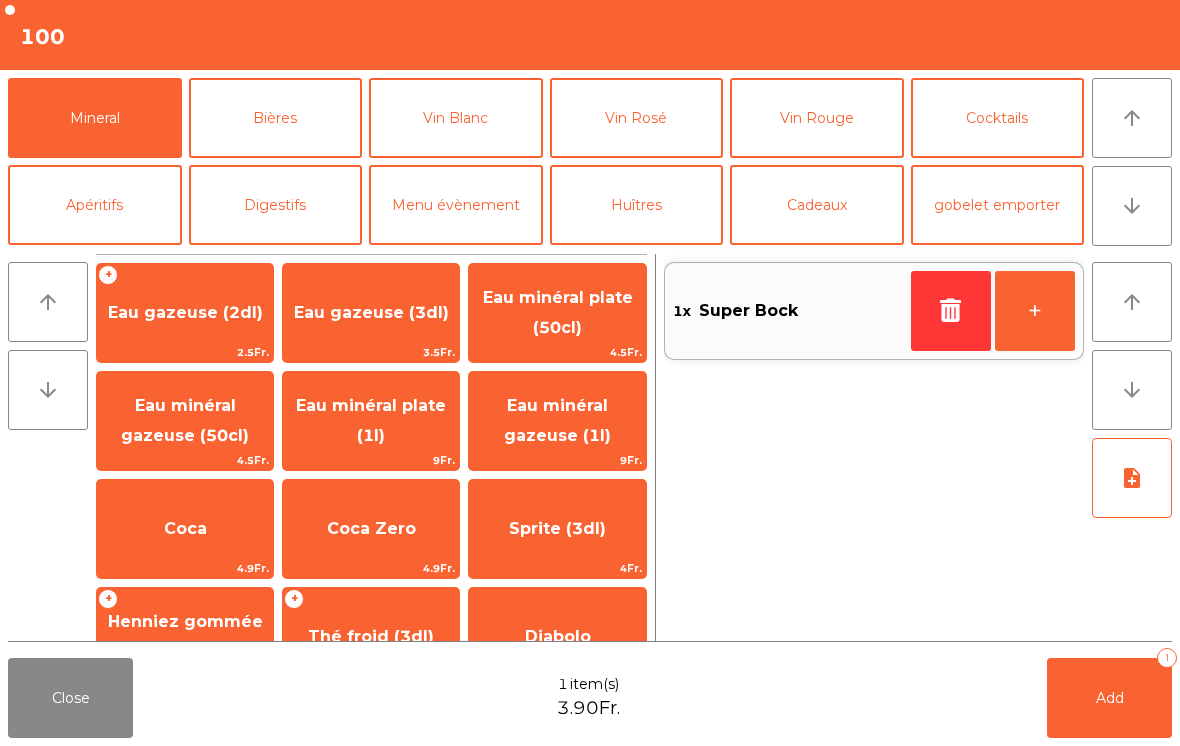 click on "Eau minéral gazeuse (50cl)" 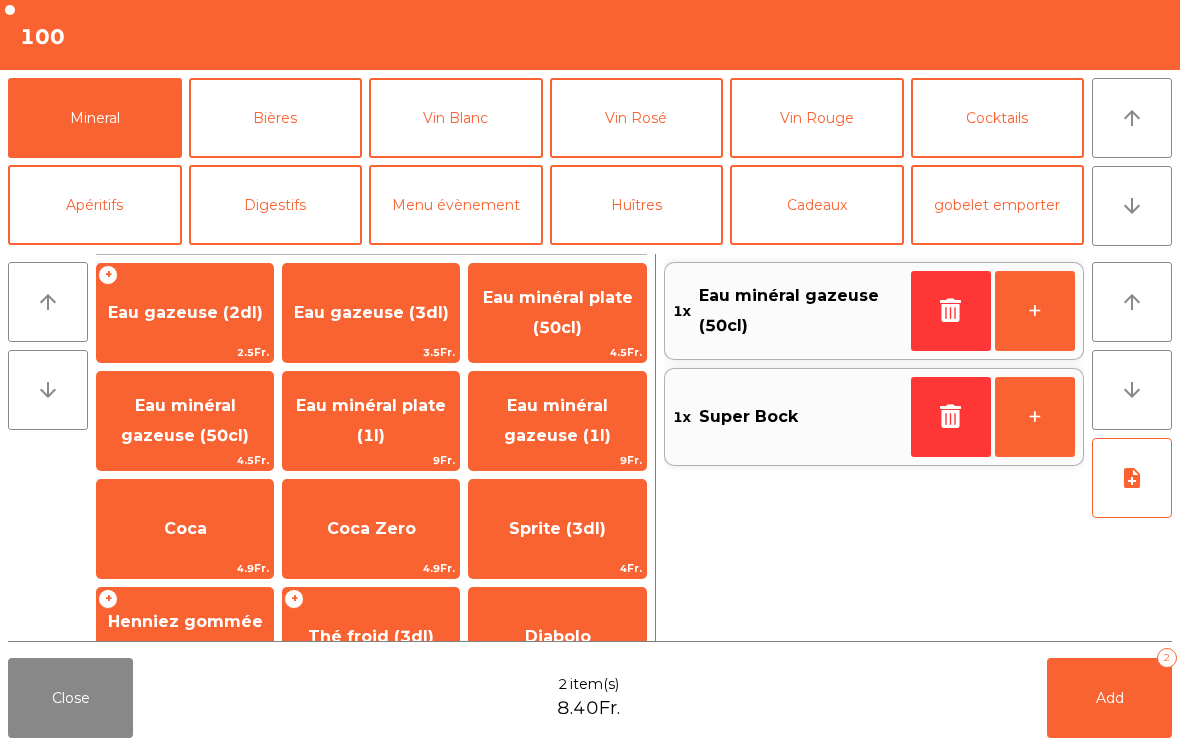 click on "Add   2" 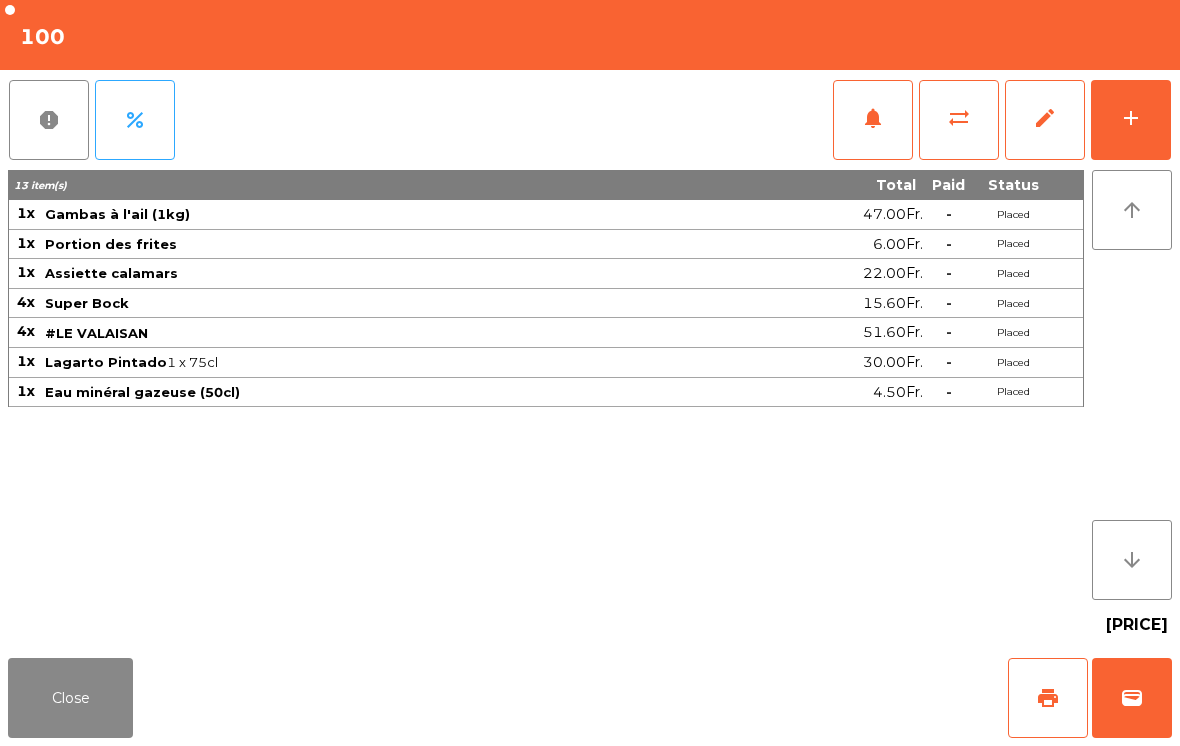click on "Close" 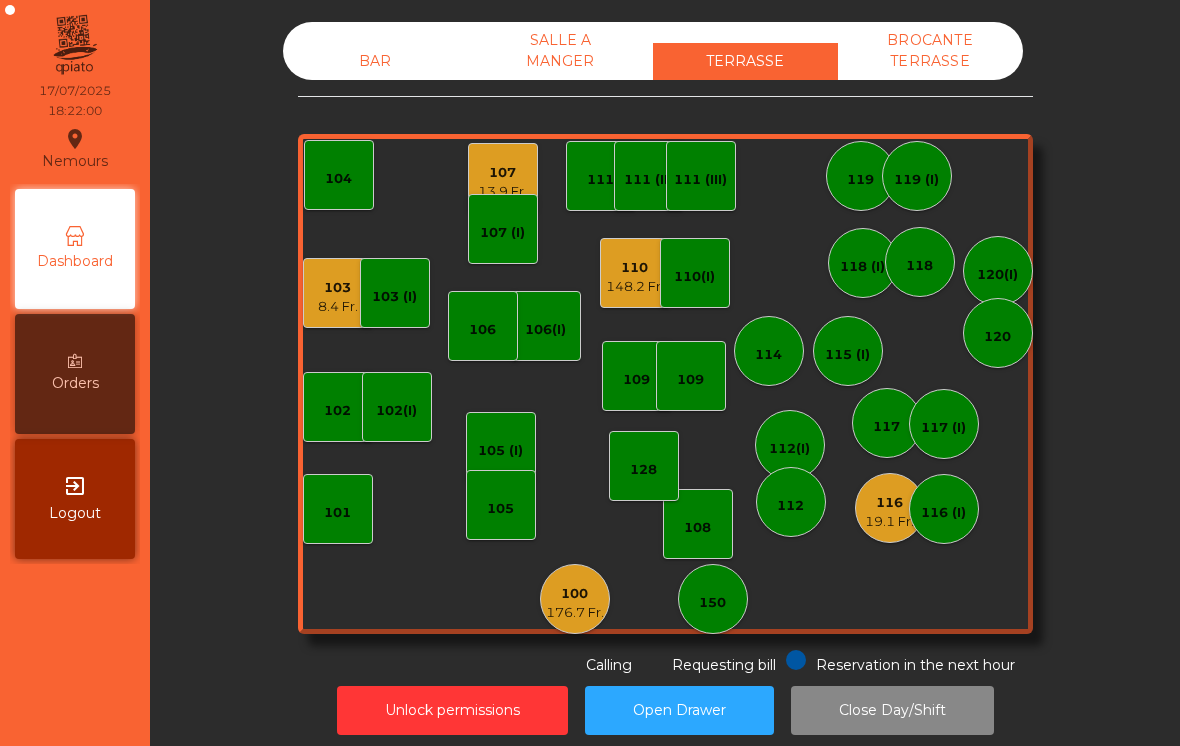 click on "148.2 Fr." 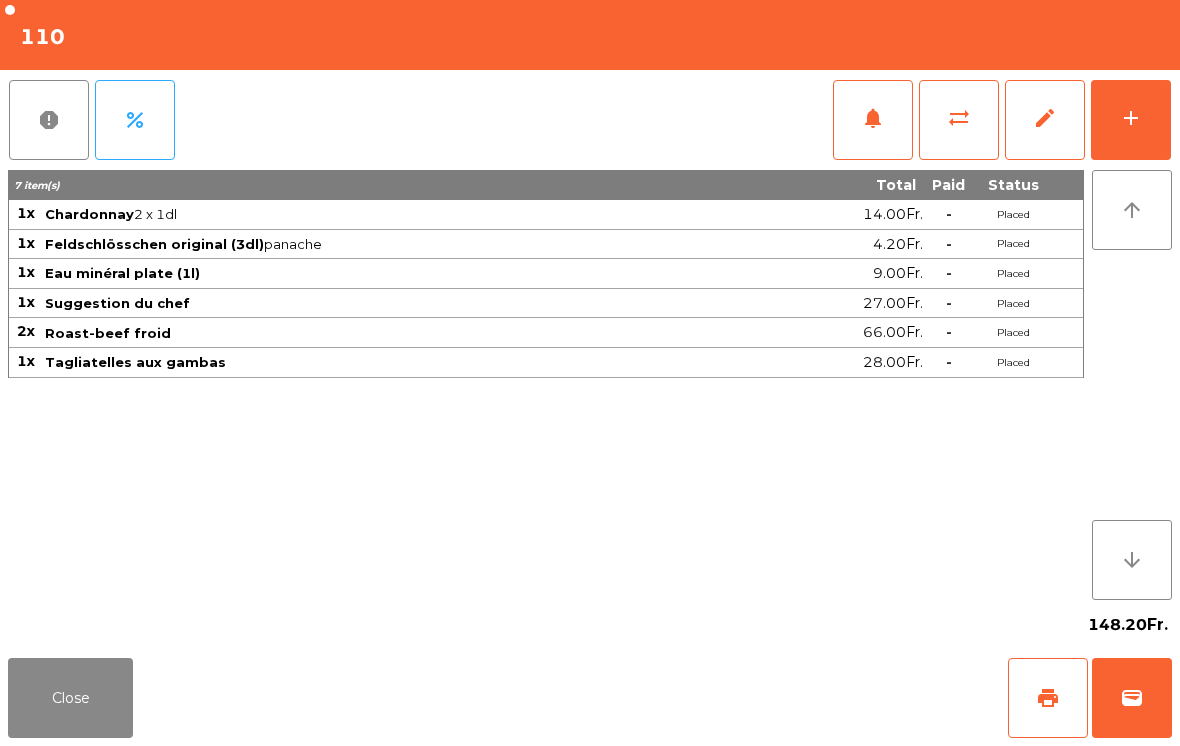 click on "Close" 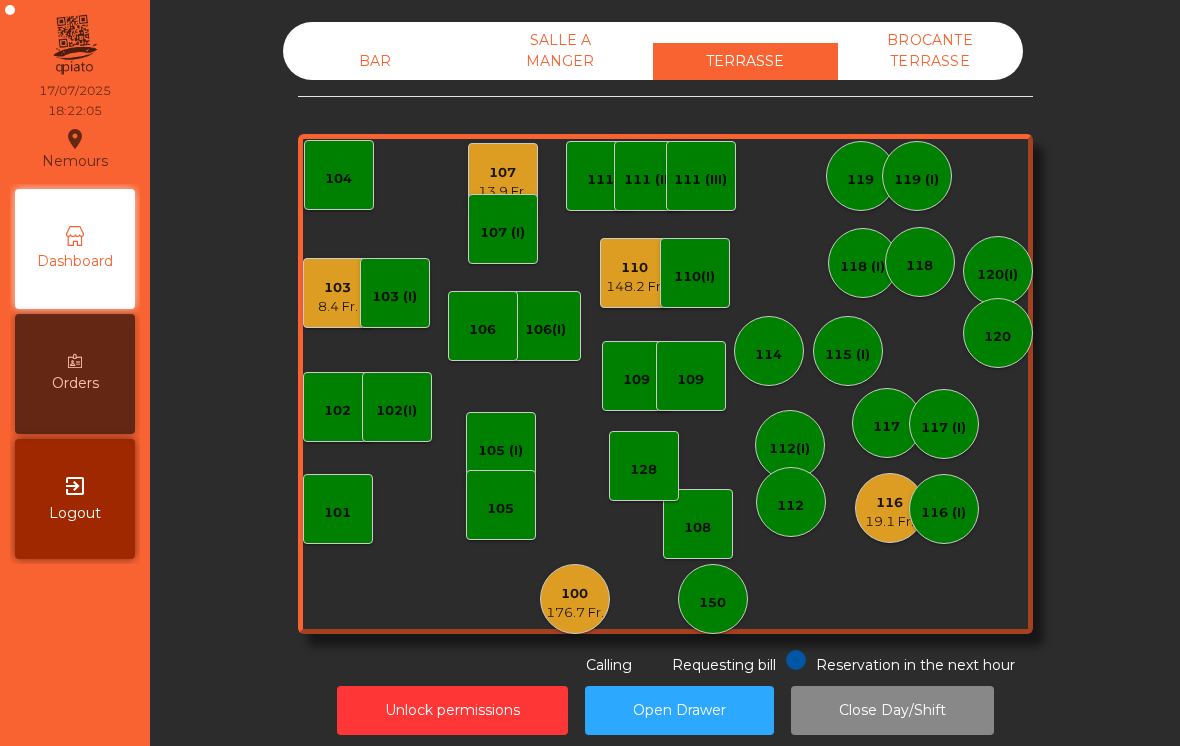 click on "176.7 Fr." 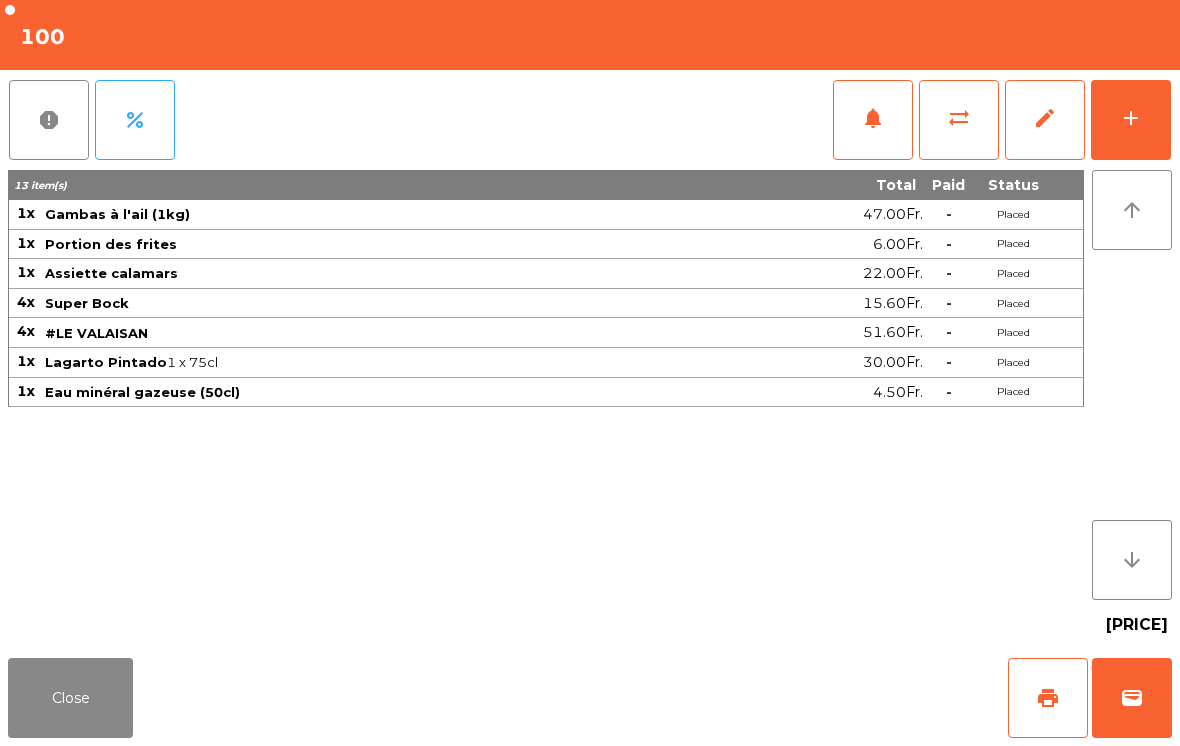 click on "add" 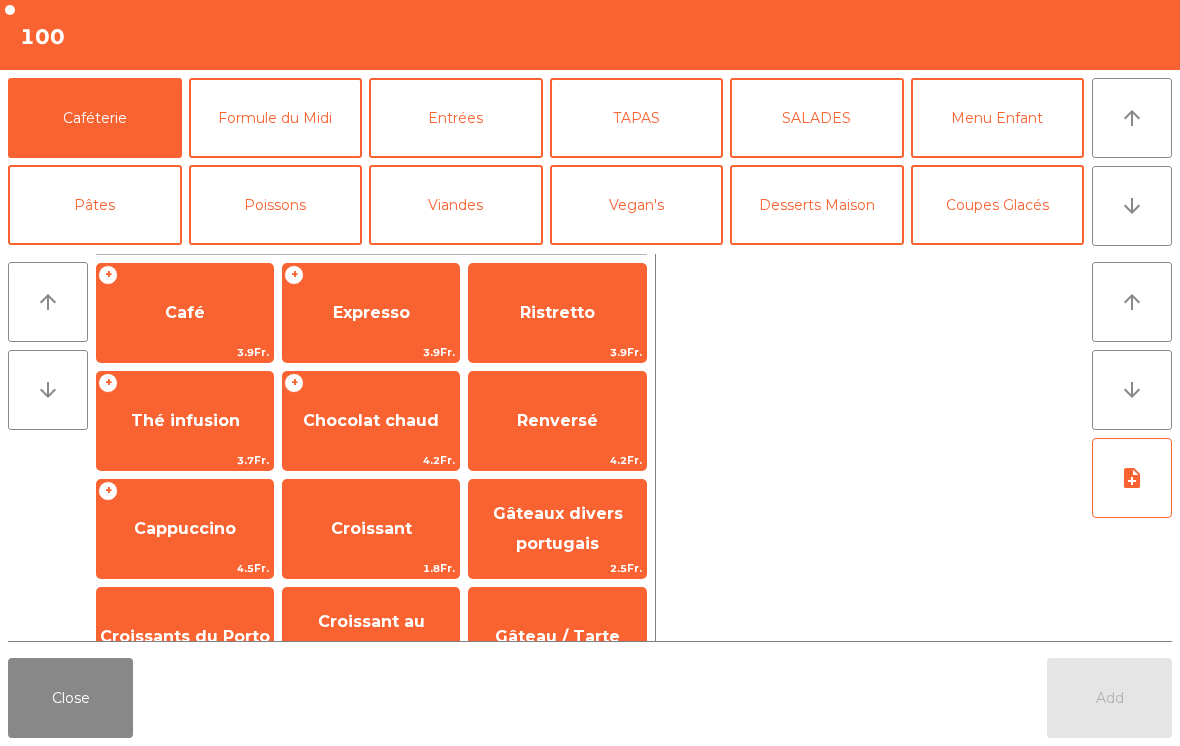 click on "arrow_downward" 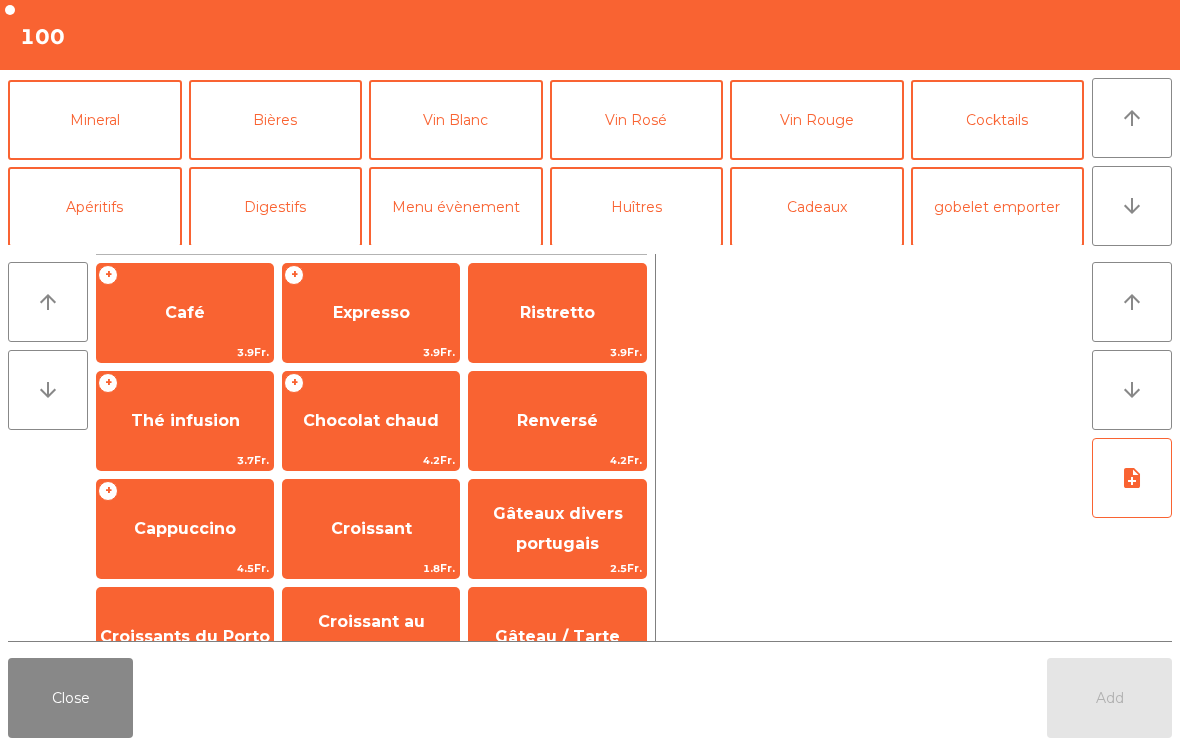 scroll, scrollTop: 174, scrollLeft: 0, axis: vertical 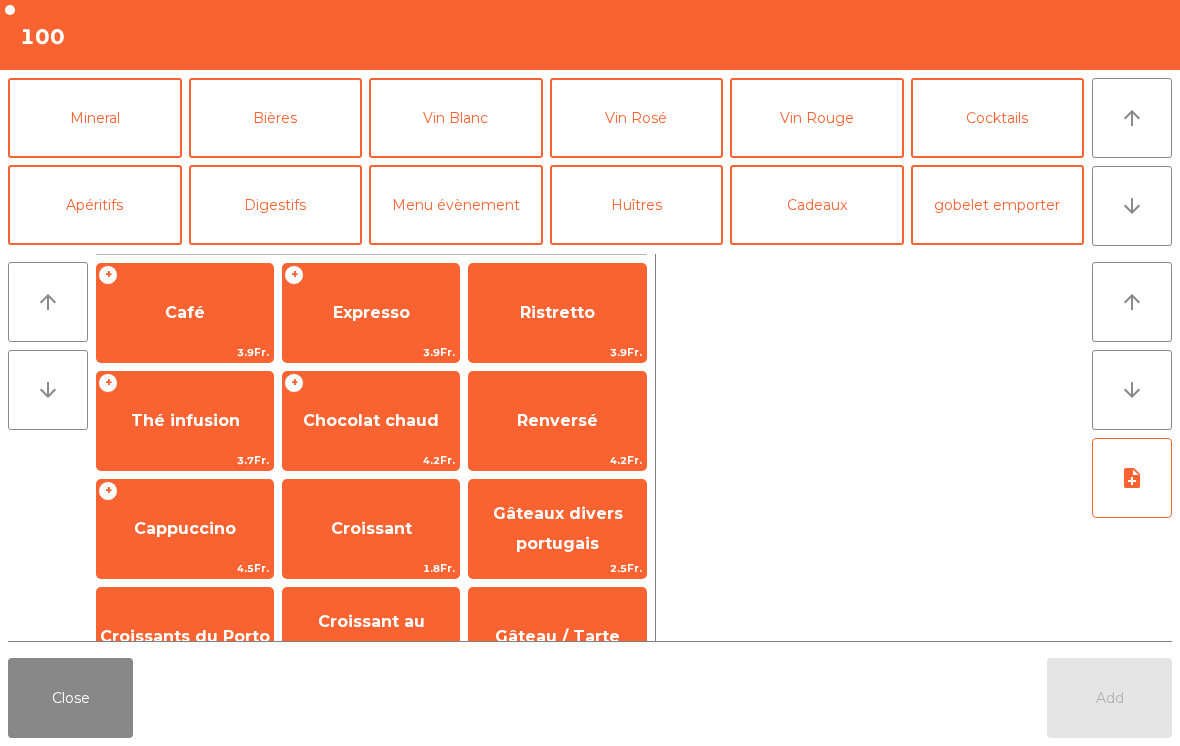 click on "Vin Blanc" 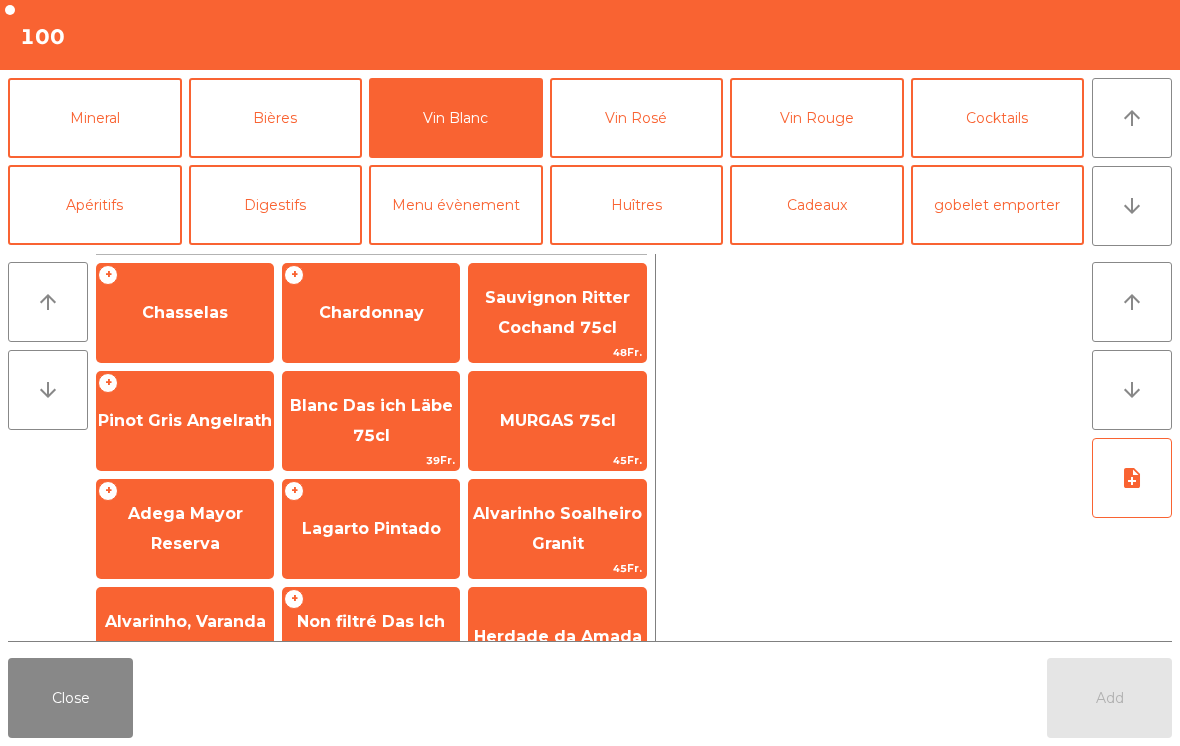 click on "Chasselas" 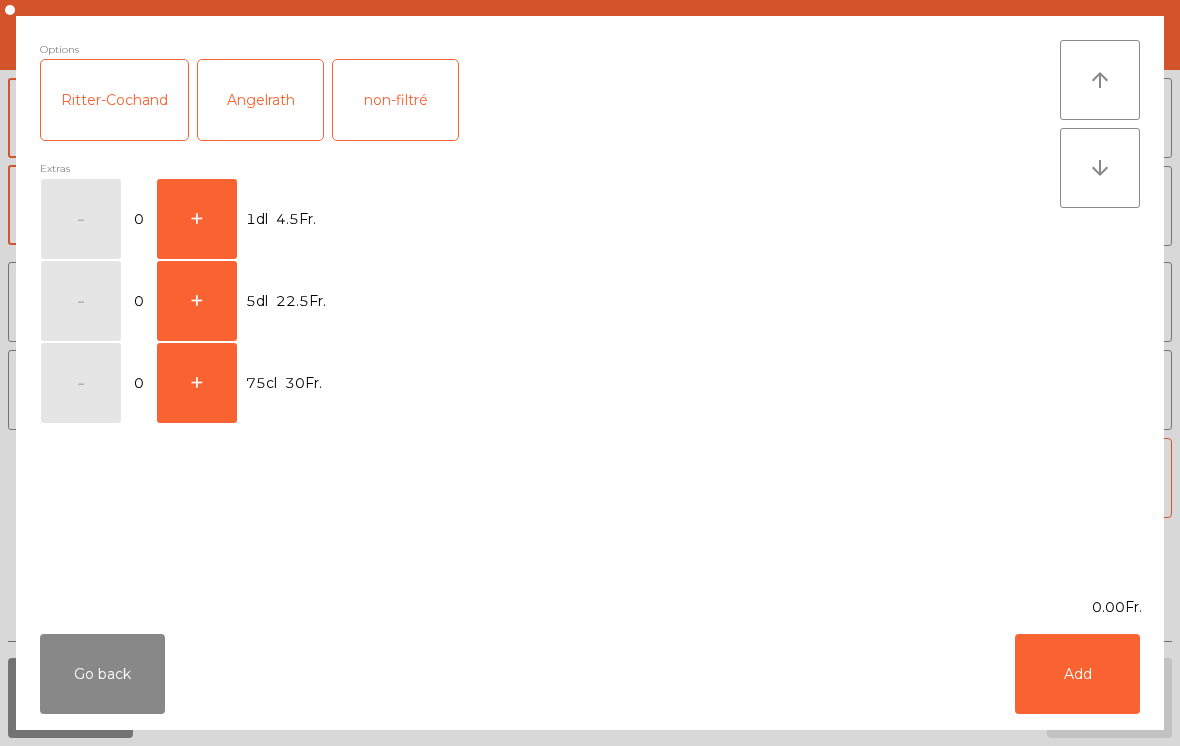 click on "Angelrath" 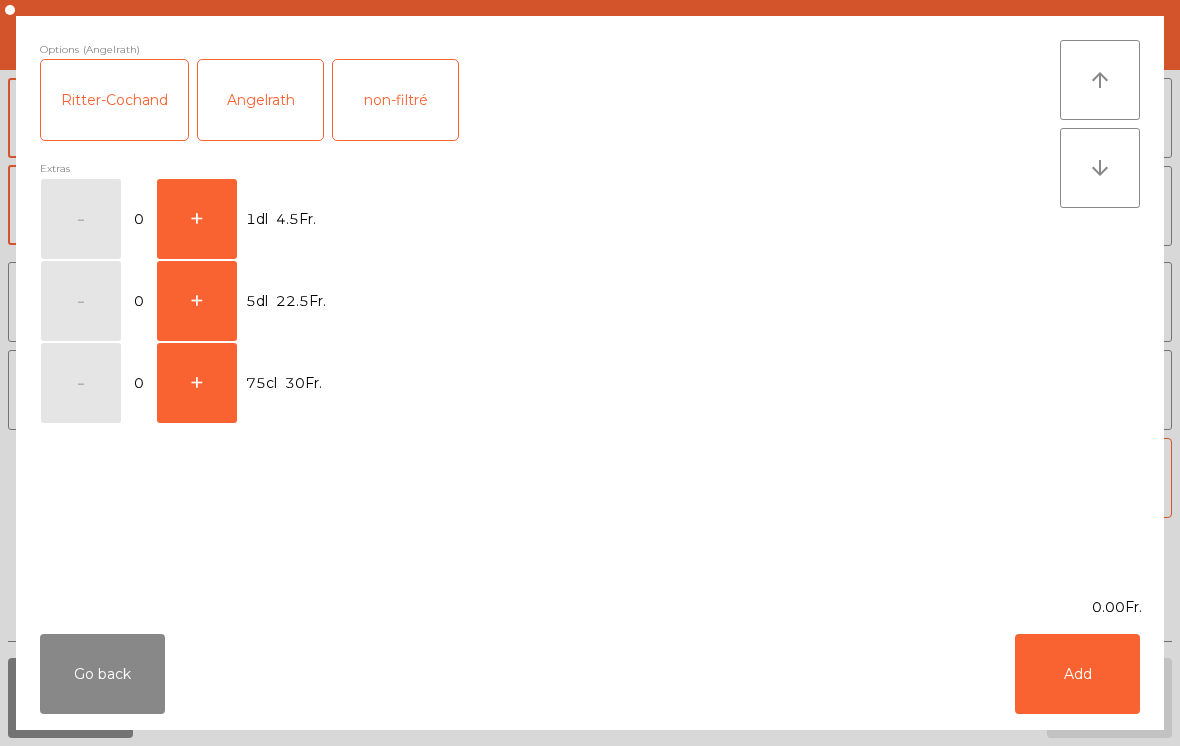 click on "+" 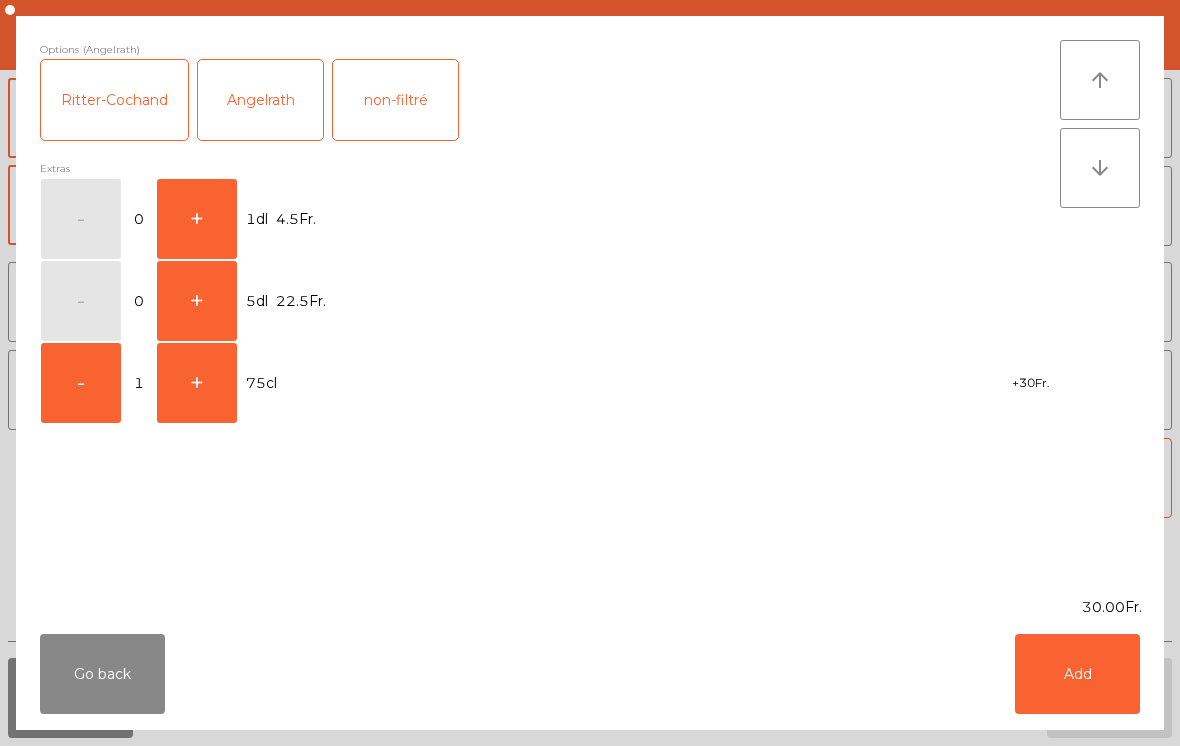 click on "Add" 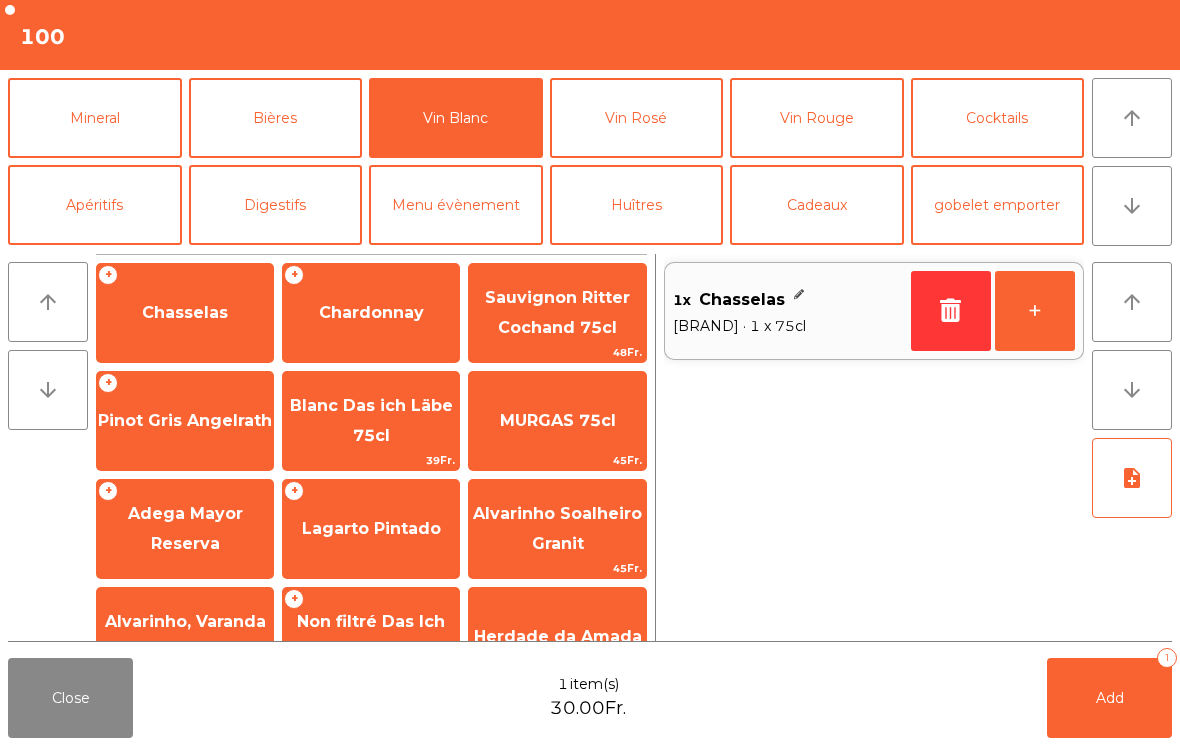 click on "Add   1" 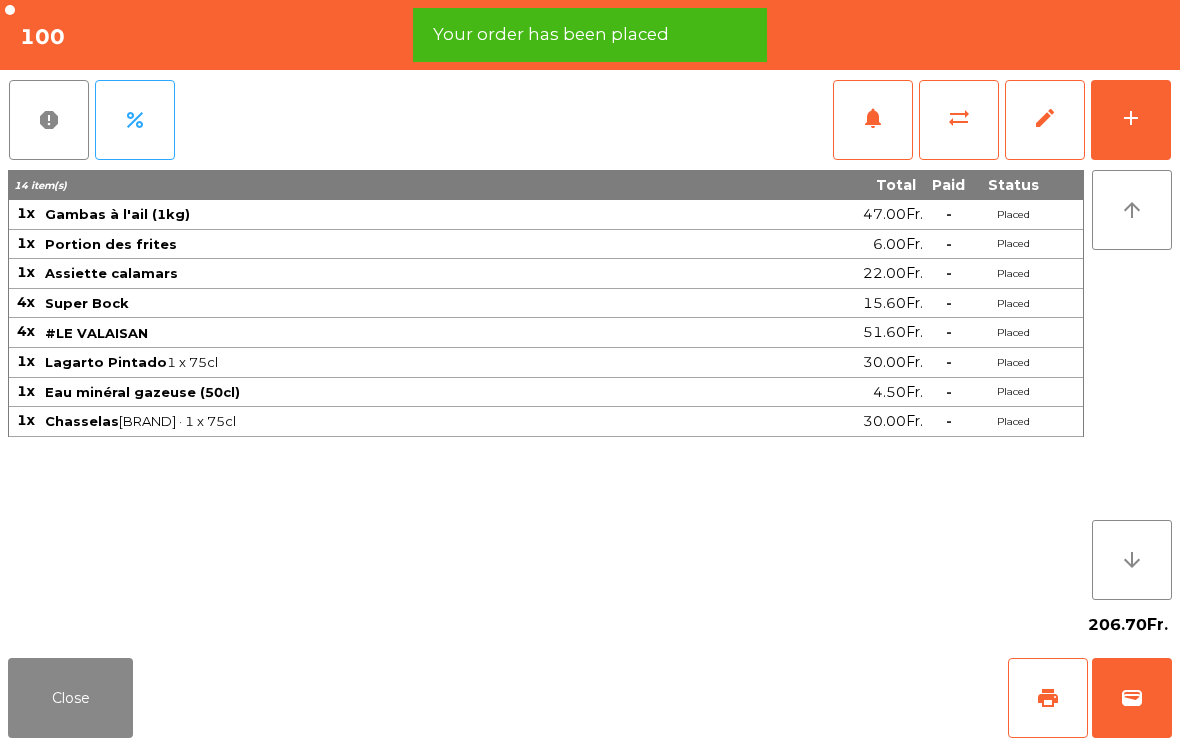 click on "Close" 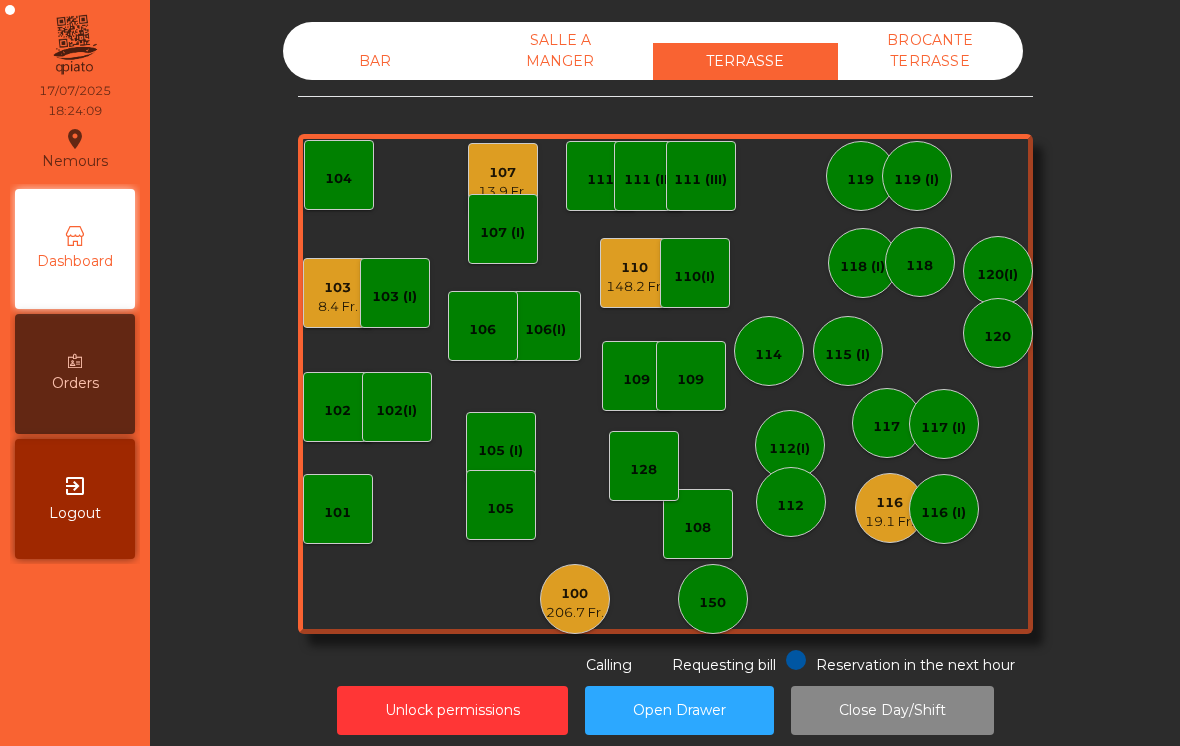 click on "206.7 Fr." 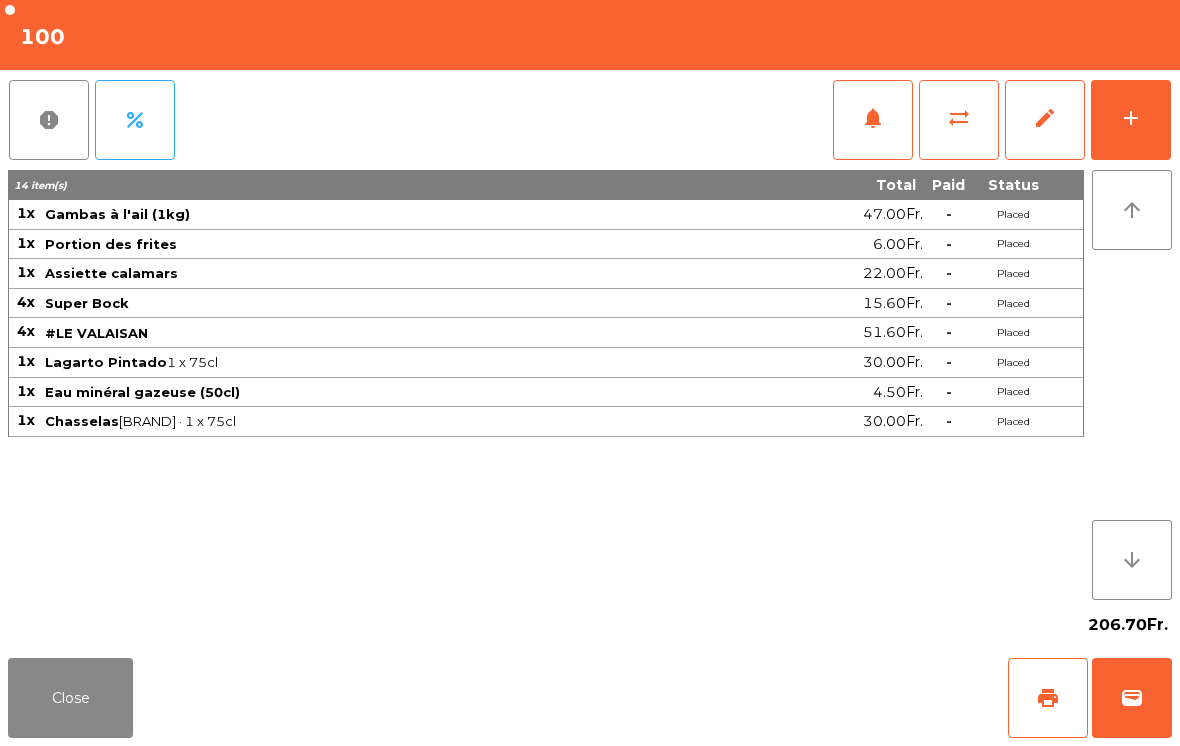 click on "add" 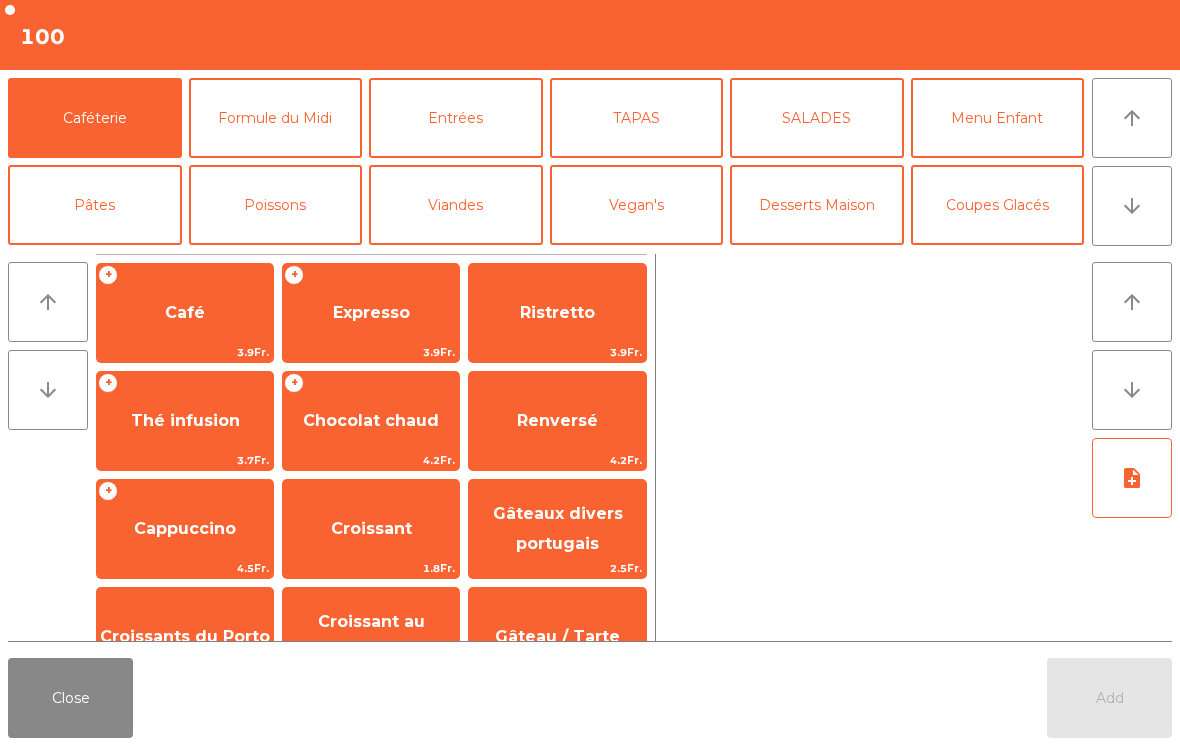 click on "Gâteaux divers portugais" 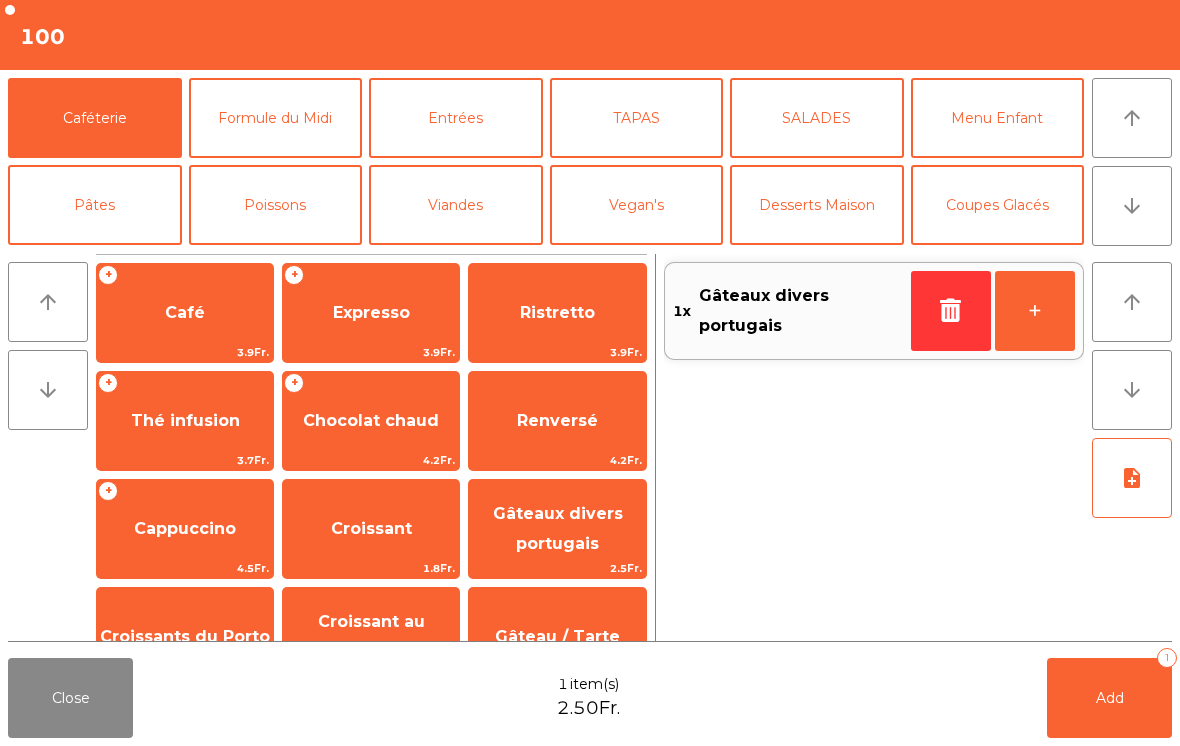 click on "+" 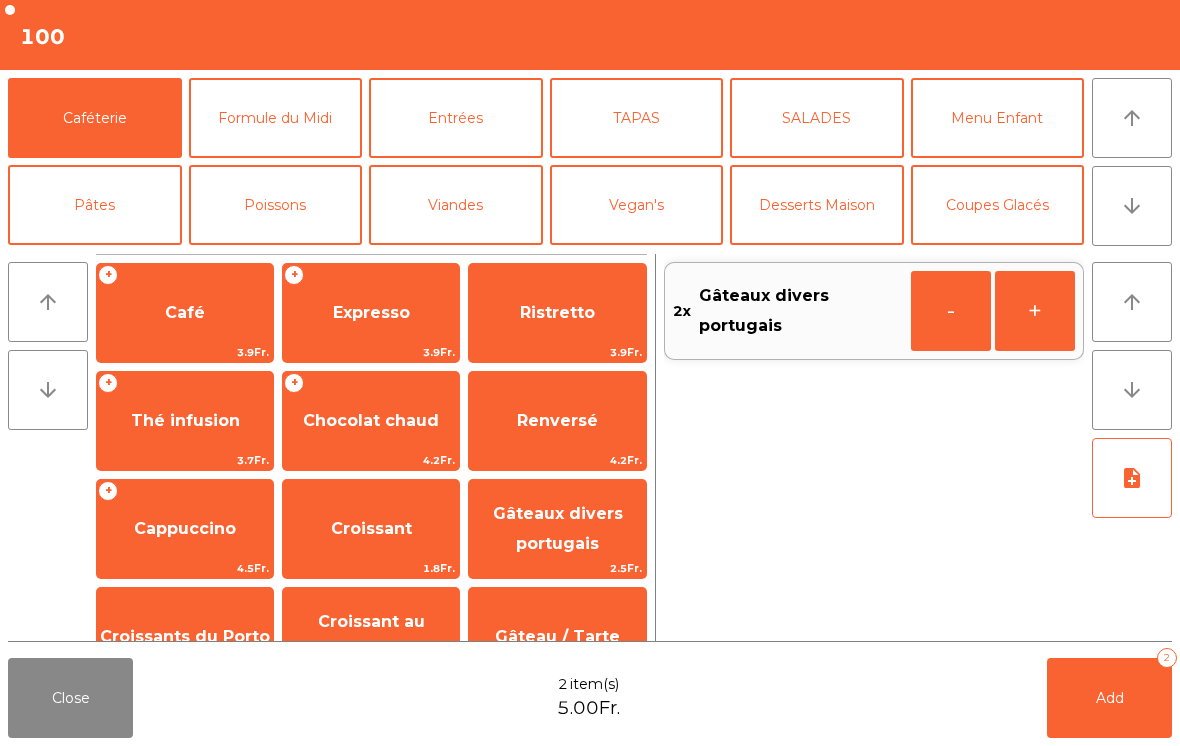click on "+" 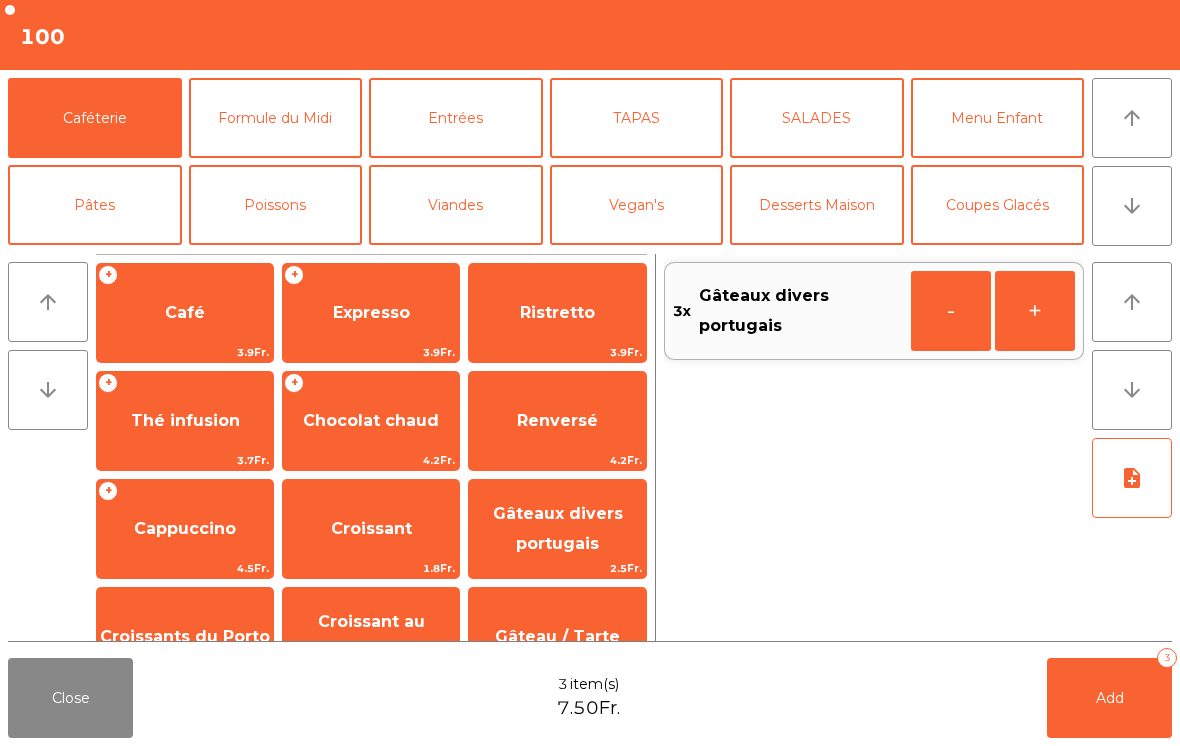 click on "Add" 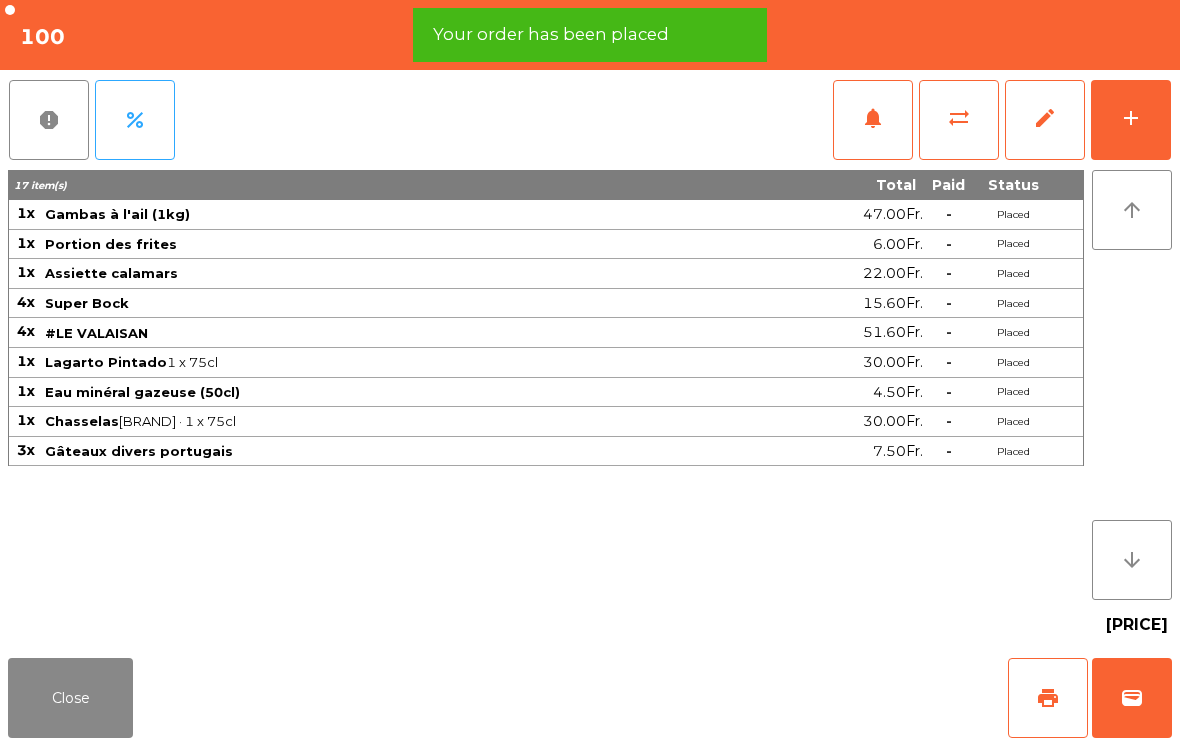 click on "Close" 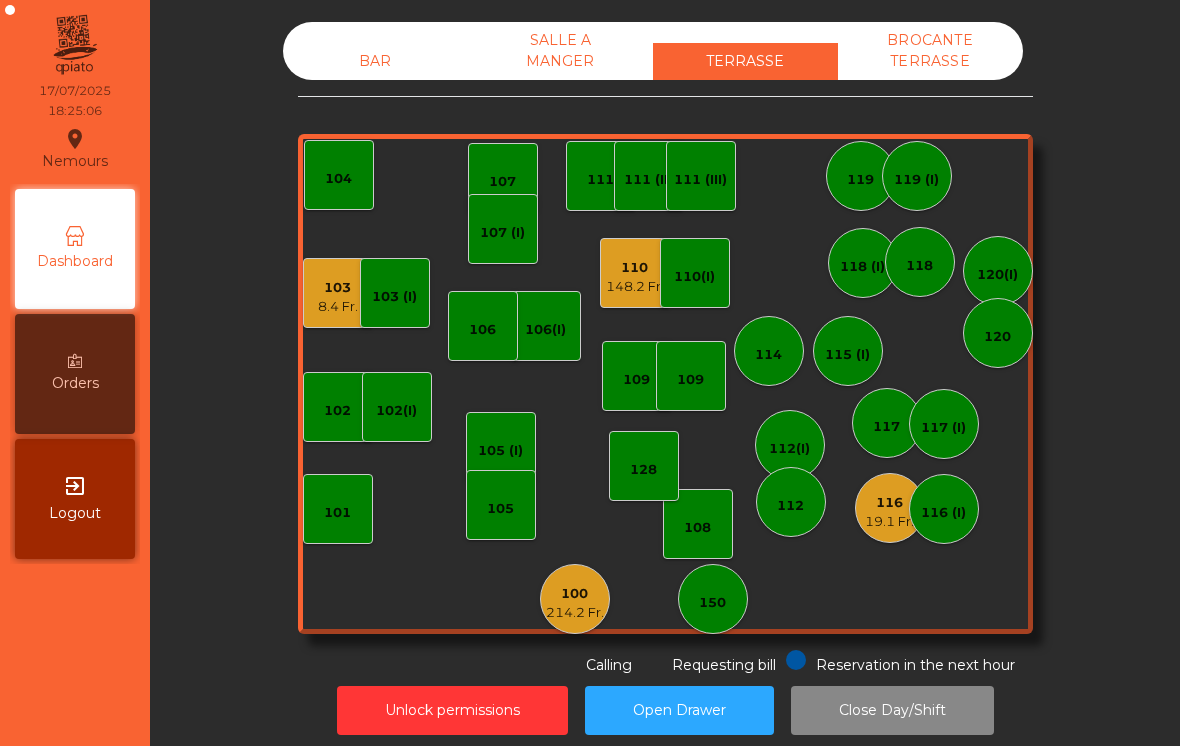 click on "117" 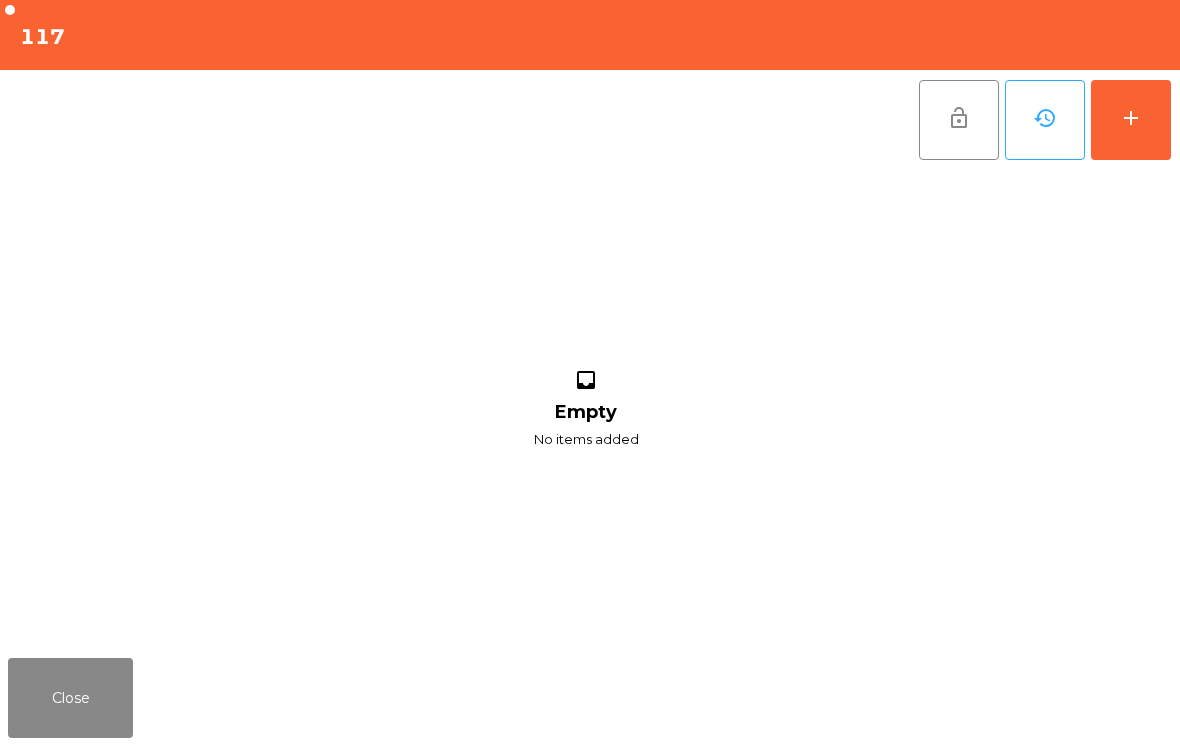 click on "add" 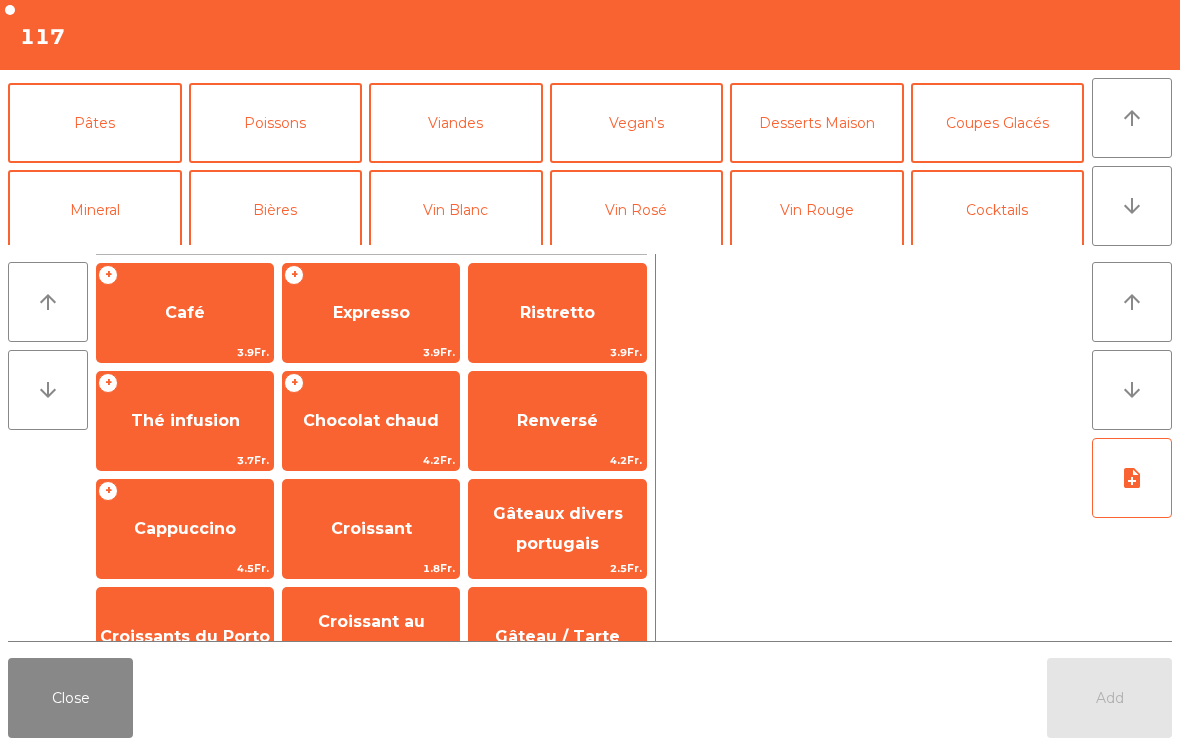 click on "Cocktails" 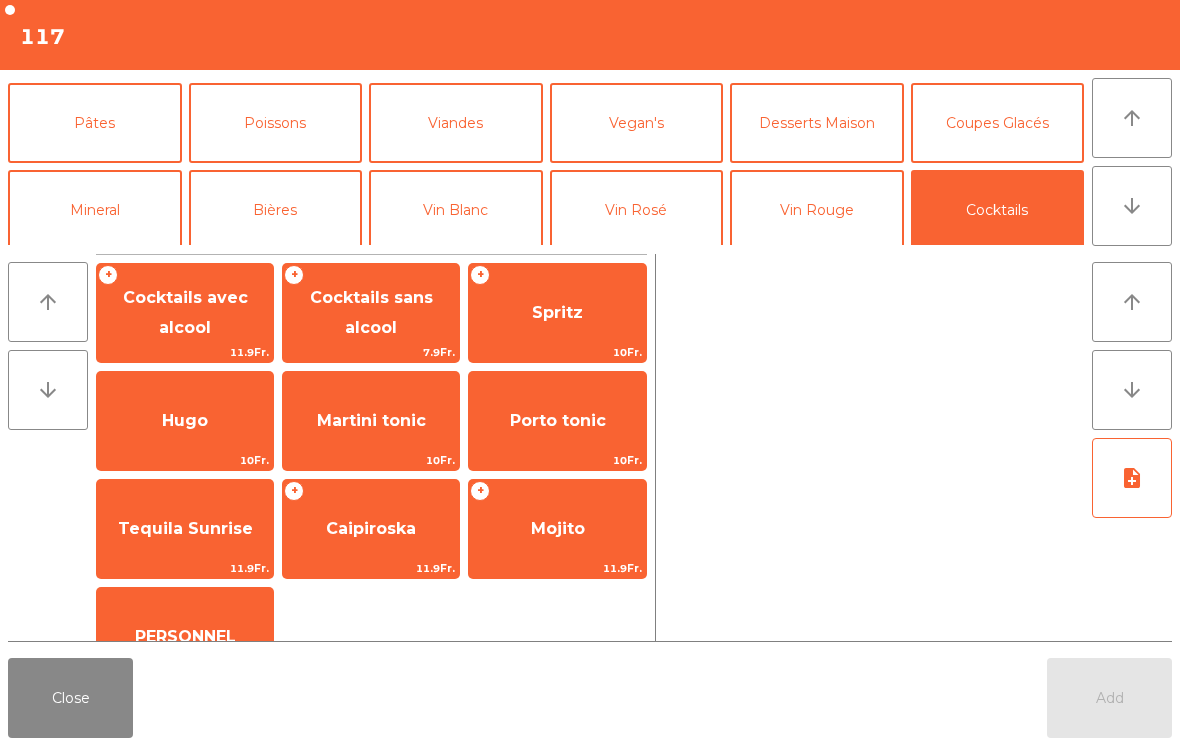 scroll, scrollTop: 78, scrollLeft: 0, axis: vertical 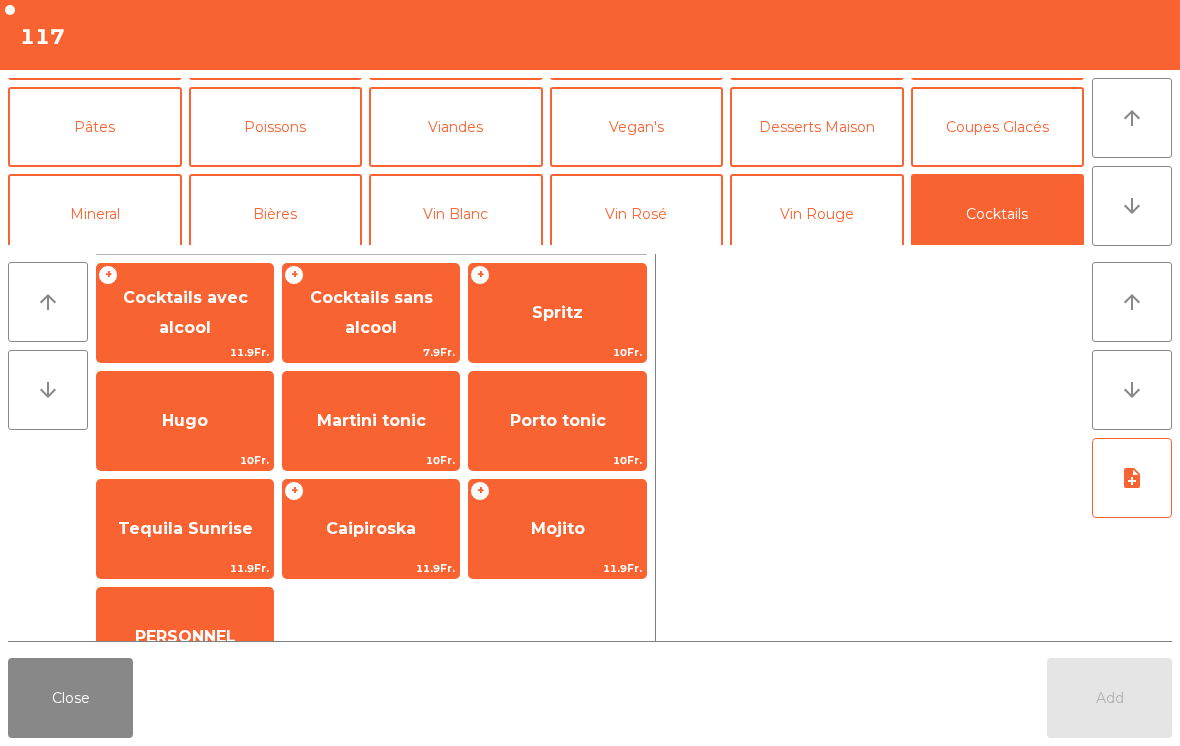 click on "Spritz" 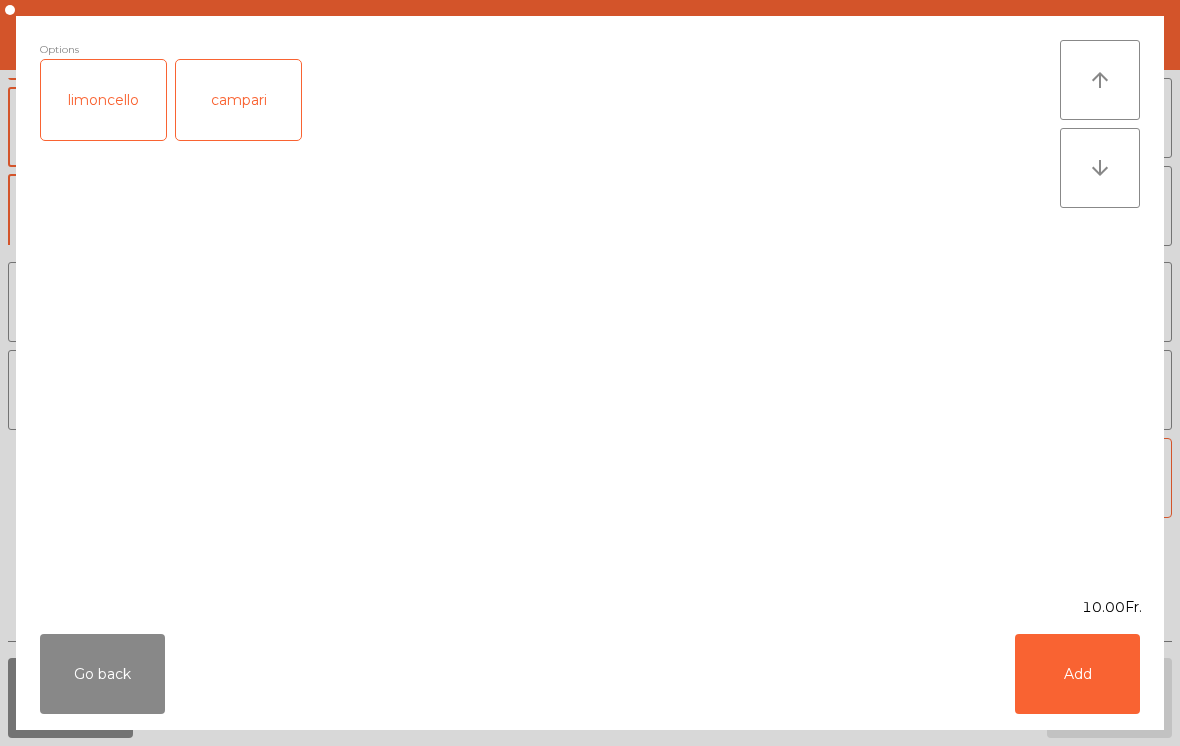 click on "Add" 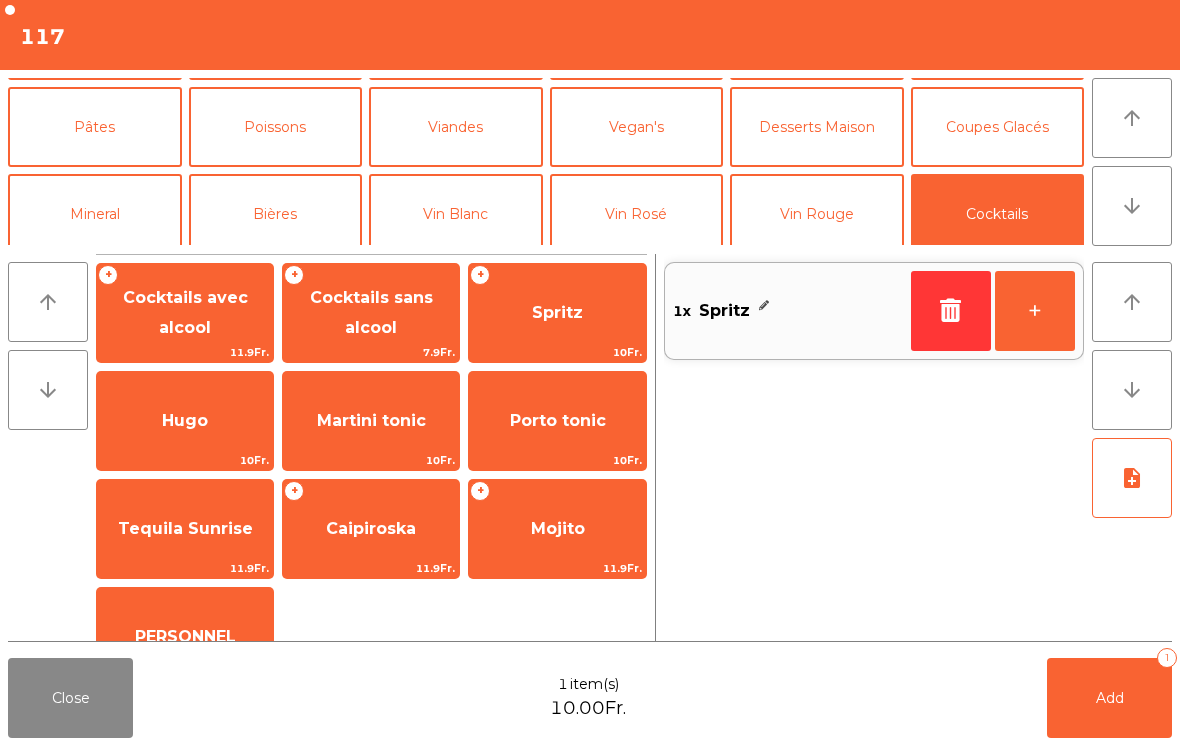 click on "Pâtes" 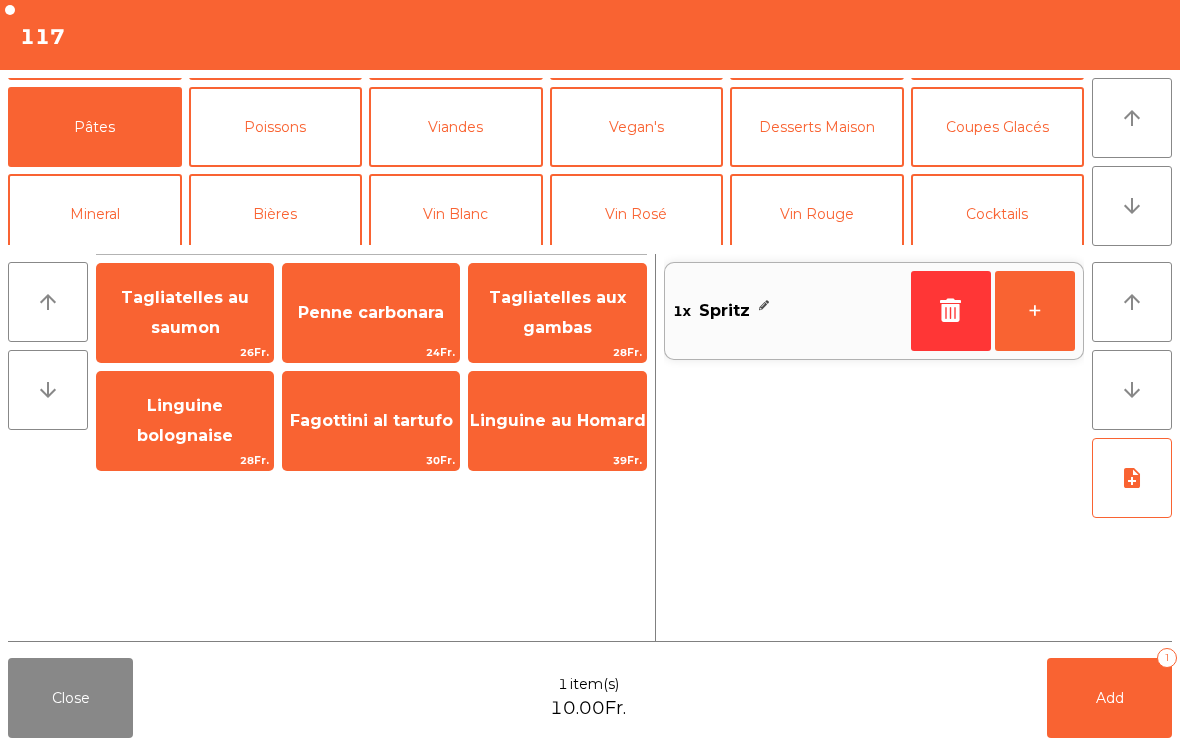 click on "Bières" 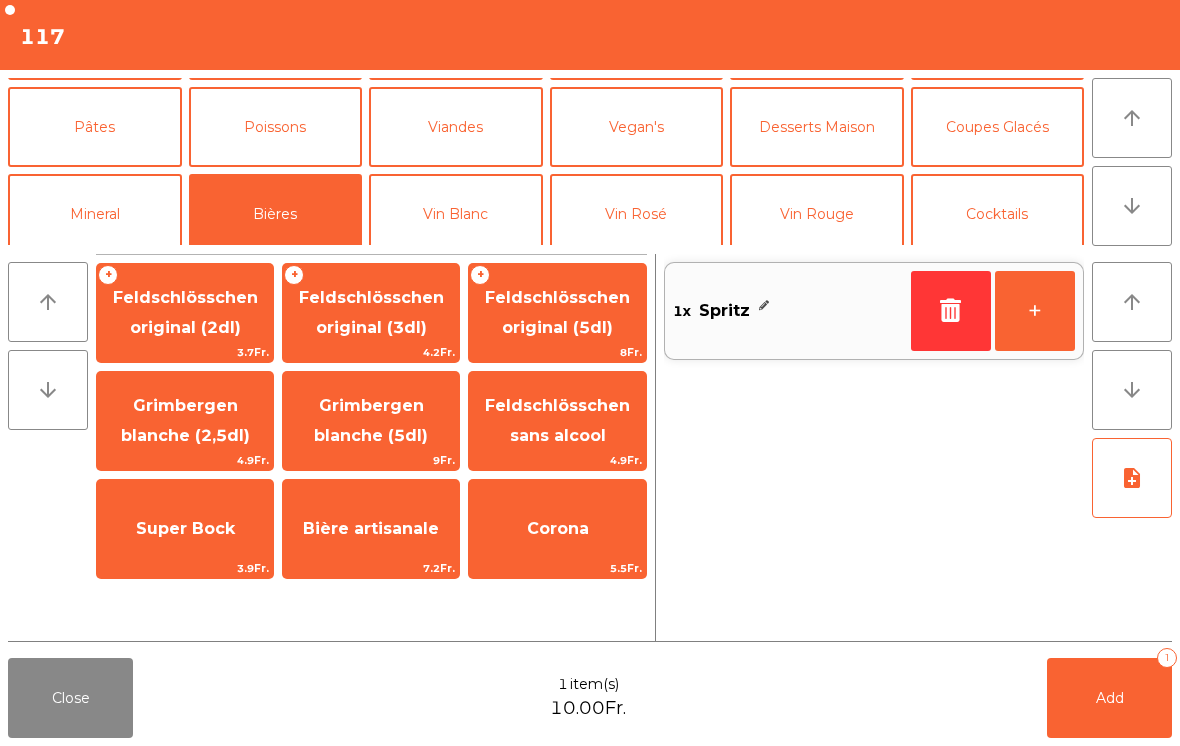 click on "Feldschlösschen original (3dl)" 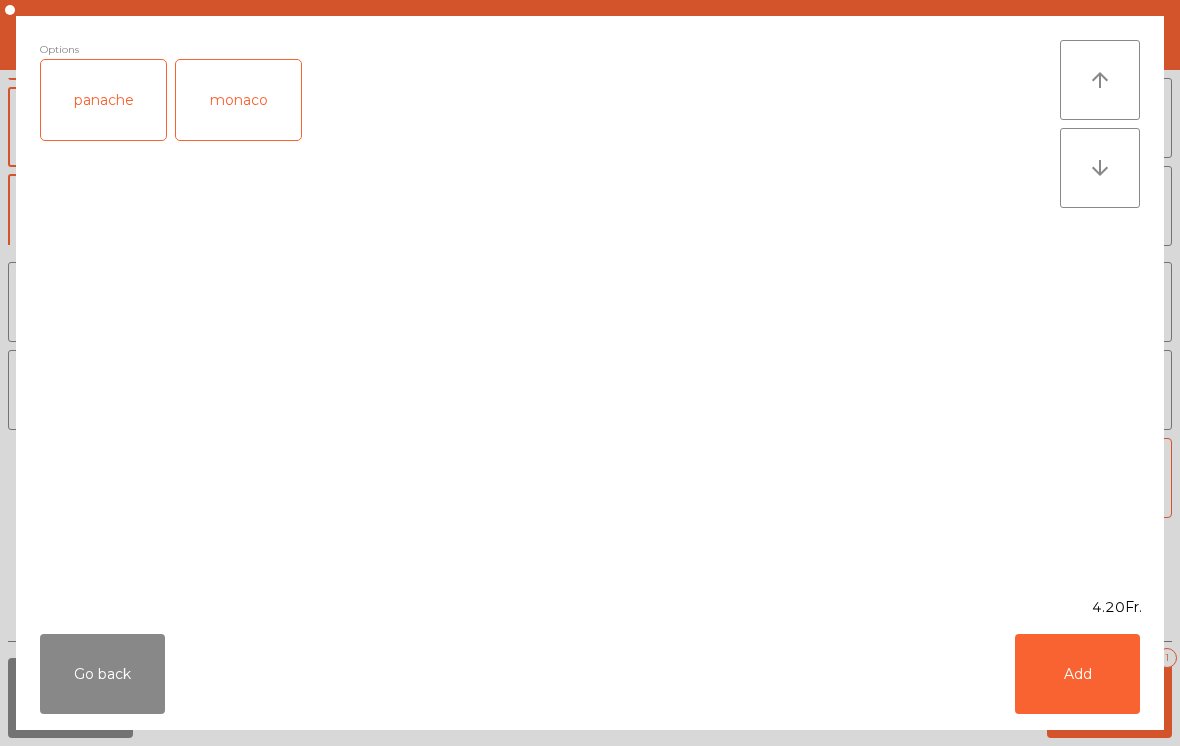 click on "Add" 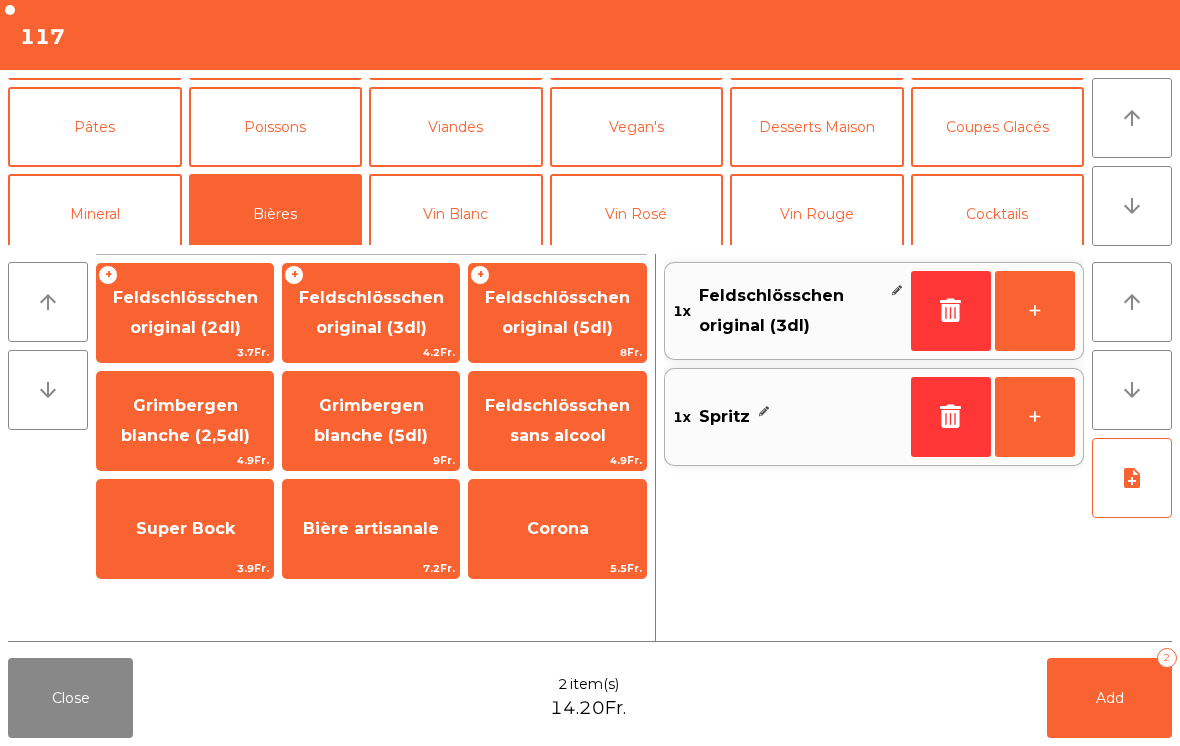 click on "Add   2" 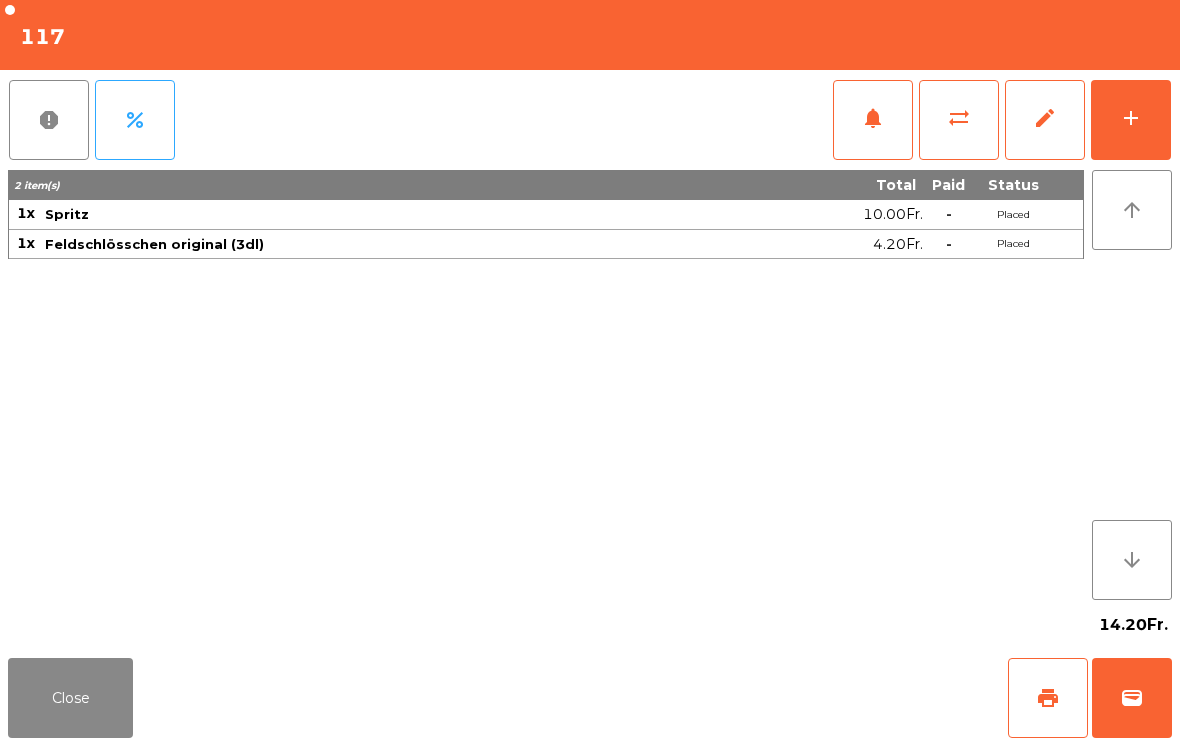click on "Close" 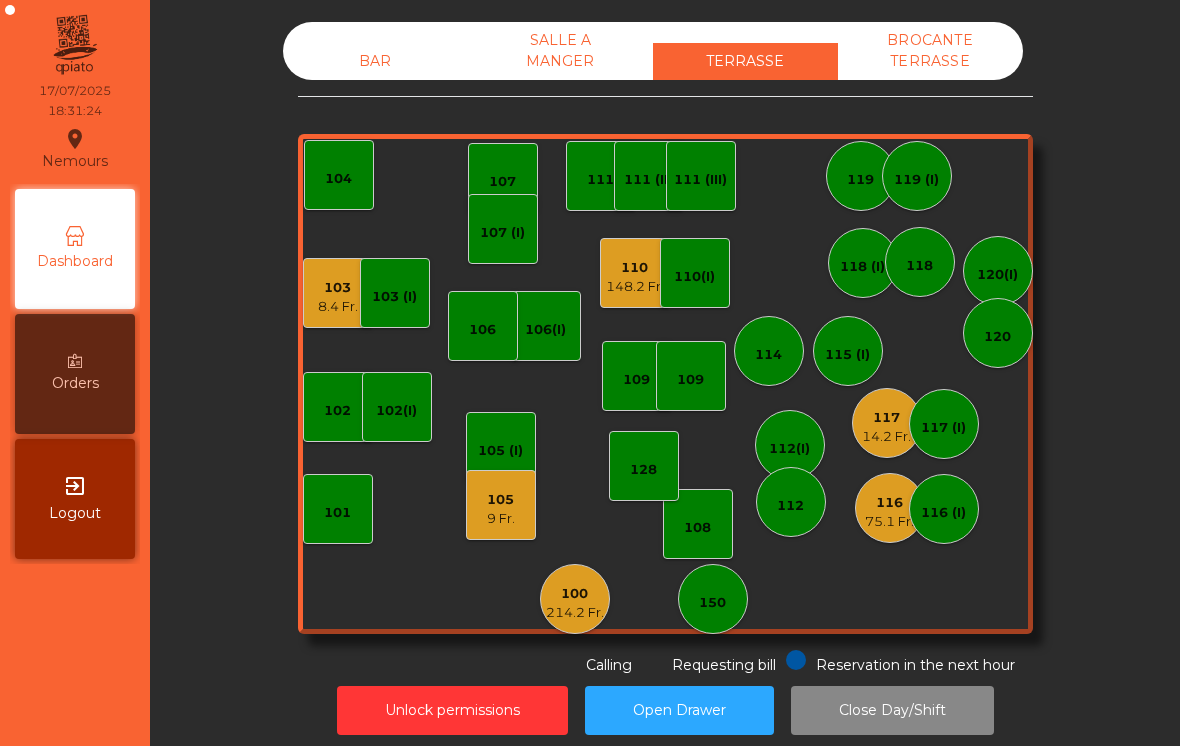 click on "14.2 Fr." 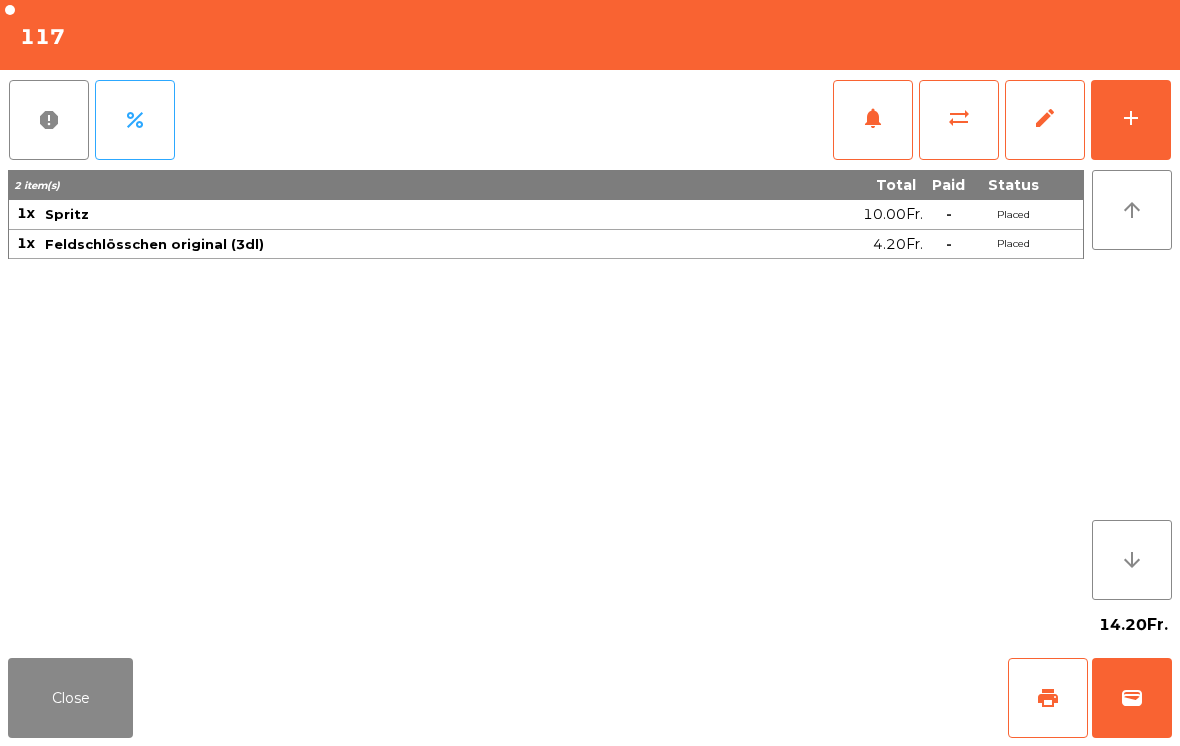 click on "add" 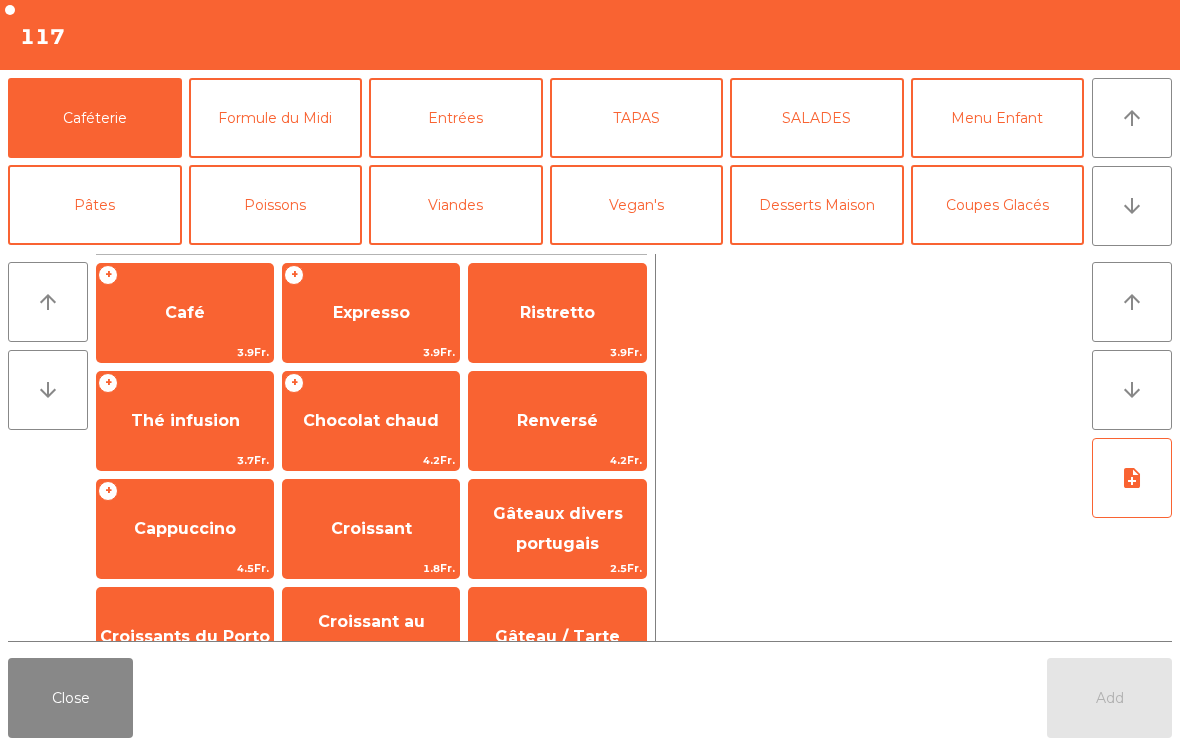 click on "TAPAS" 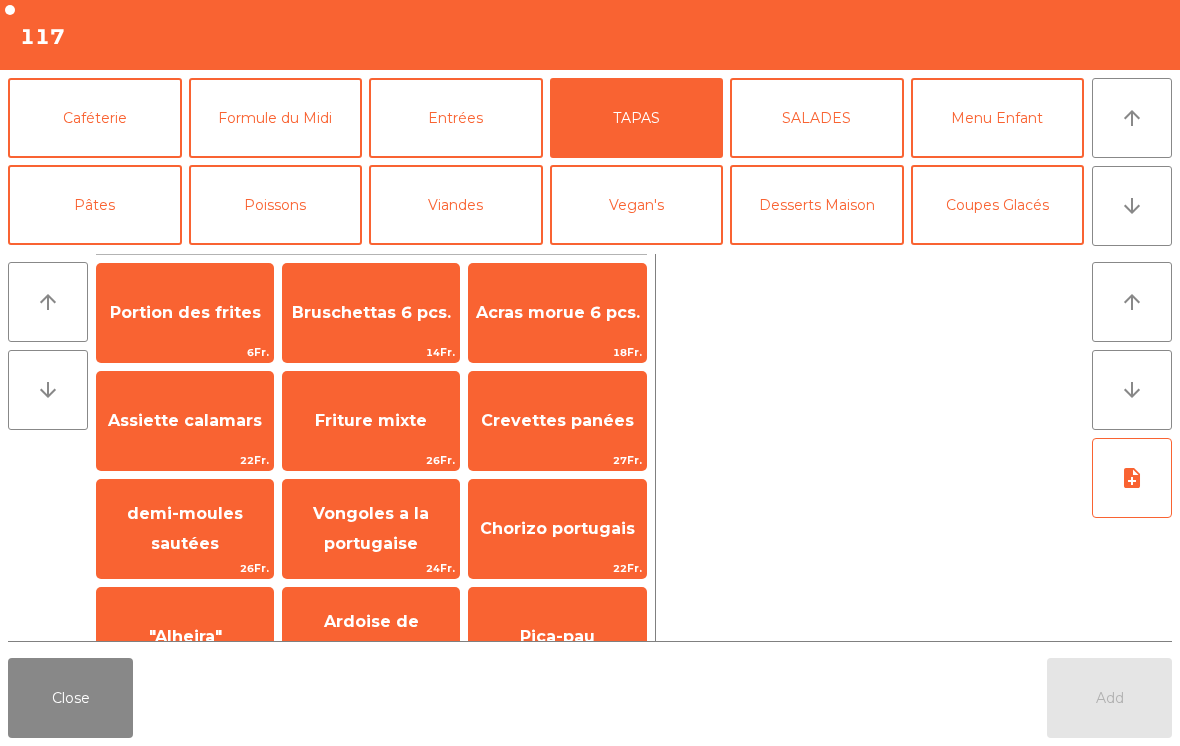 click on "Assiette calamars" 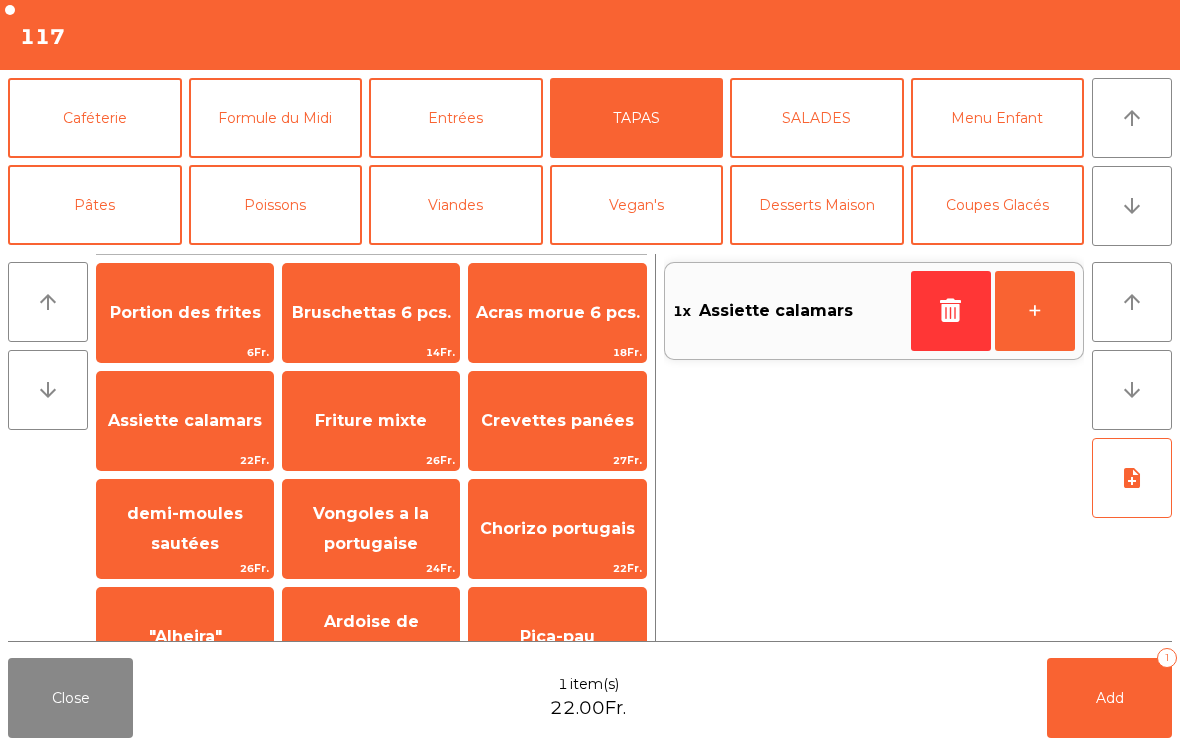 click on "Viandes" 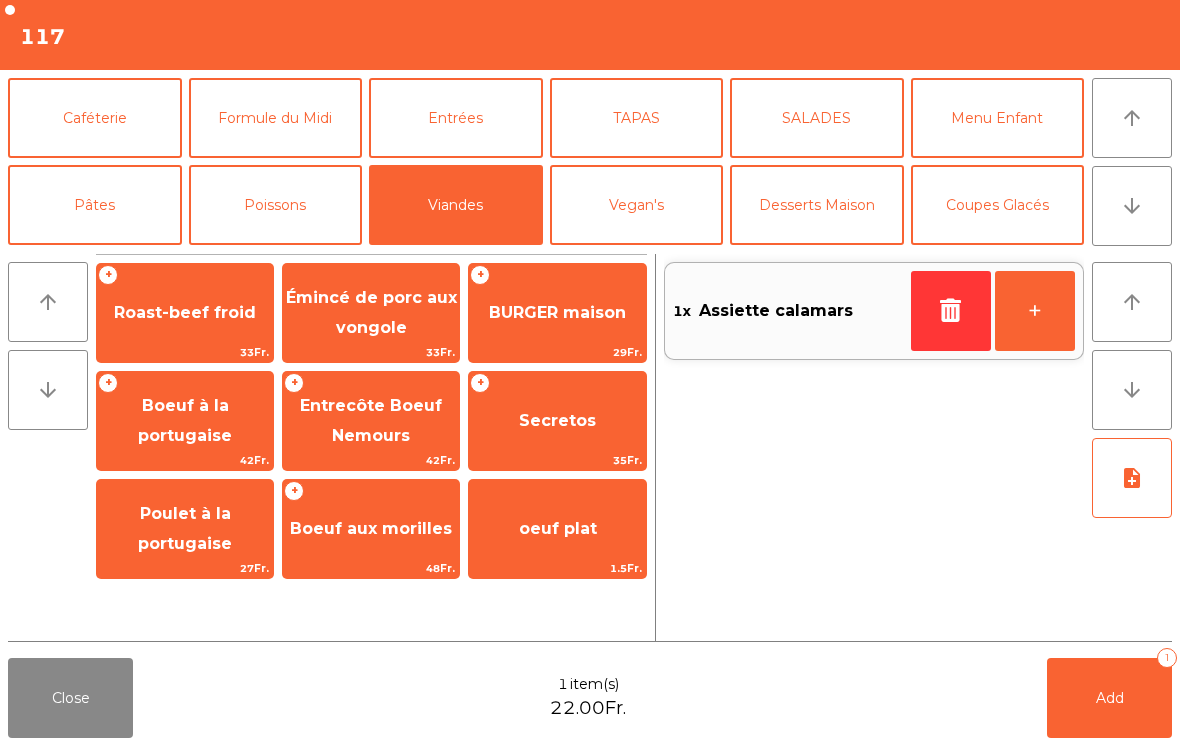 click on "BURGER maison" 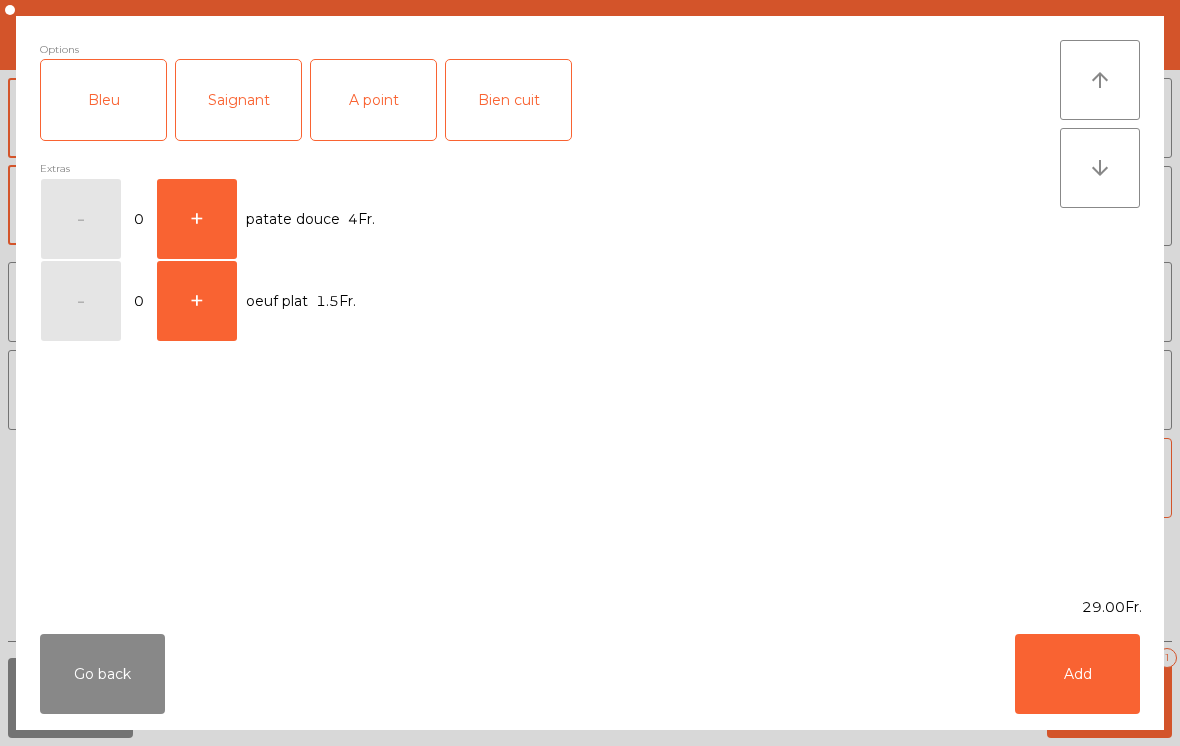 click on "A point" 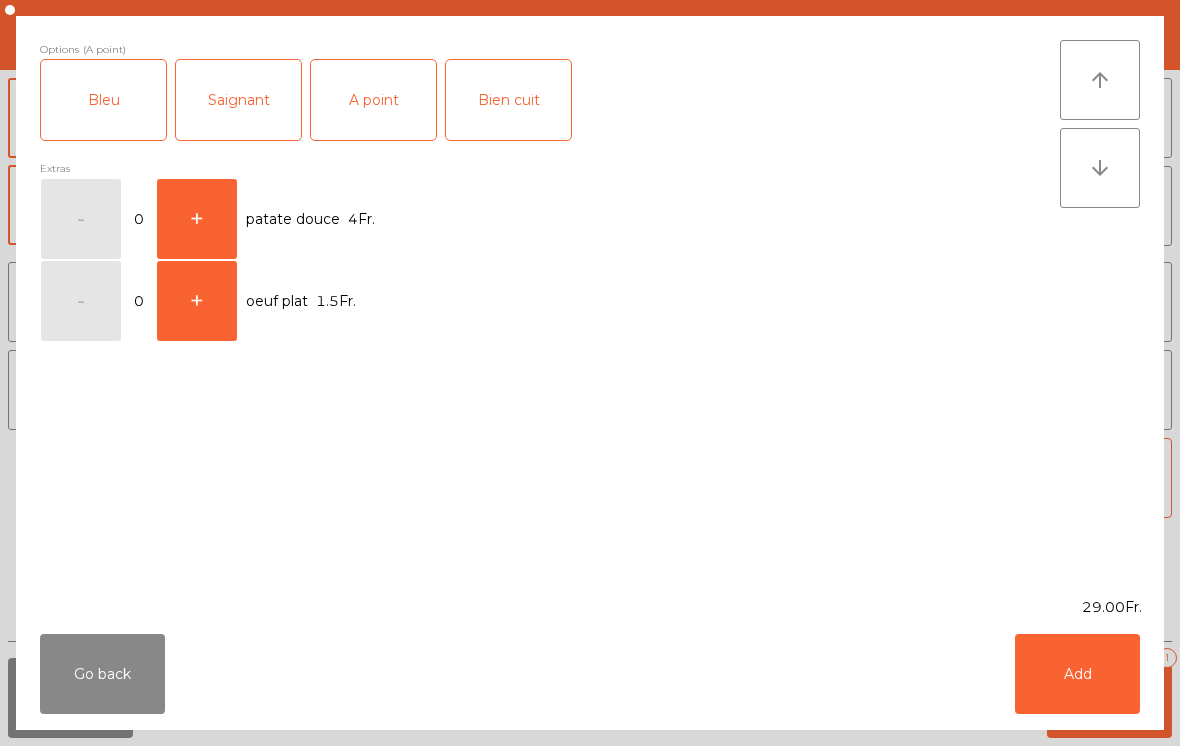 click on "Add" 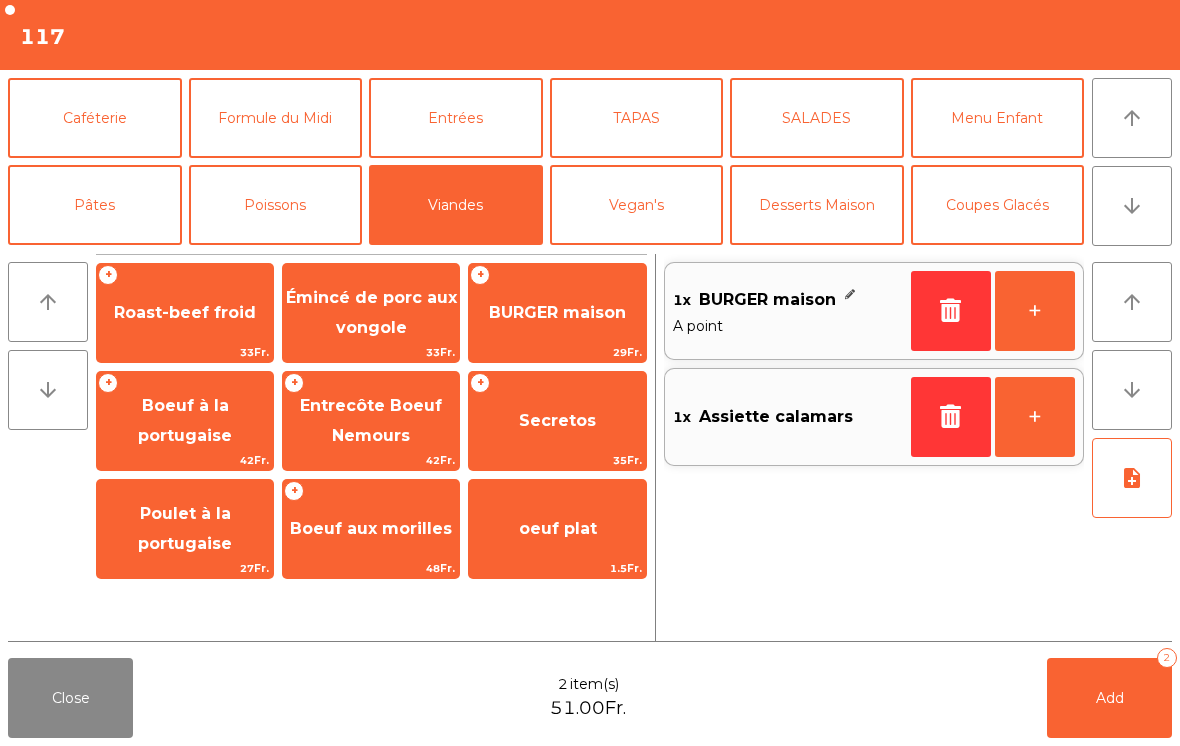 click on "+" 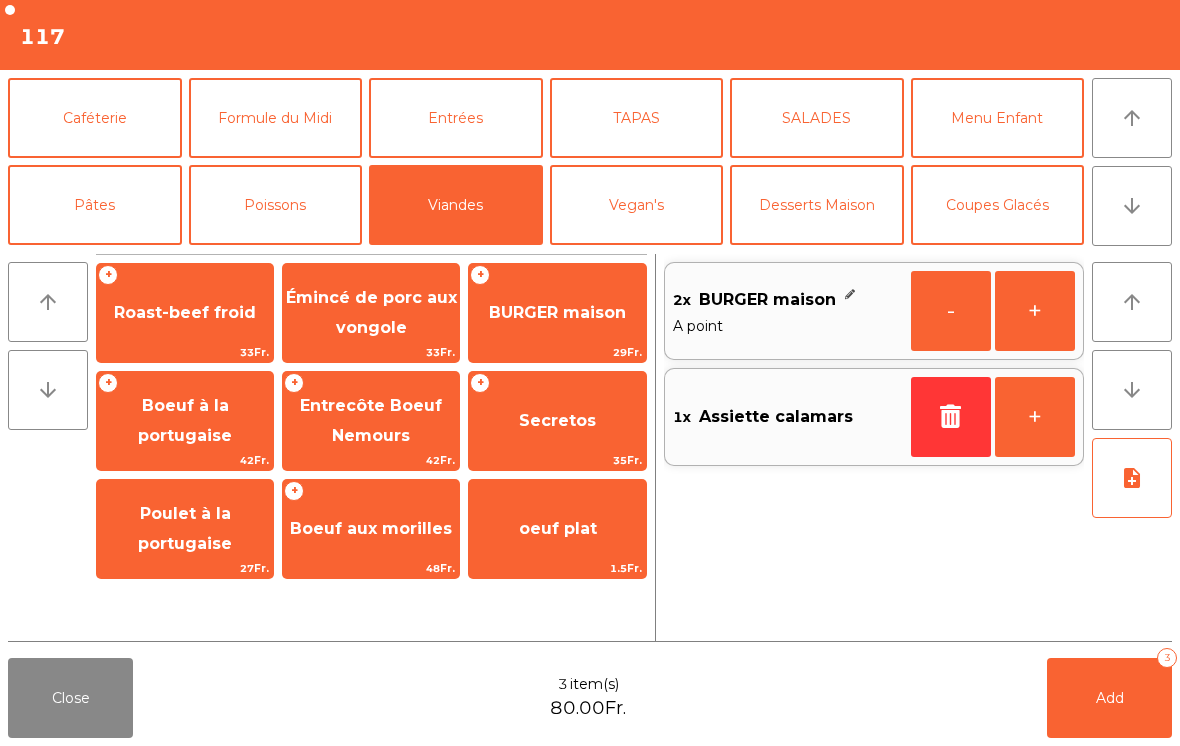 click on "note_add" 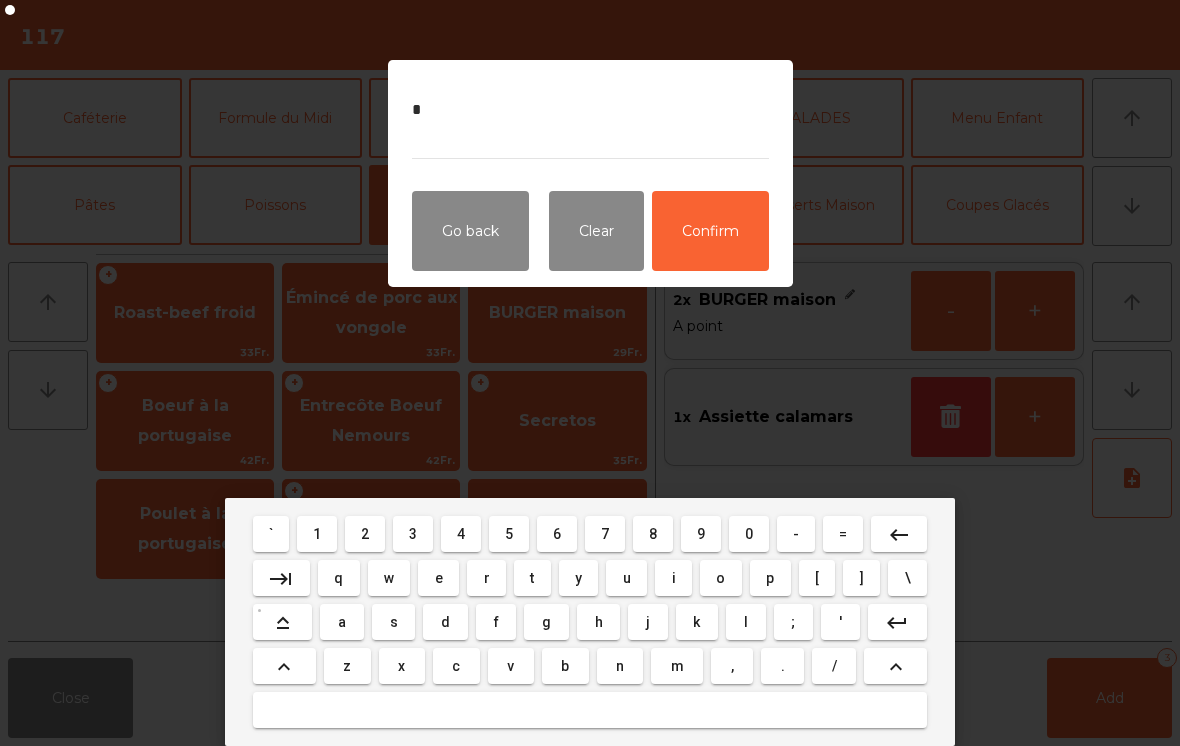 type on "**" 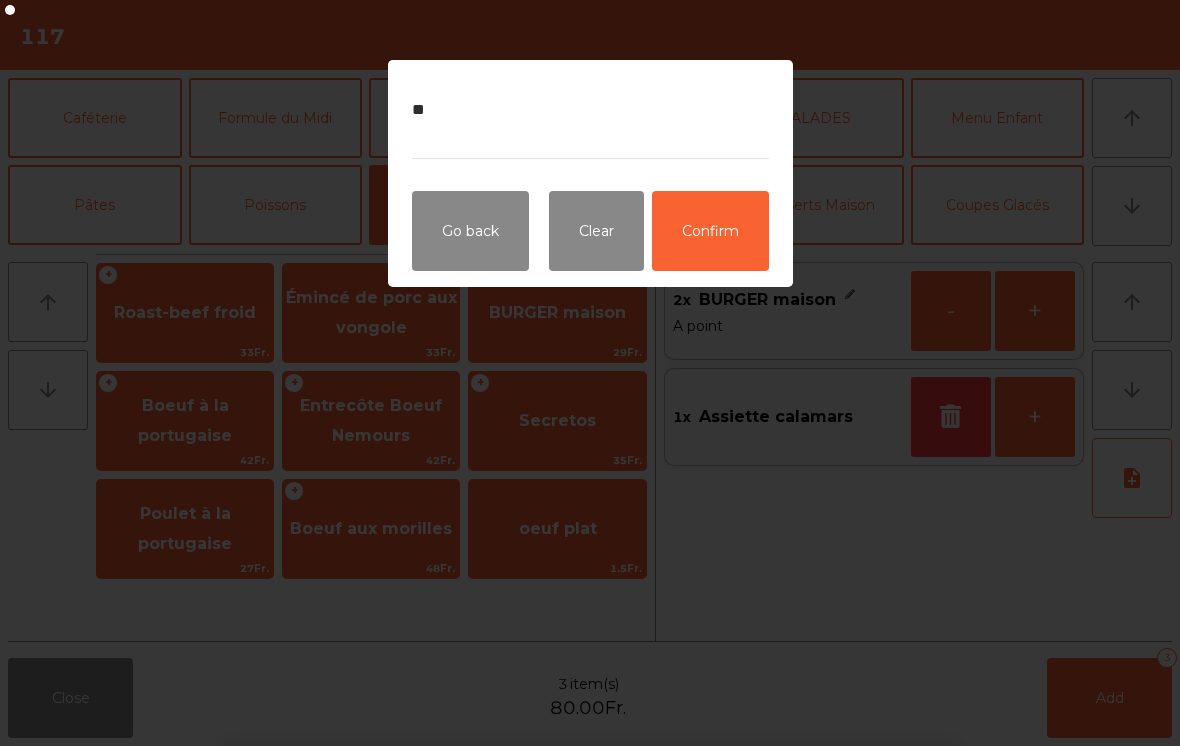 click on "Confirm" 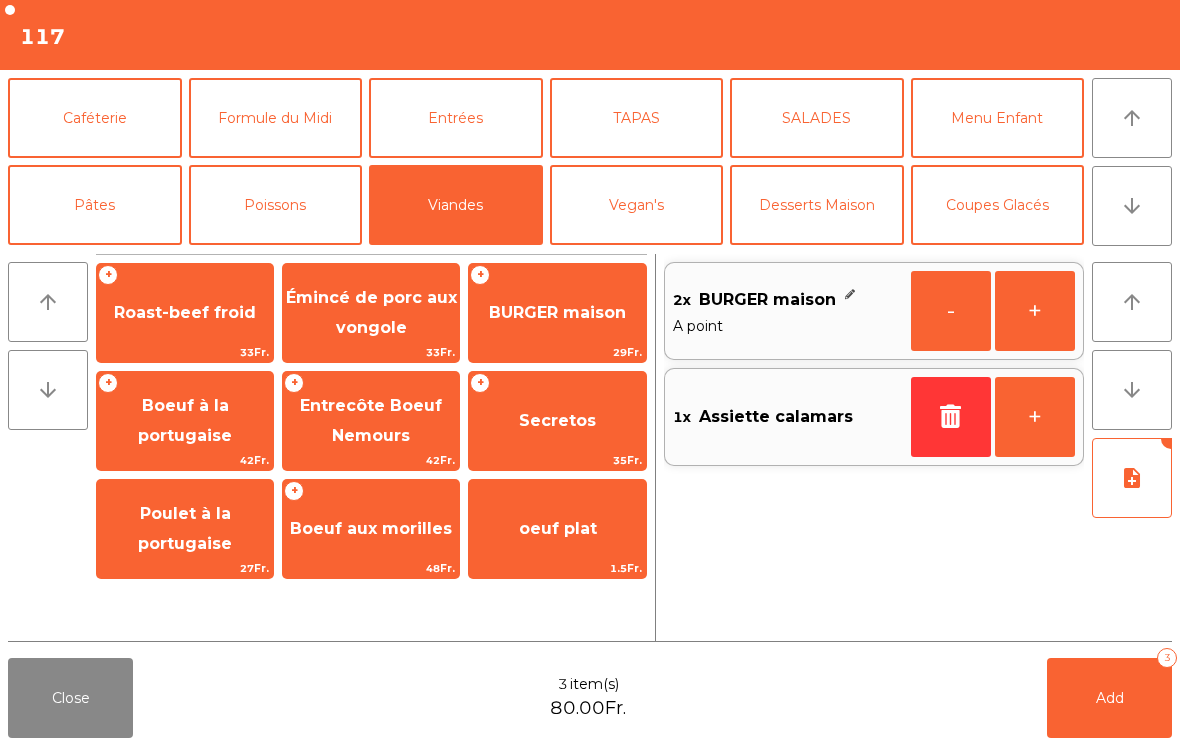 click on "Add   3" 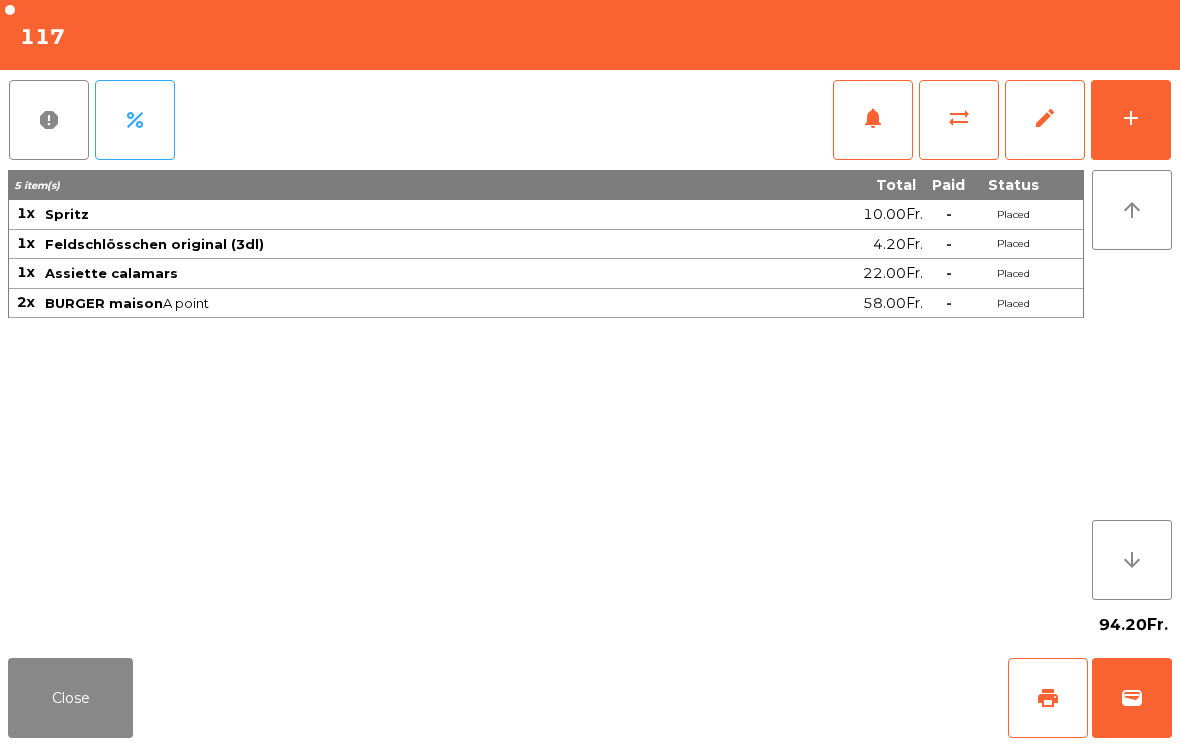 click on "Close" 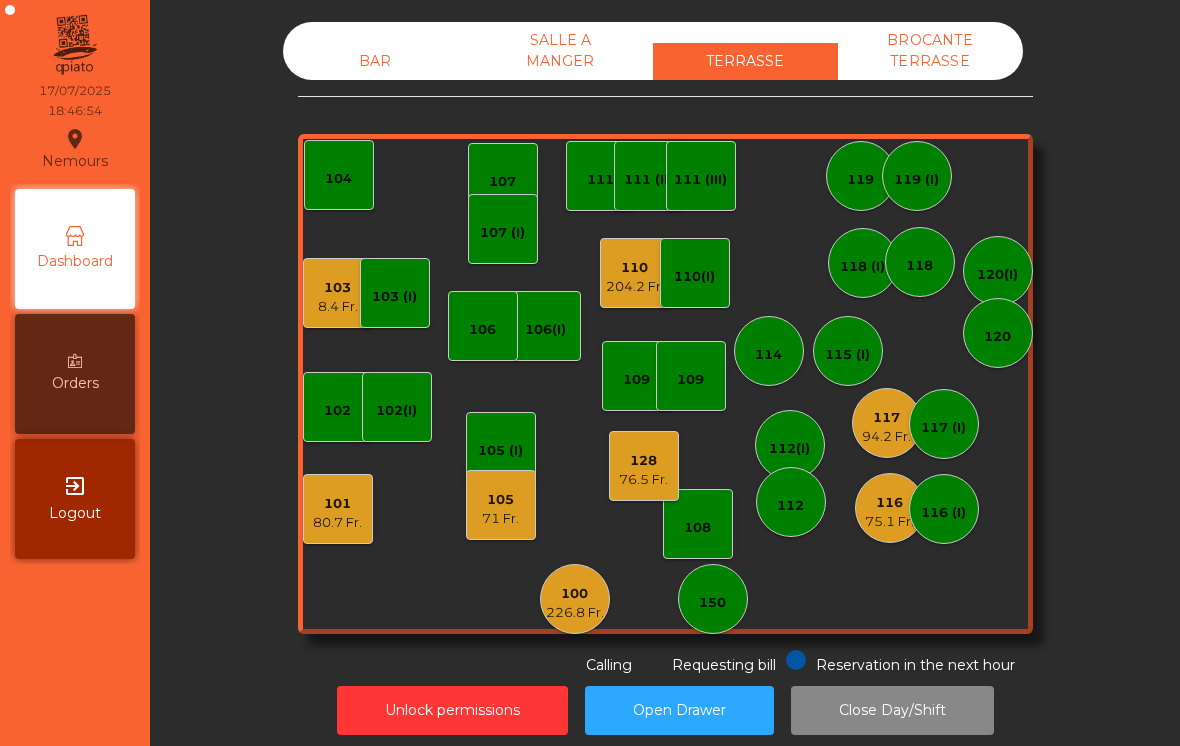 click on "80.7 Fr." 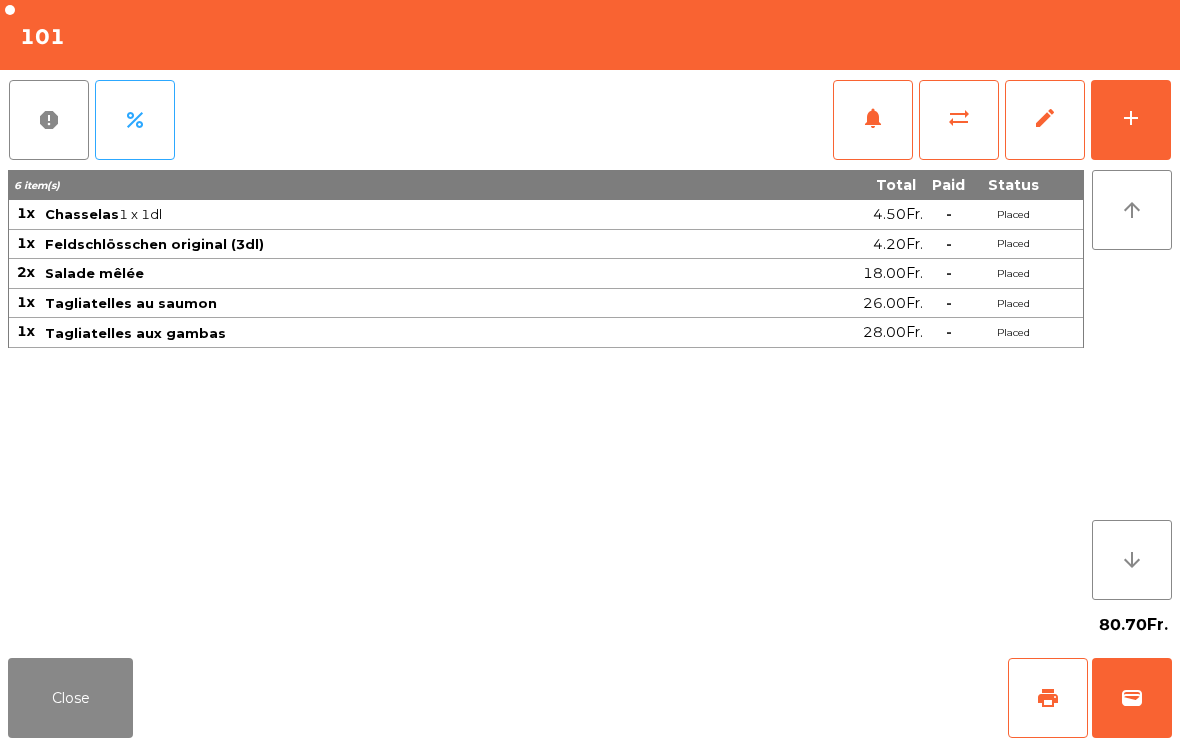 click on "add" 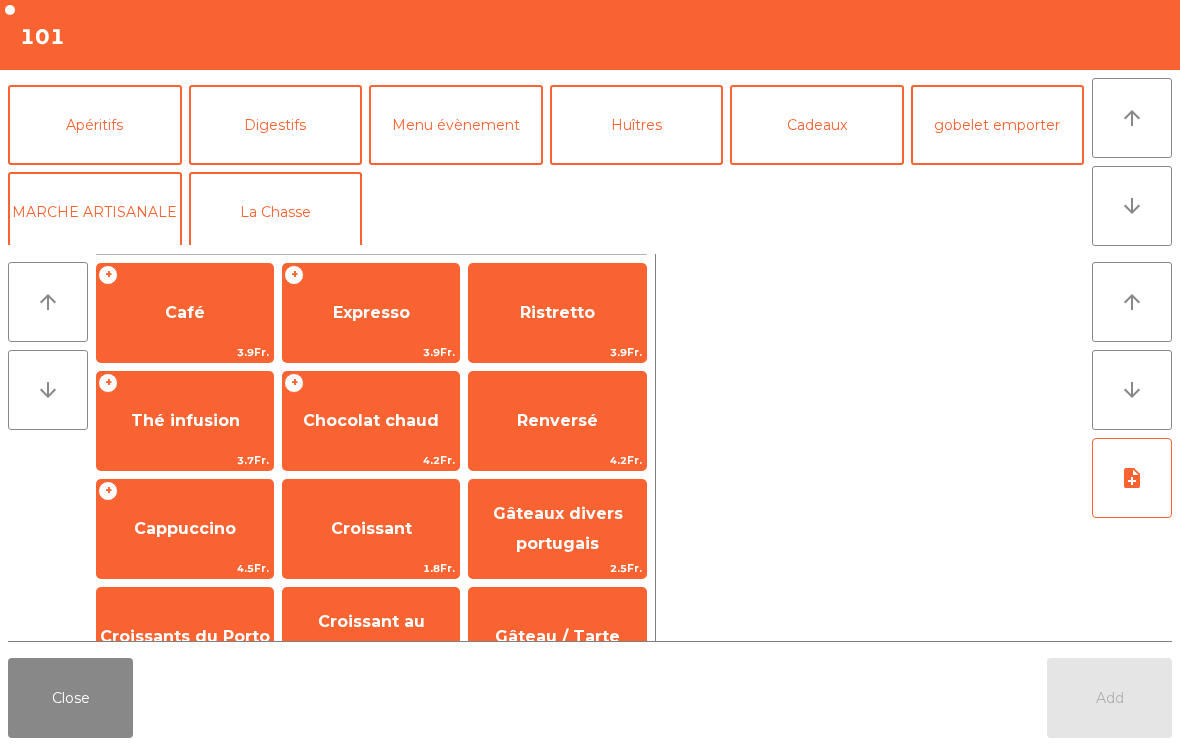 click on "Mineral" 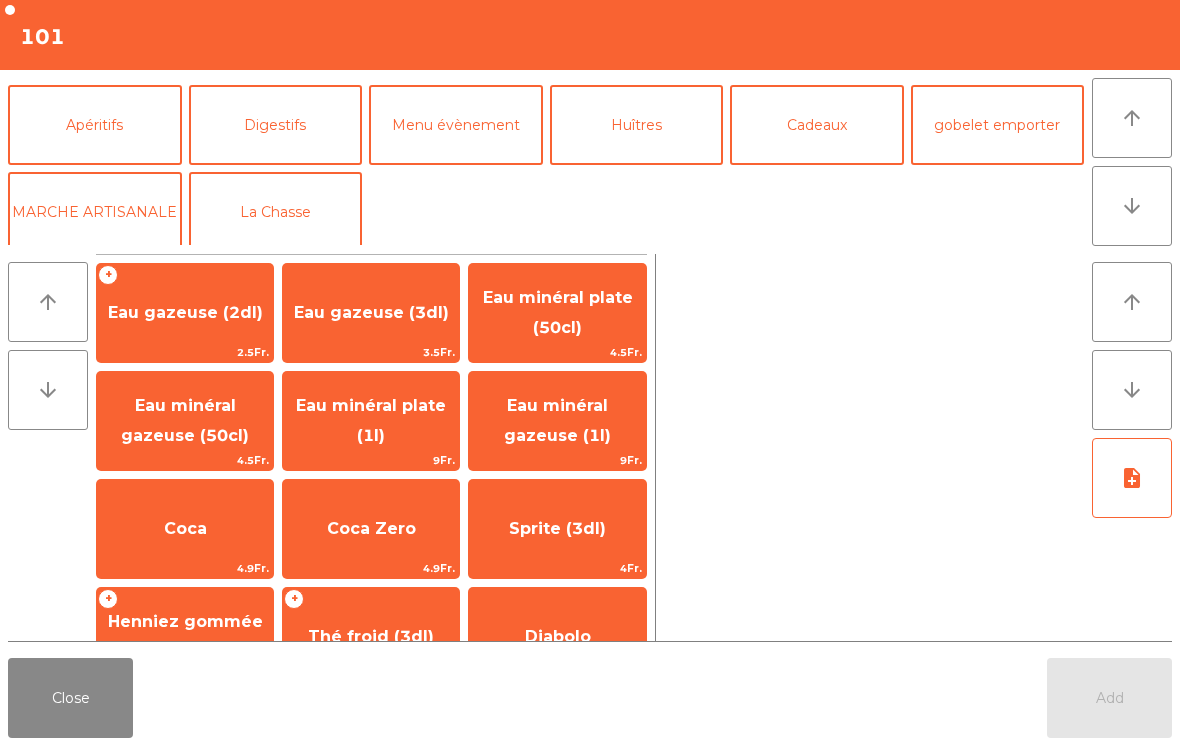 scroll, scrollTop: 174, scrollLeft: 0, axis: vertical 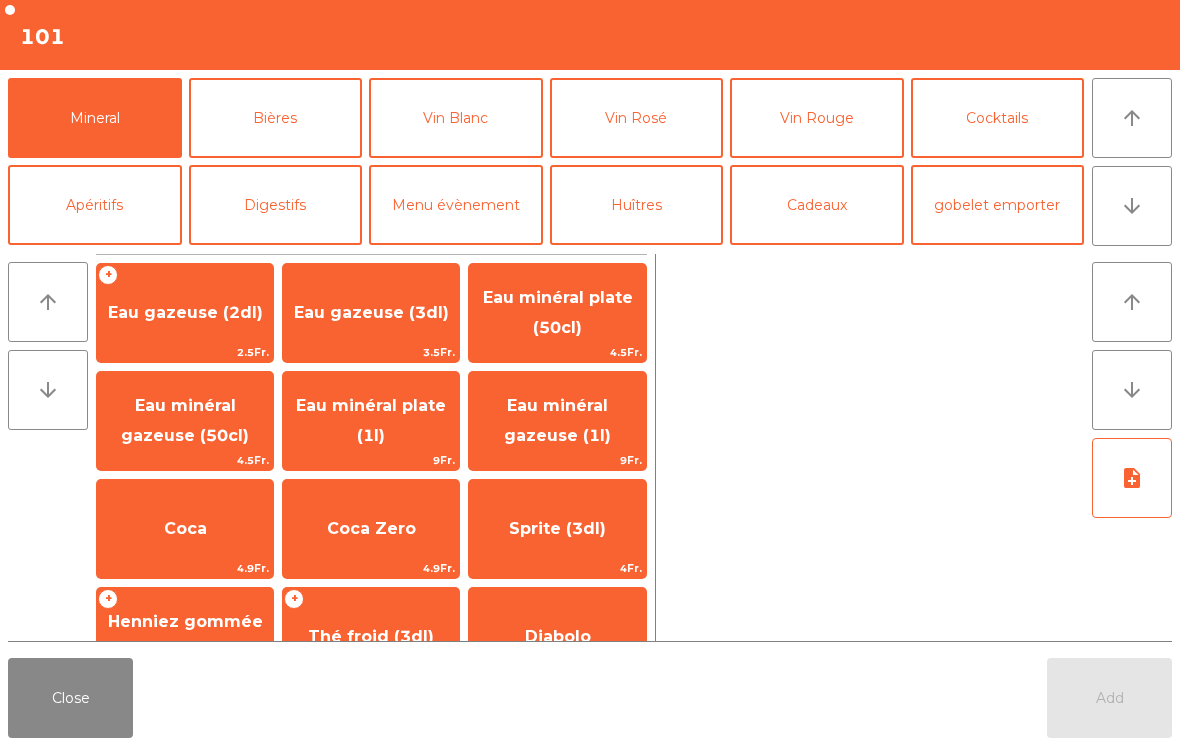 click on "Eau minéral gazeuse (50cl)" 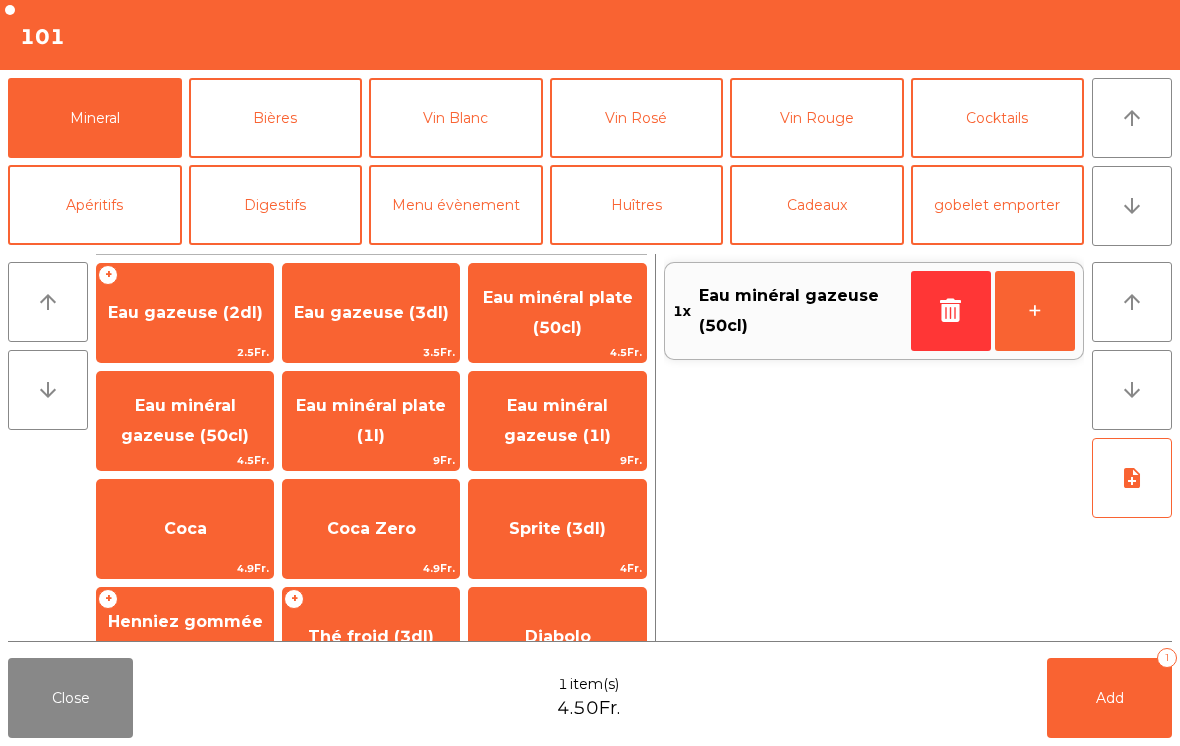 click on "Add   1" 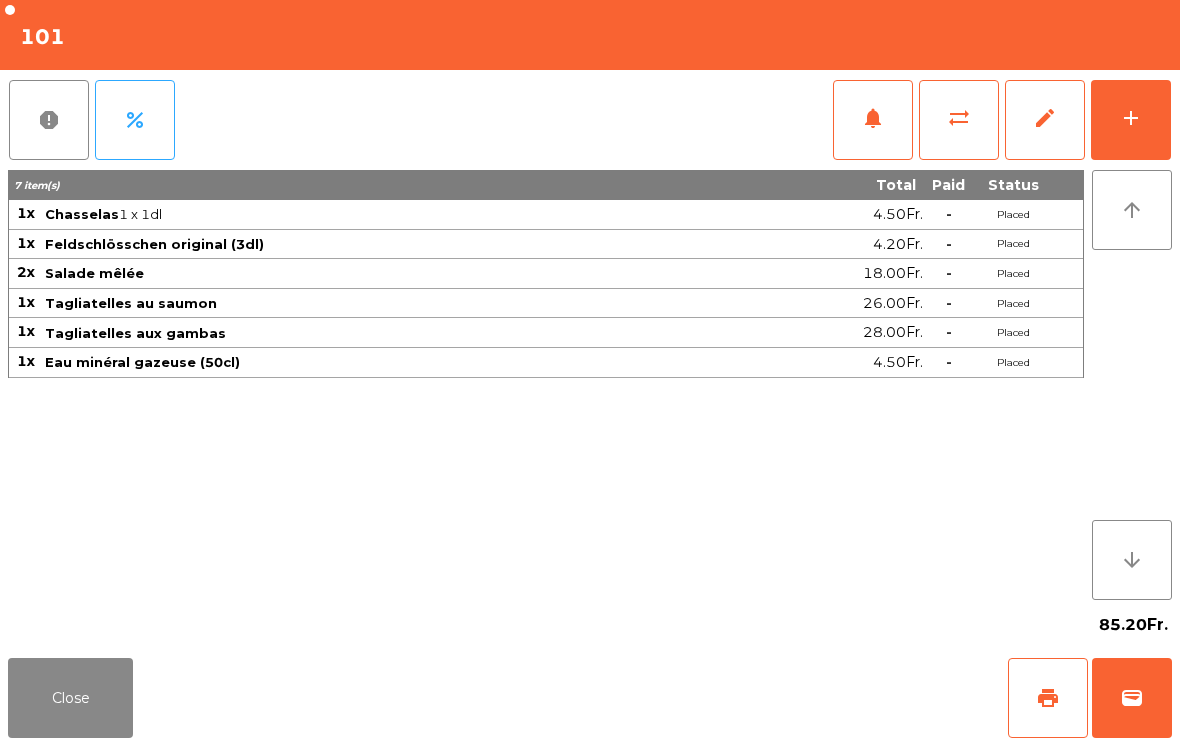click on "Close   print   wallet" 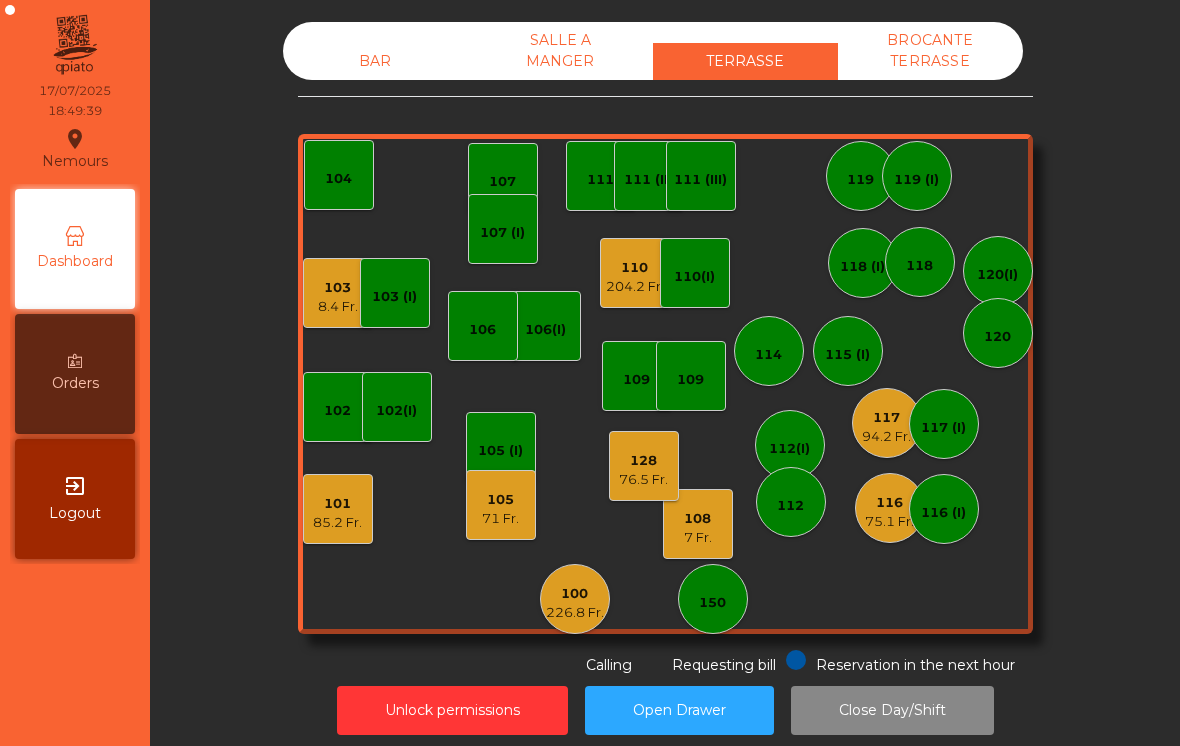 click on "7 Fr." 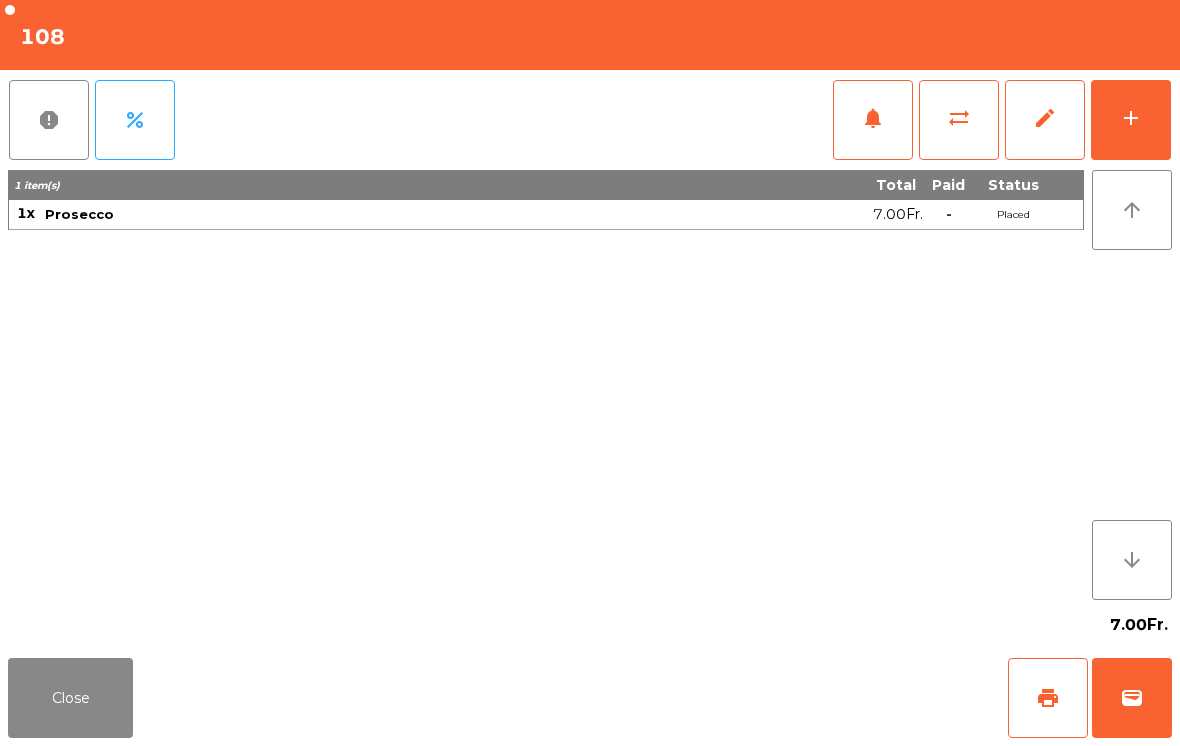 click on "add" 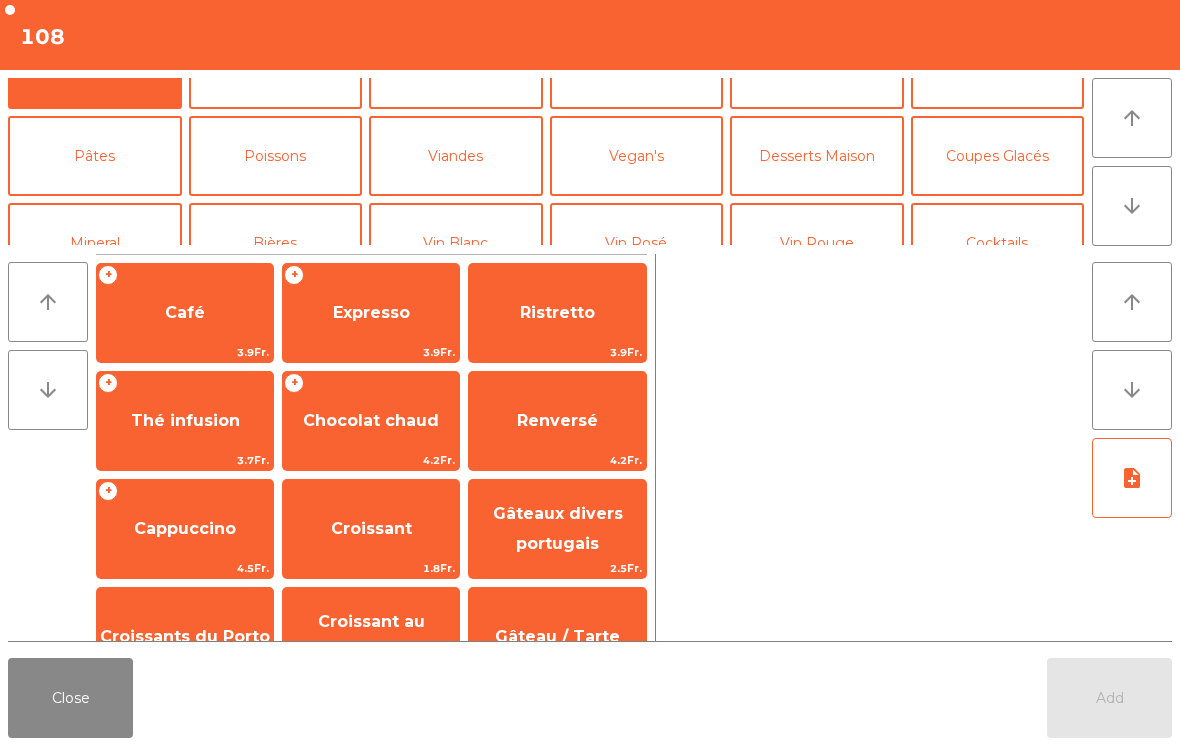 scroll, scrollTop: -1, scrollLeft: 0, axis: vertical 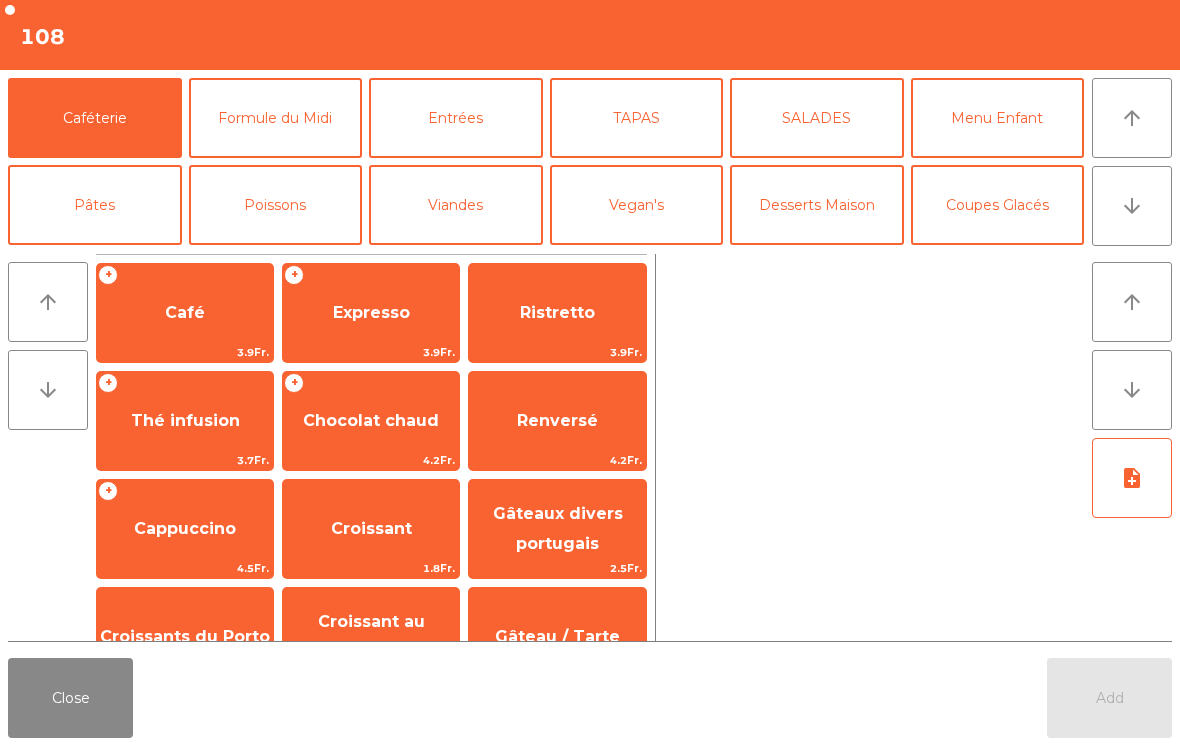 click on "Vegan's" 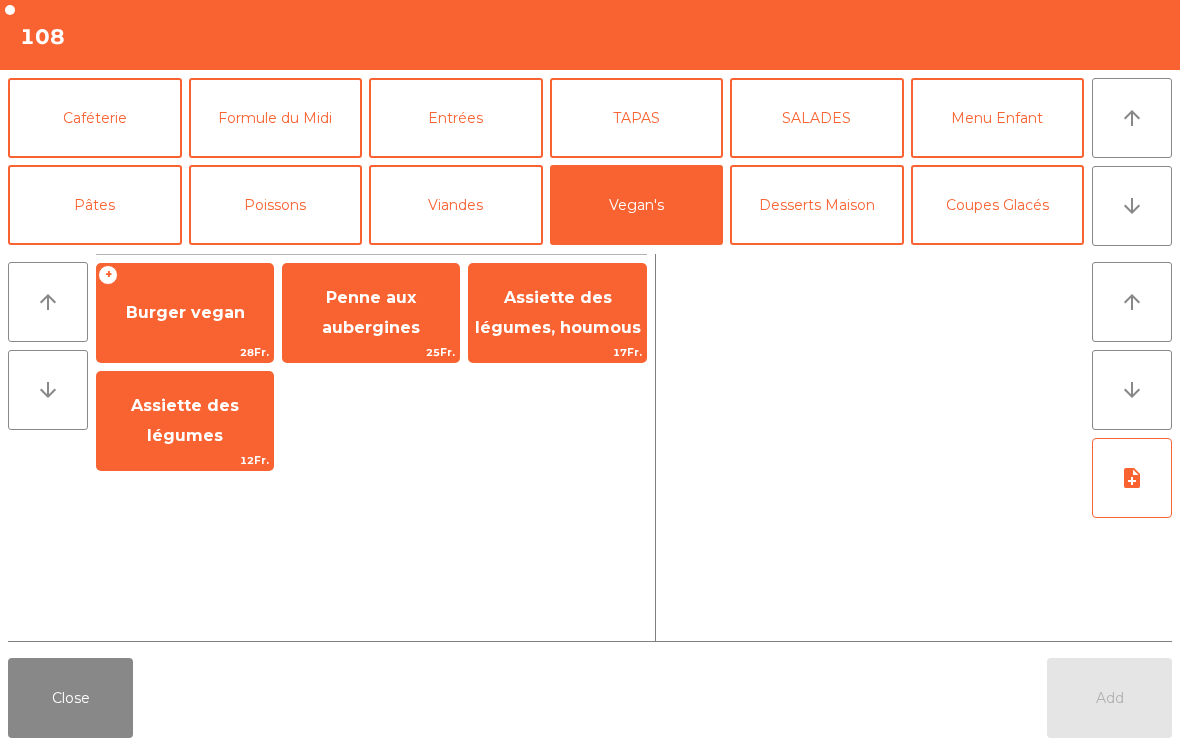 scroll, scrollTop: 0, scrollLeft: 0, axis: both 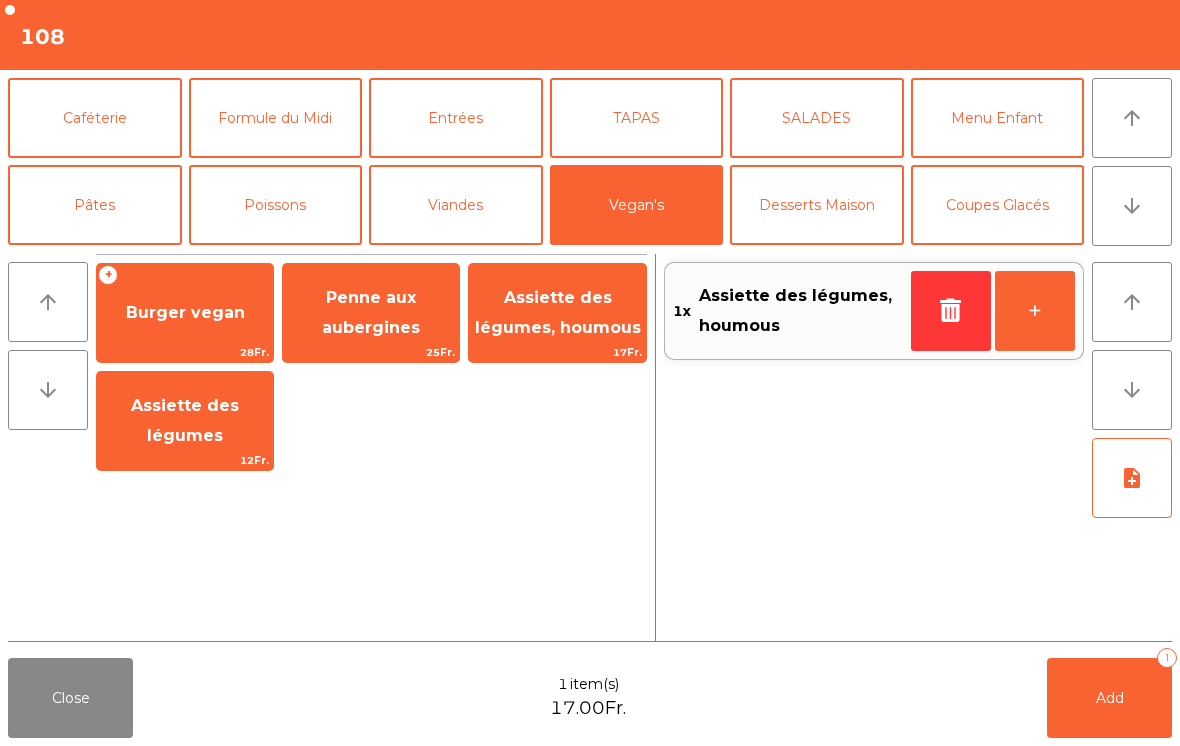 click on "Add" 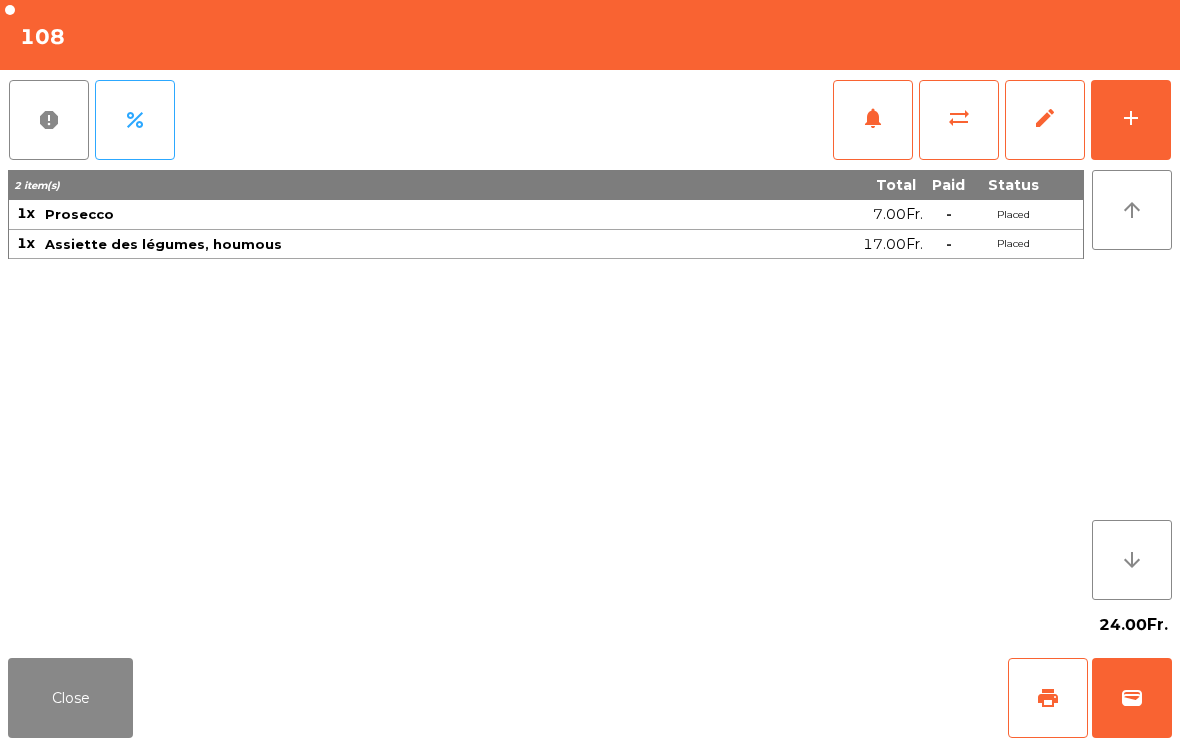 click on "Close" 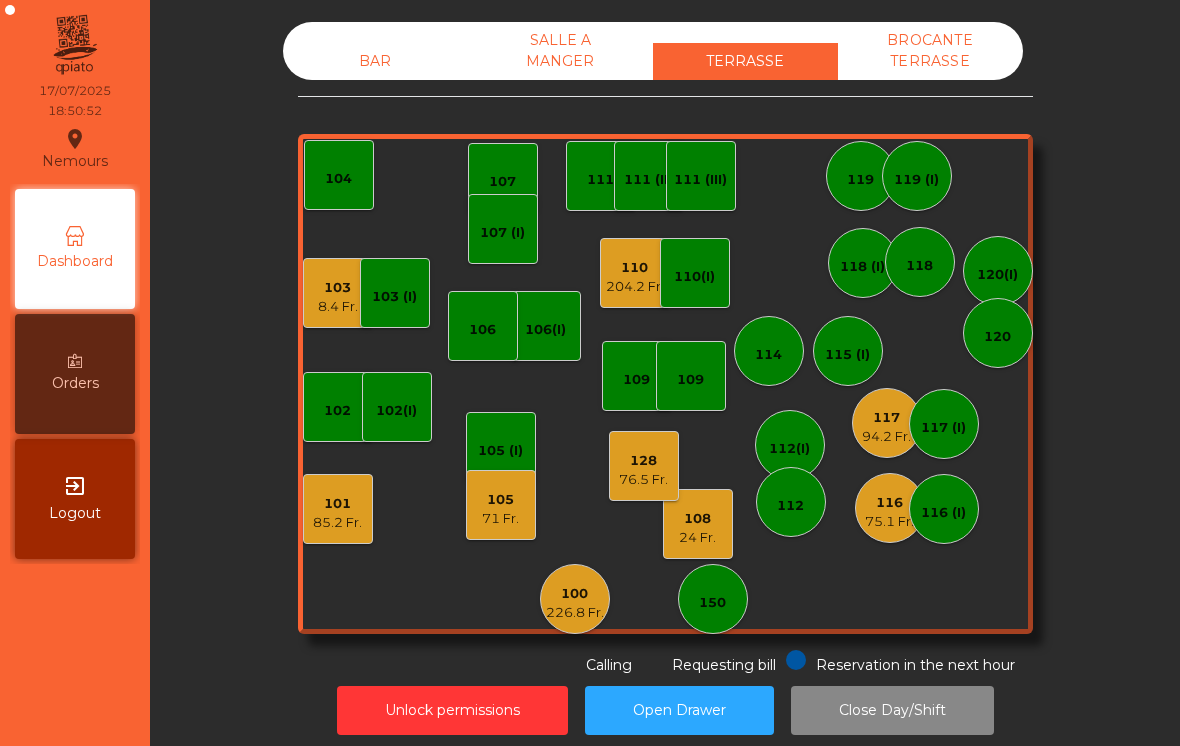 click on "101   85.2 Fr." 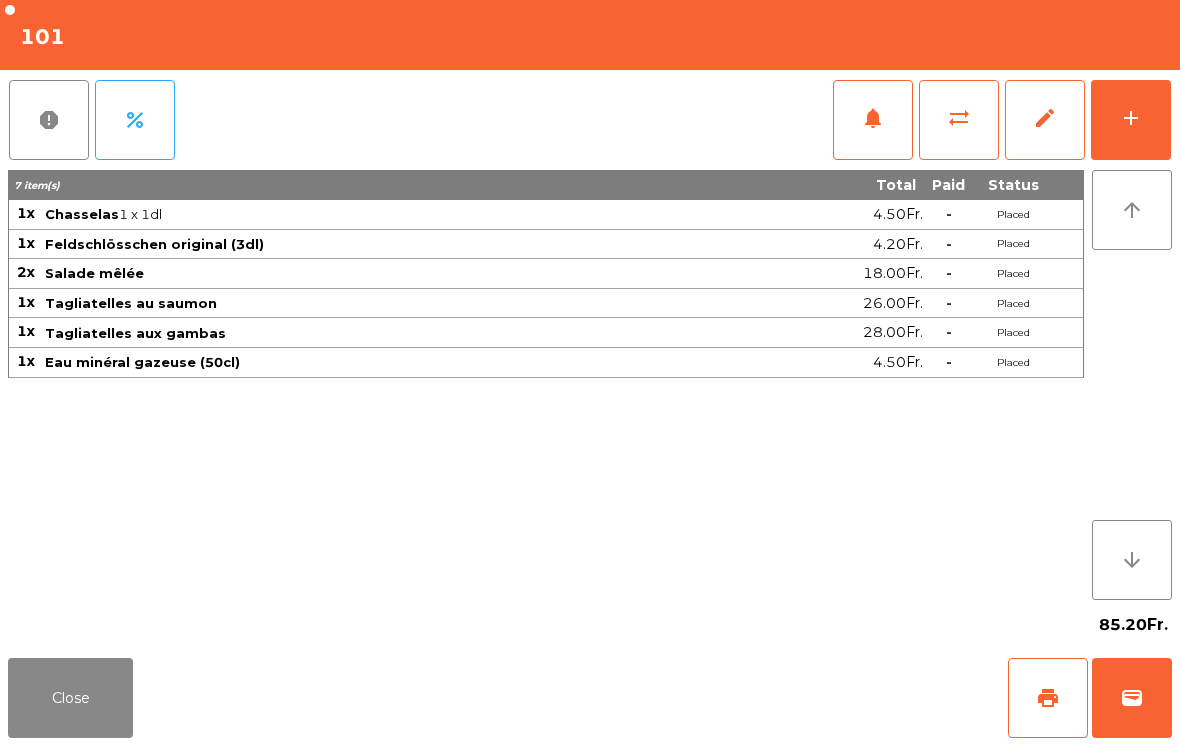 click on "Close" 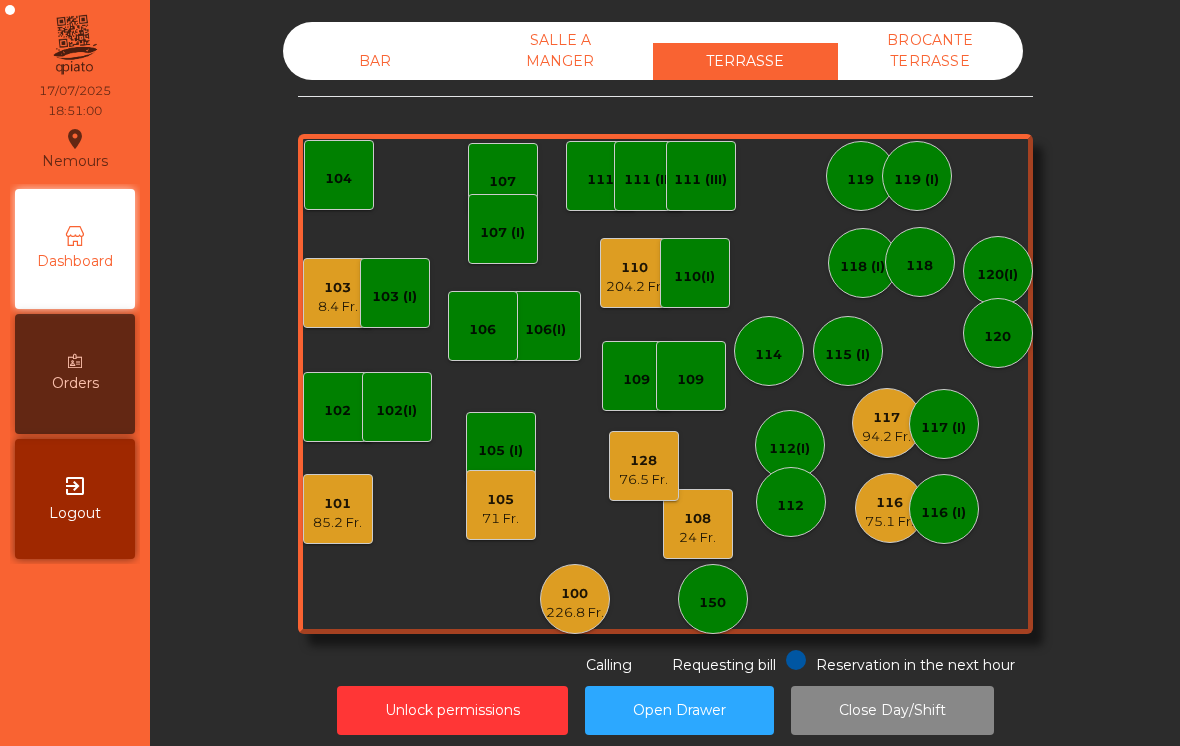 click on "108    [PRICE]" 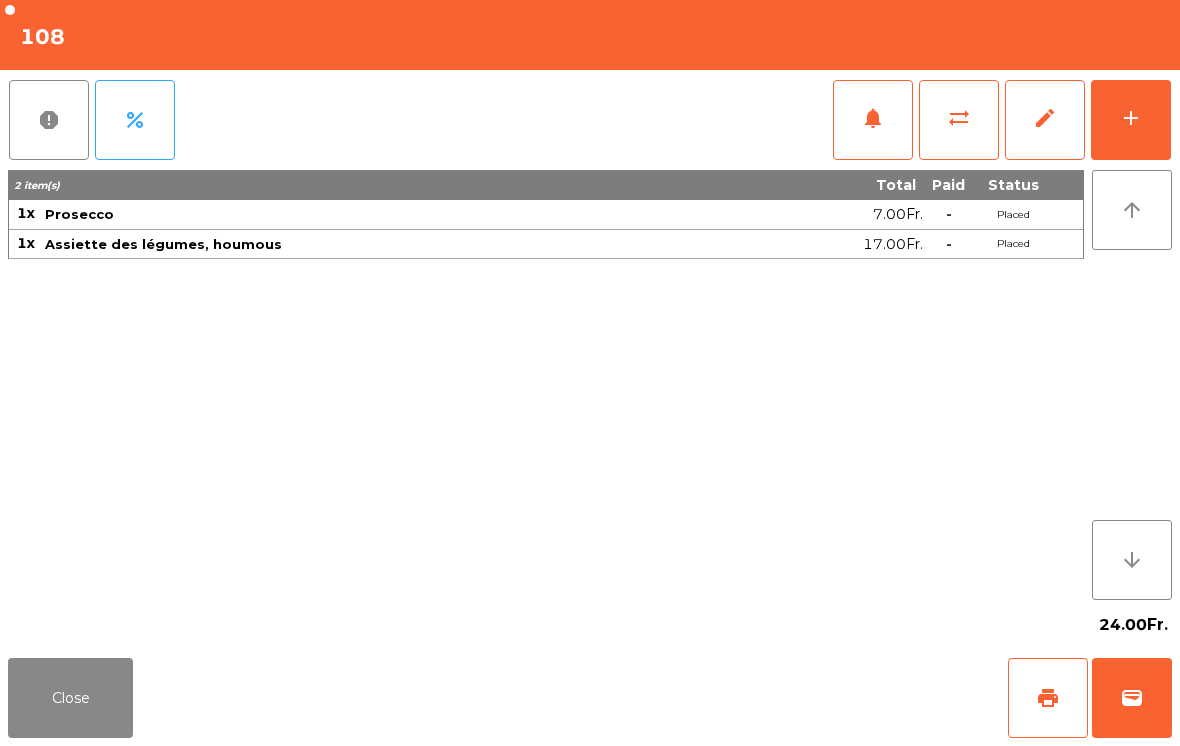 click on "Close" 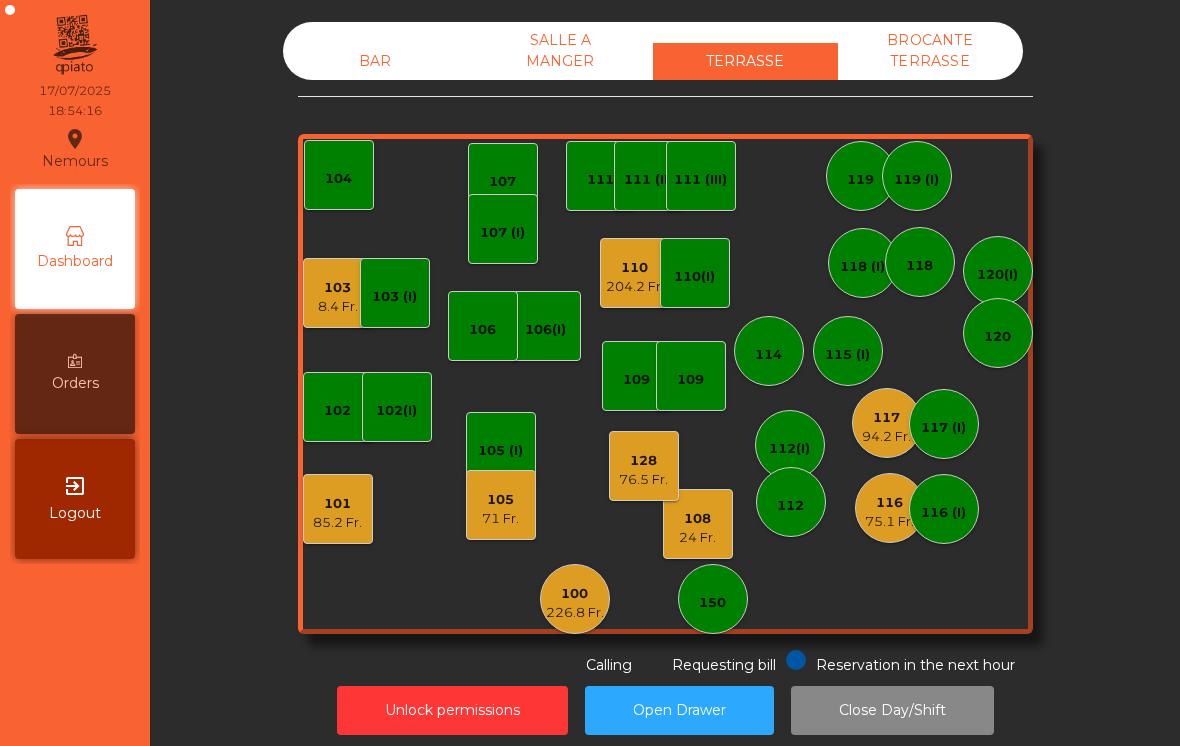 click on "226.8 Fr." 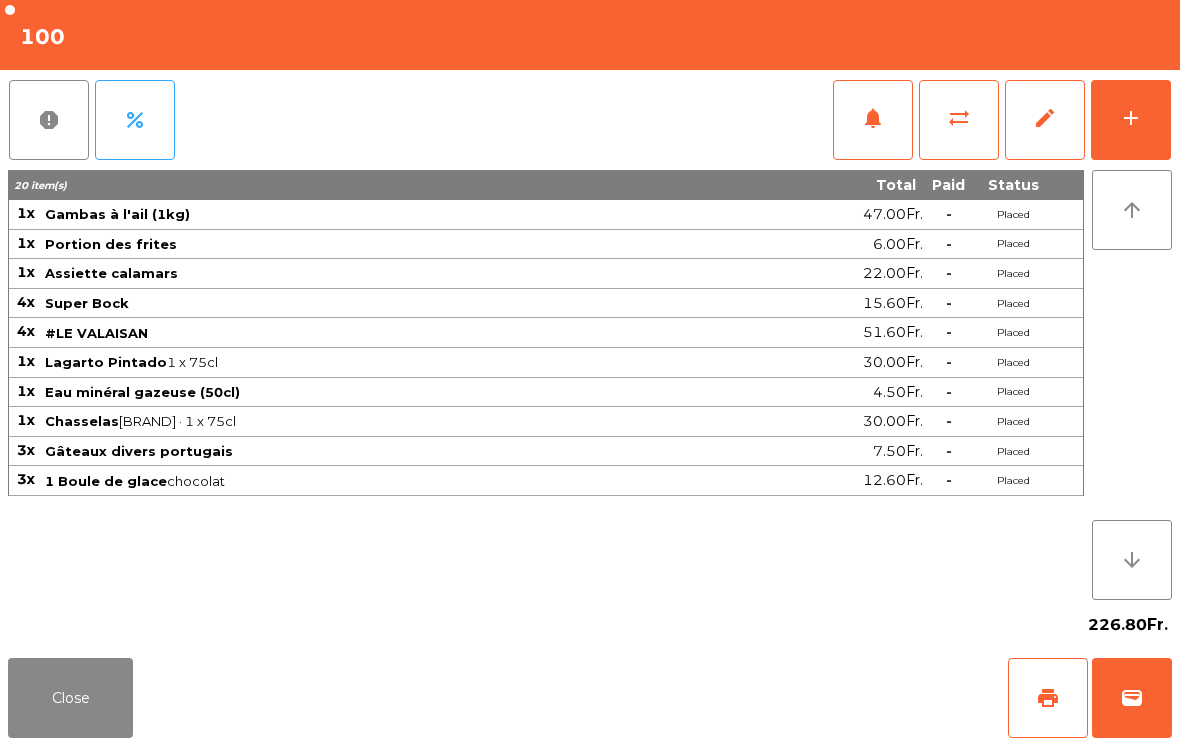 click on "add" 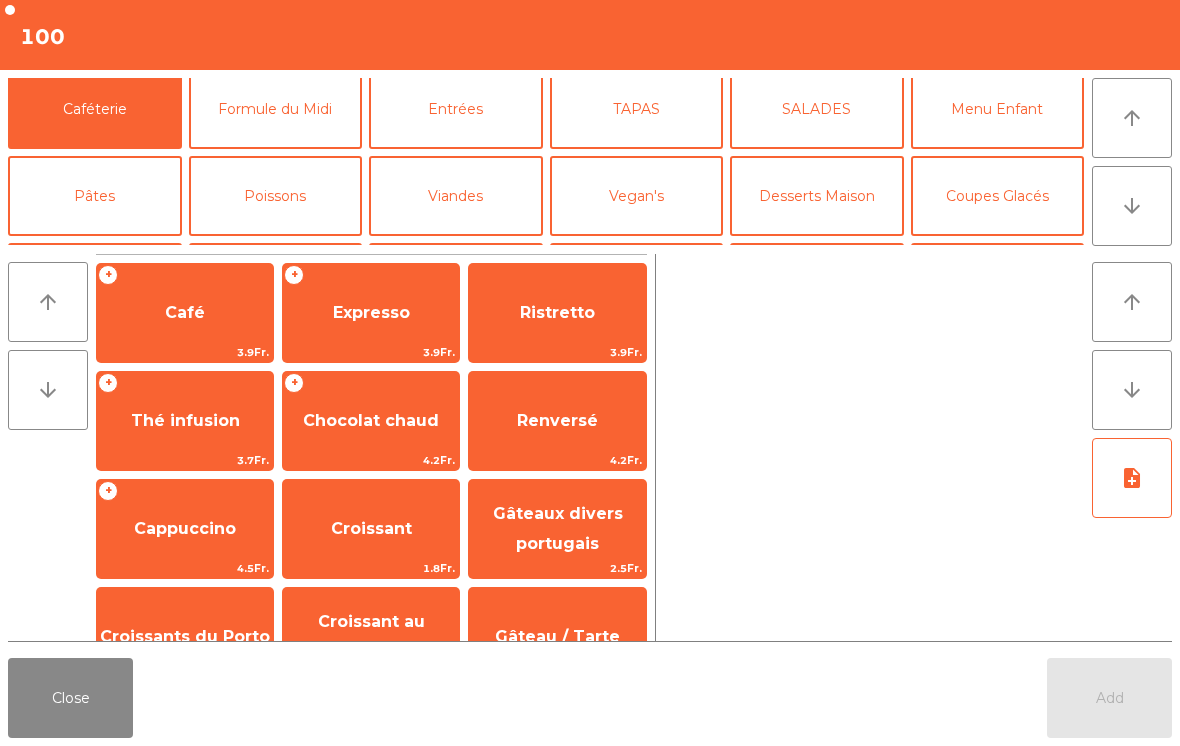 scroll, scrollTop: 52, scrollLeft: 0, axis: vertical 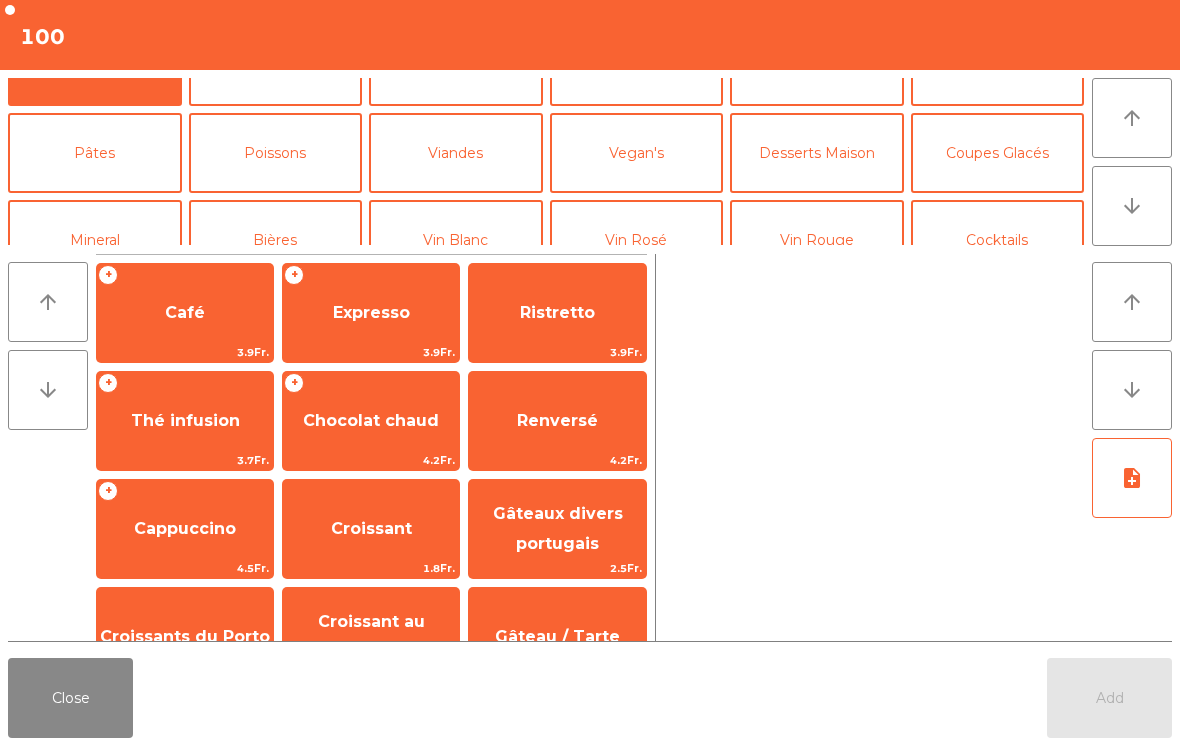 click on "Viandes" 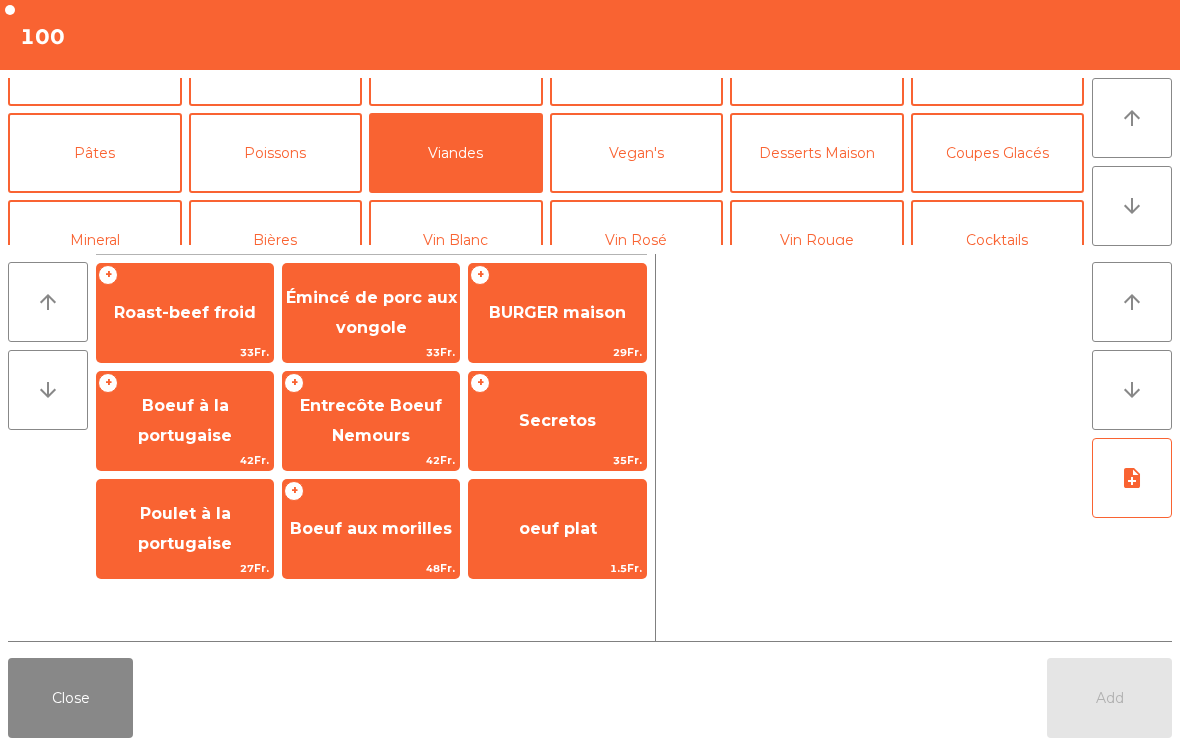 click on "Boeuf à la portugaise" 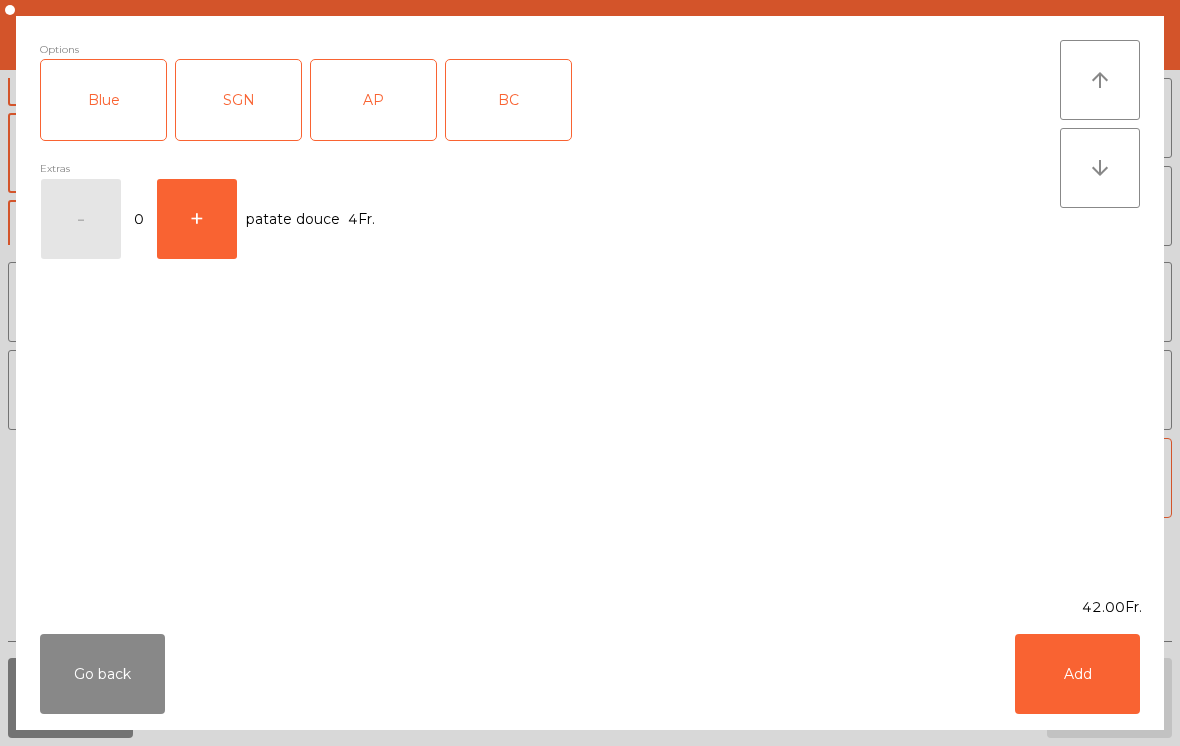 click on "SGN" 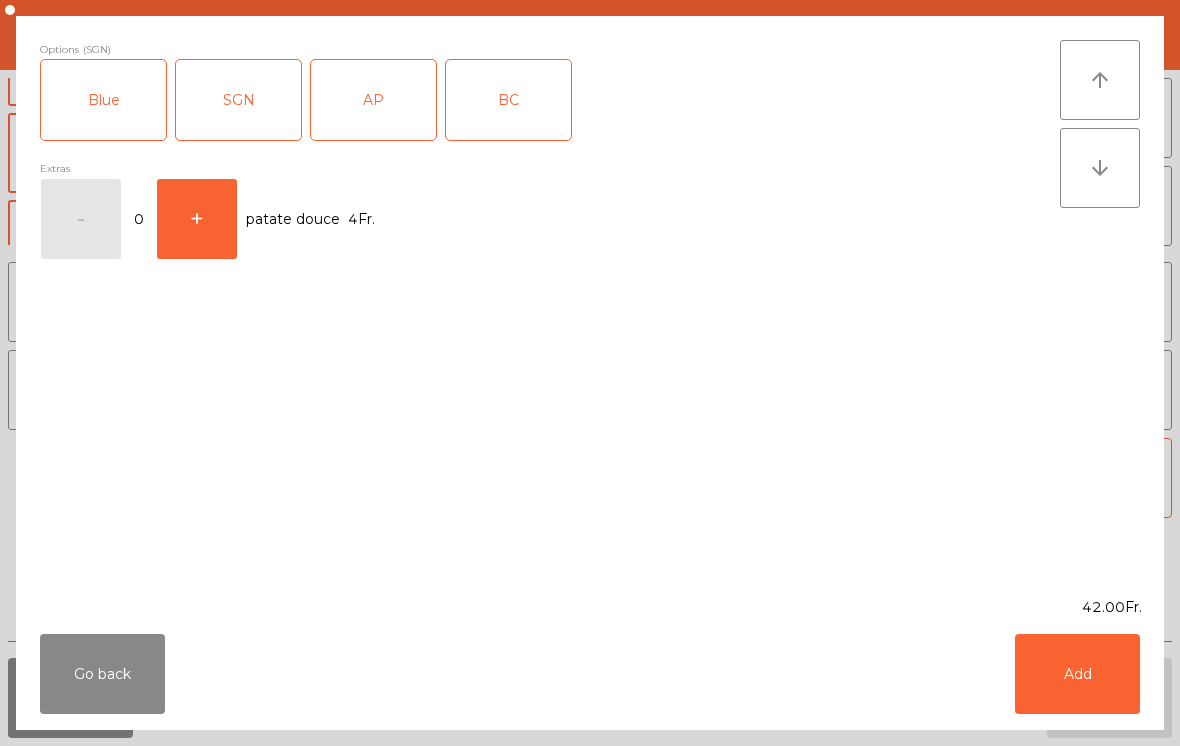 click on "Add" 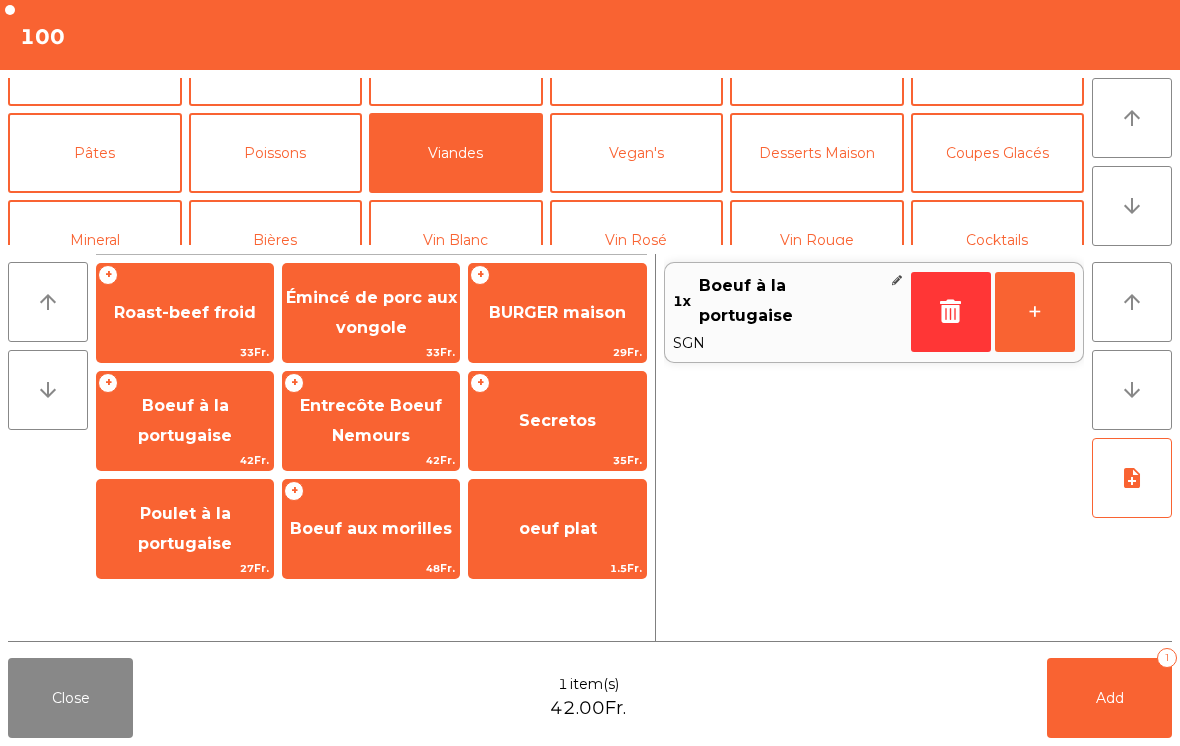 click on "+" 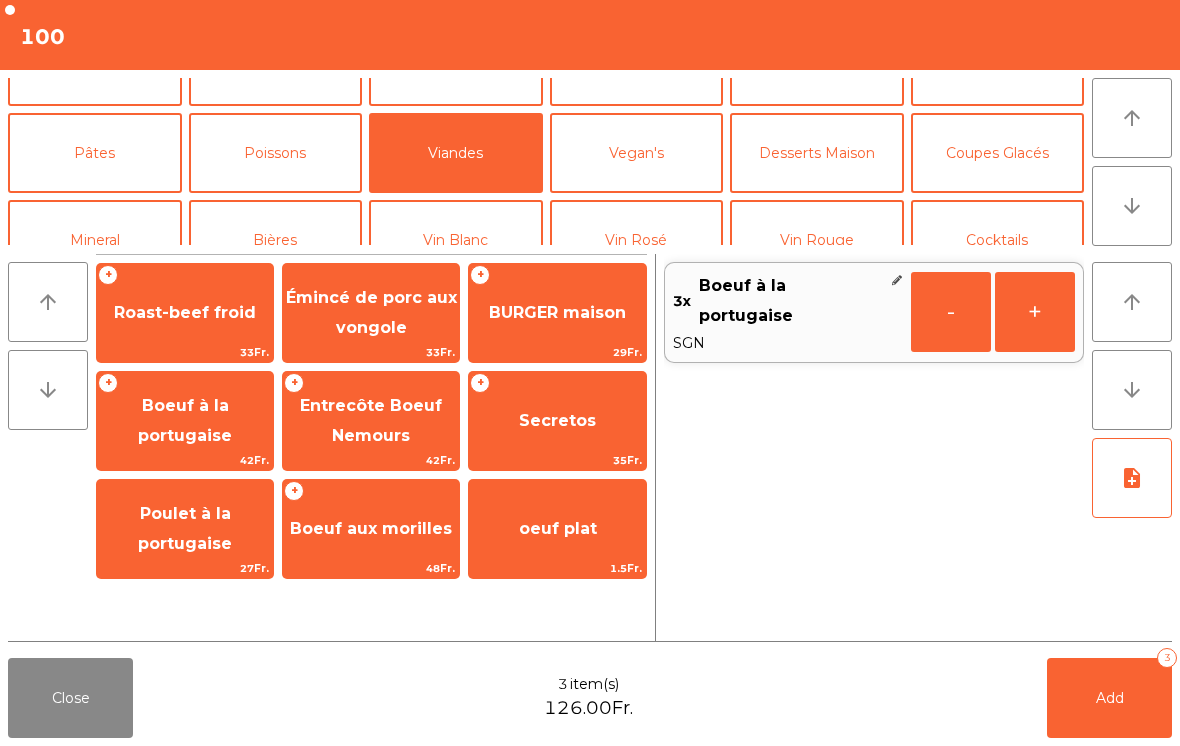click on "Poulet à la portugaise" 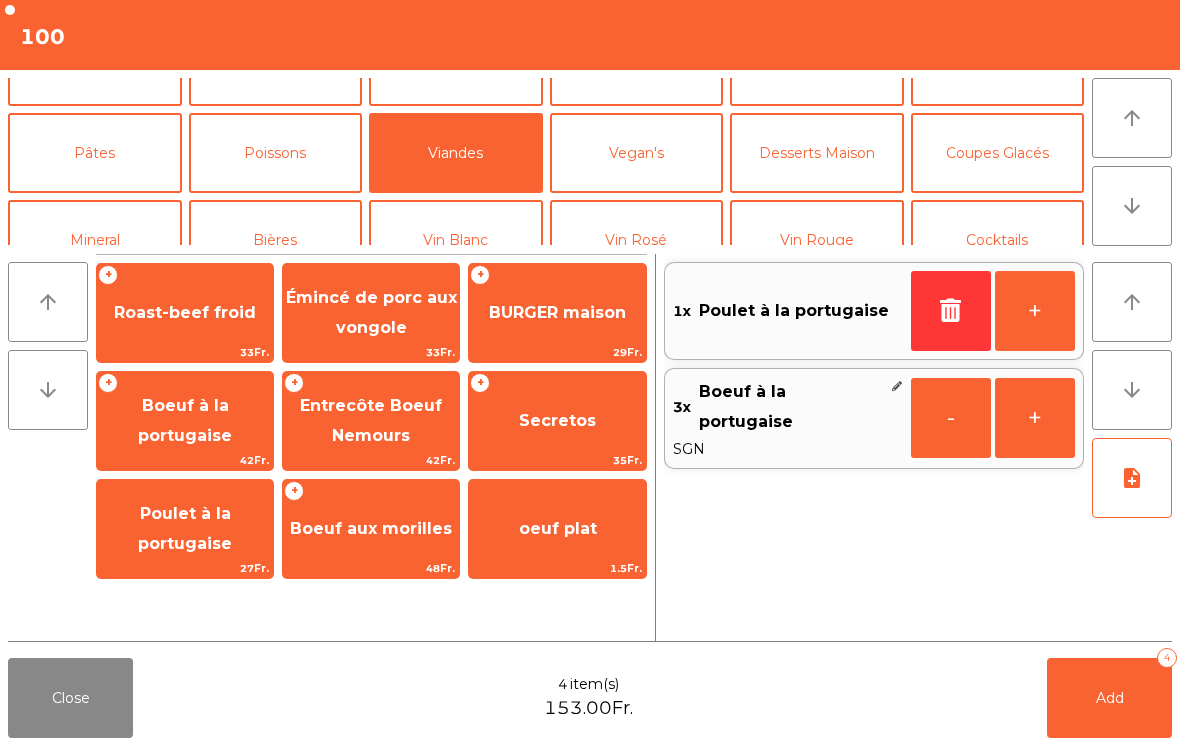 click 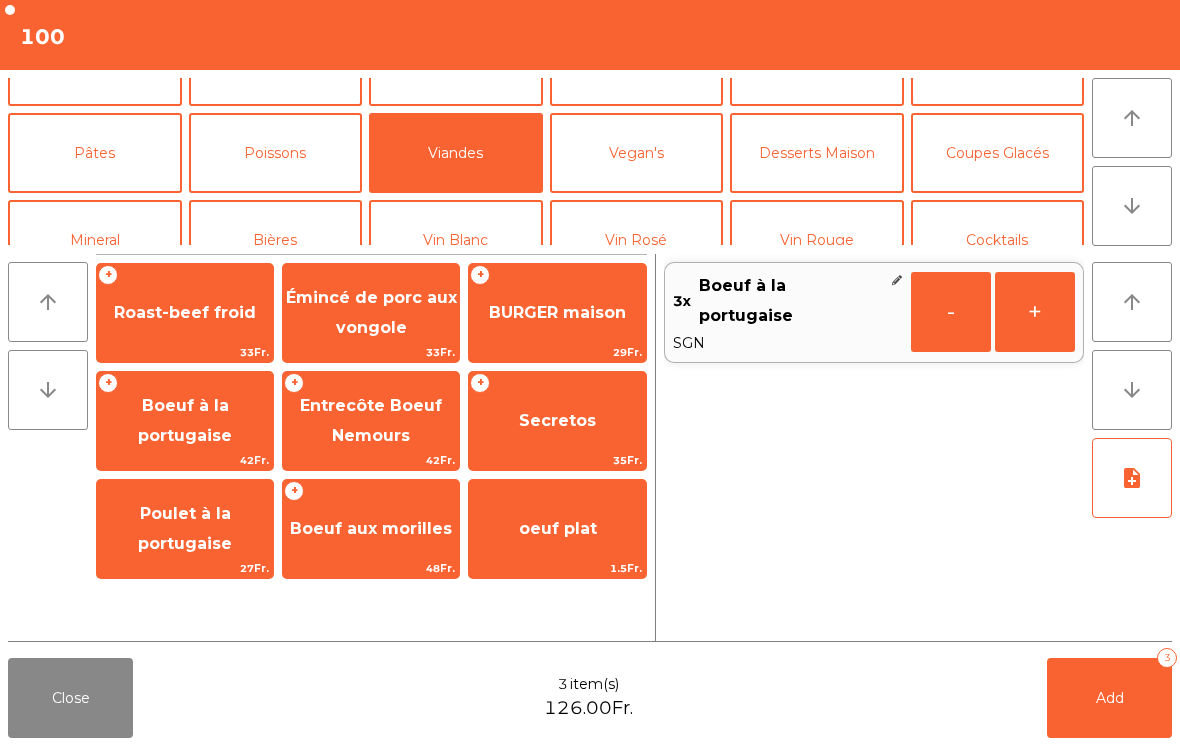 click on "Boeuf à la portugaise" 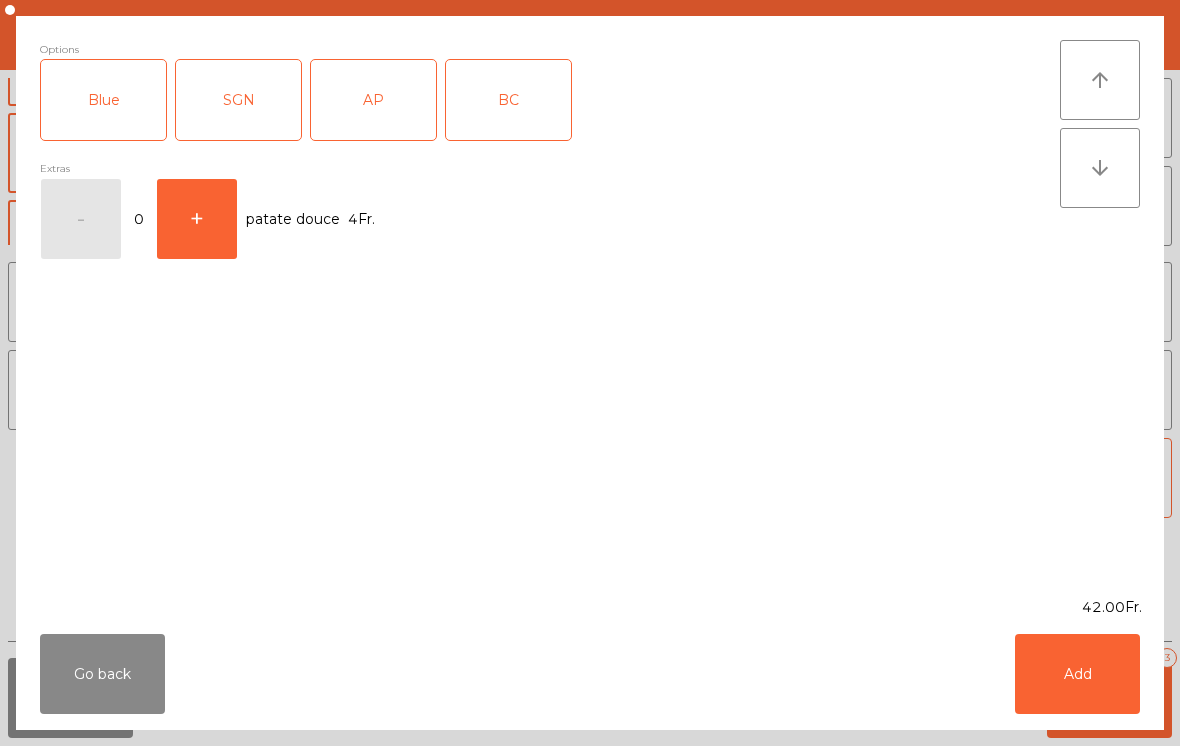 click on "AP" 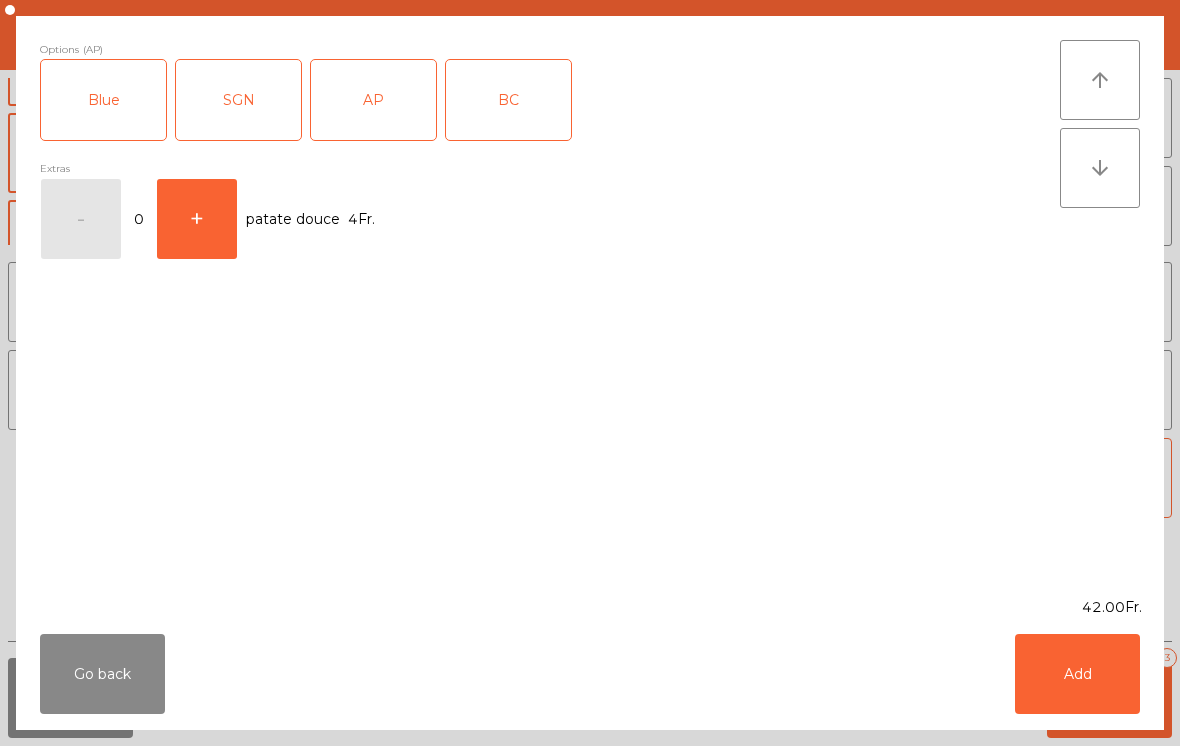 click on "Add" 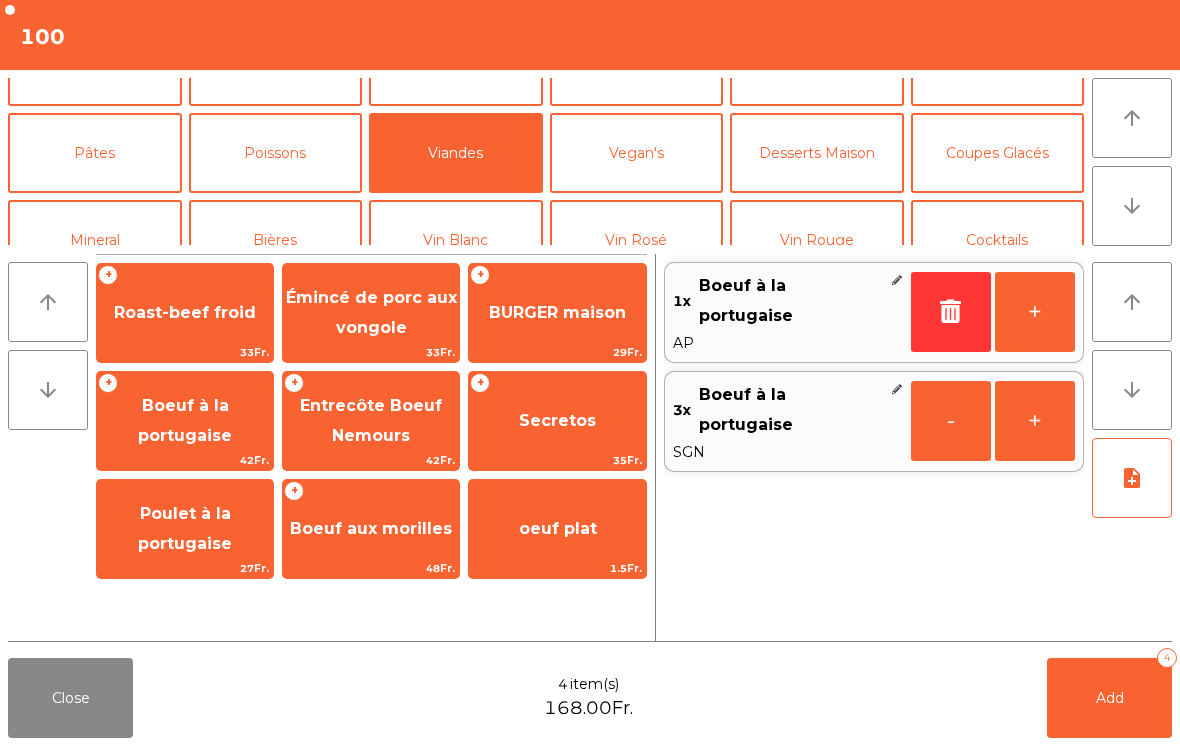 click on "+" 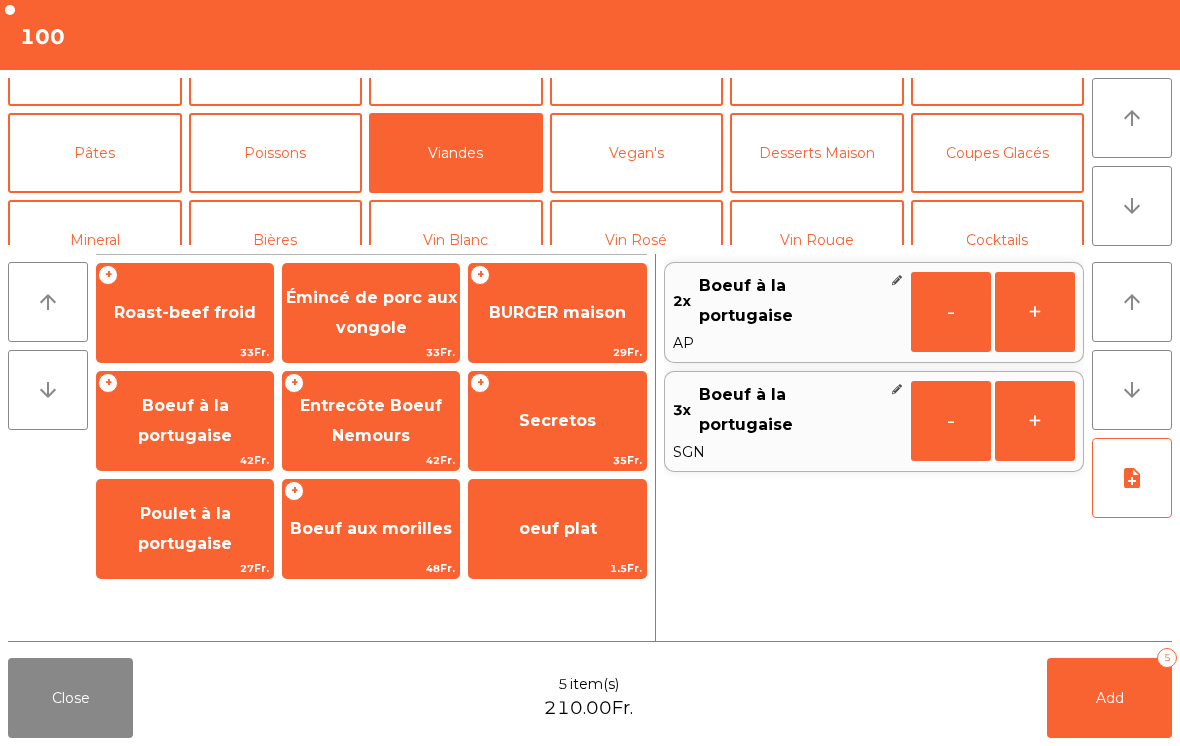 click on "Add   5" 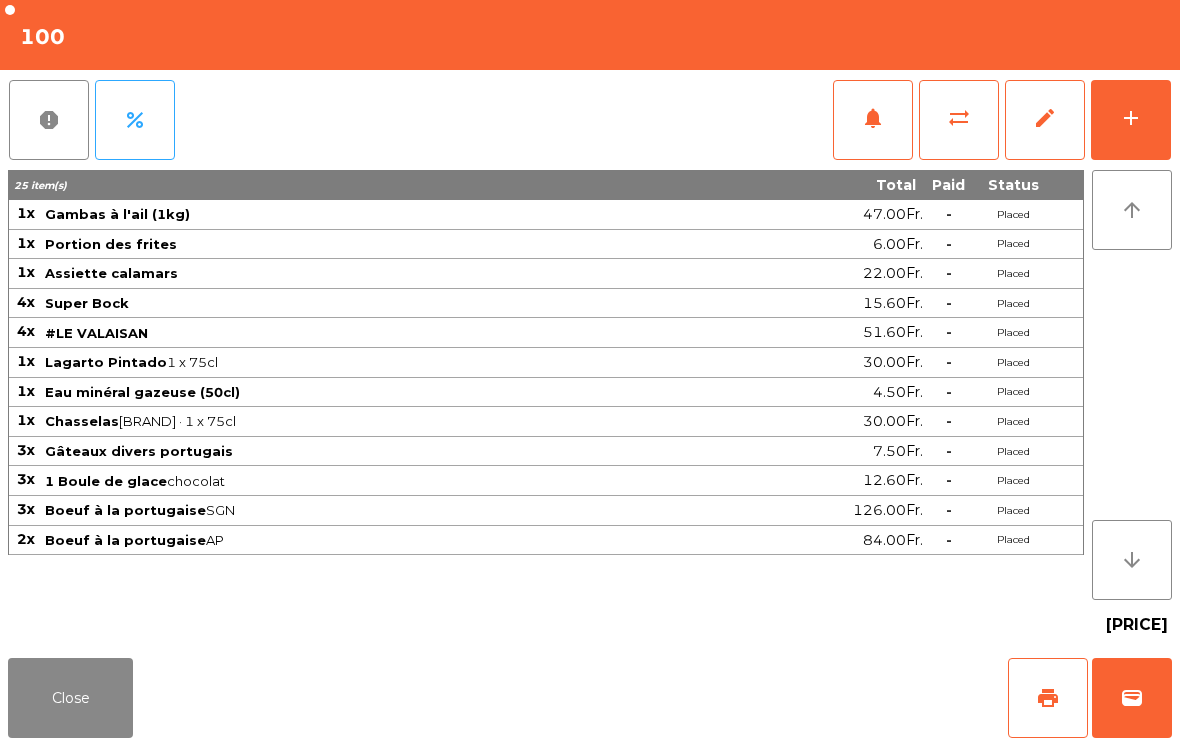click on "Close" 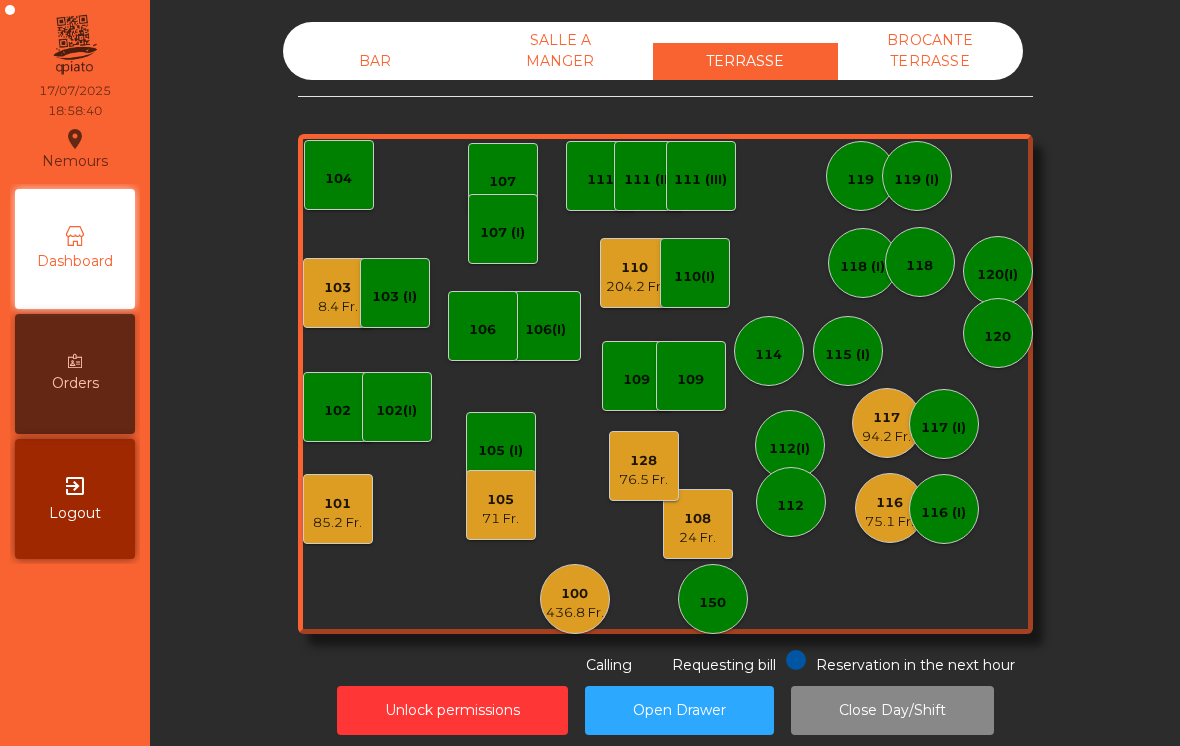 click on "103" 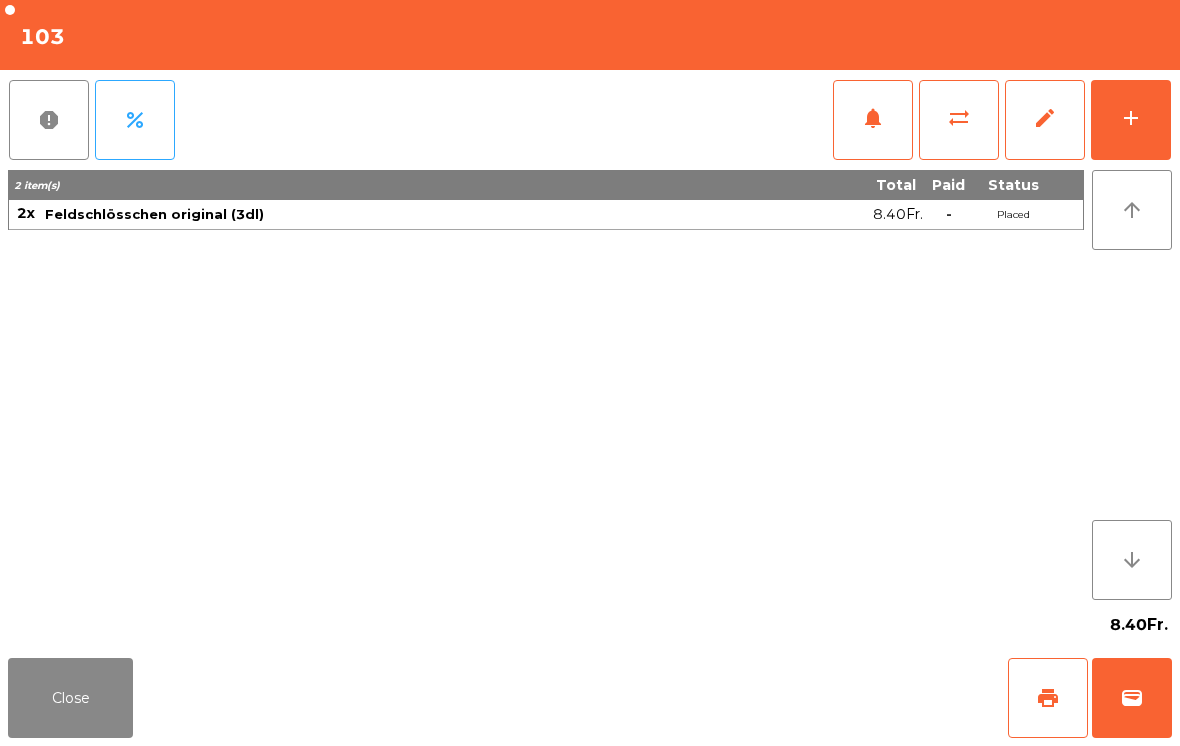 click on "wallet" 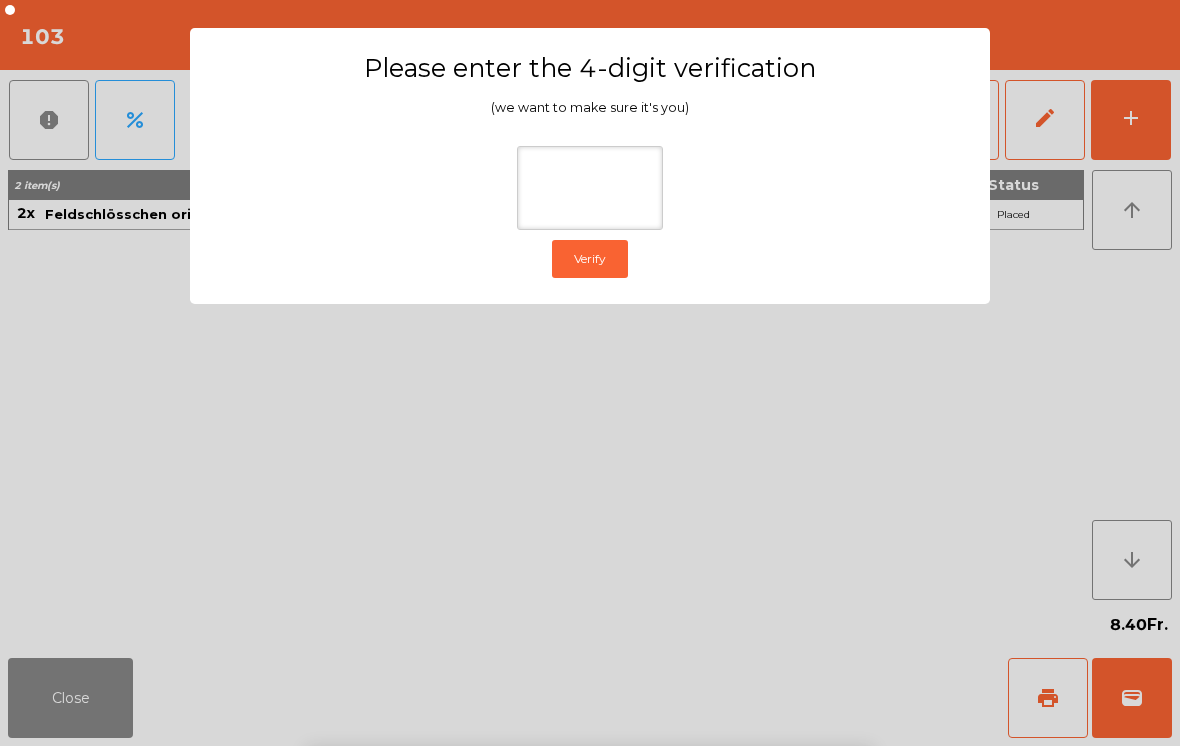 click on "Please enter the 4-digit verification (we want to make sure it's you)  Verify" 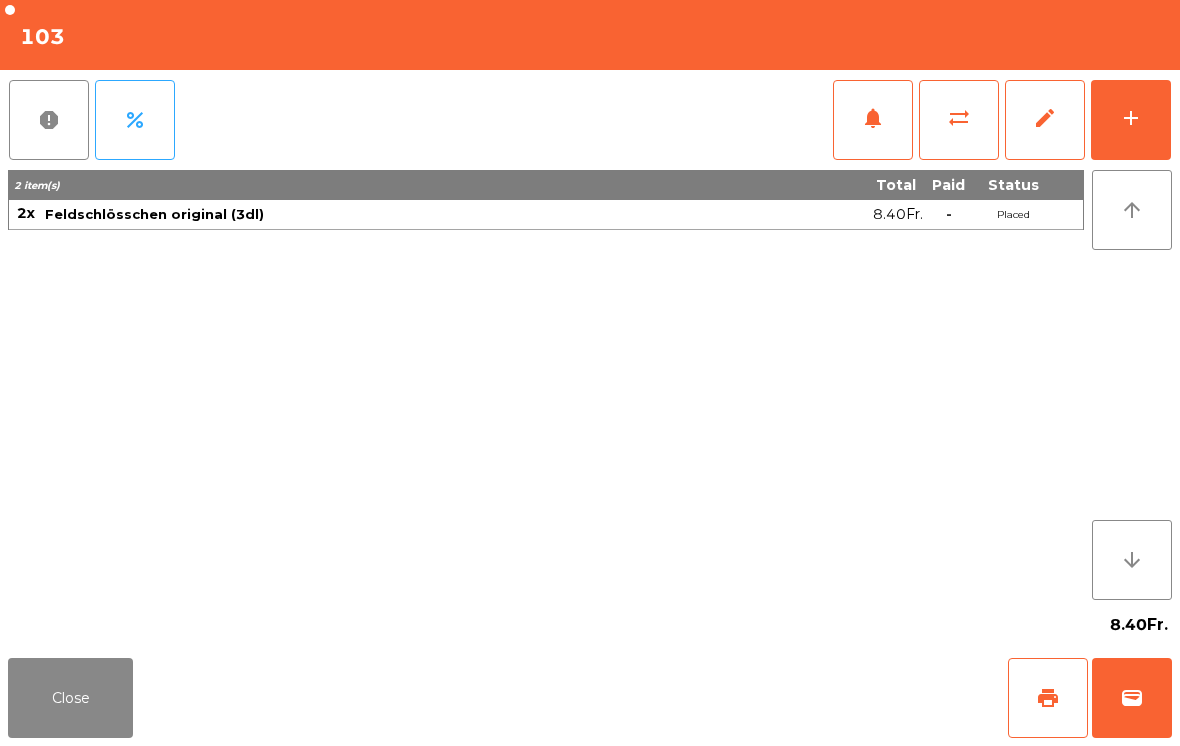 click on "print" 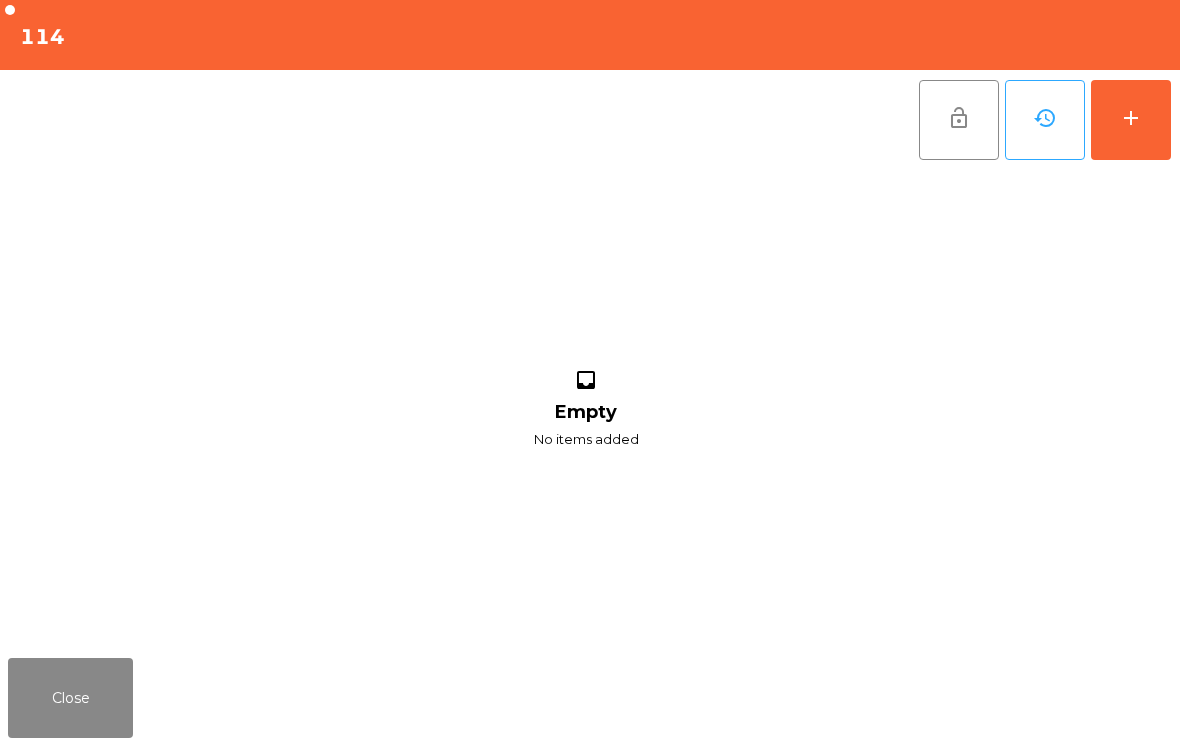 click on "Close" 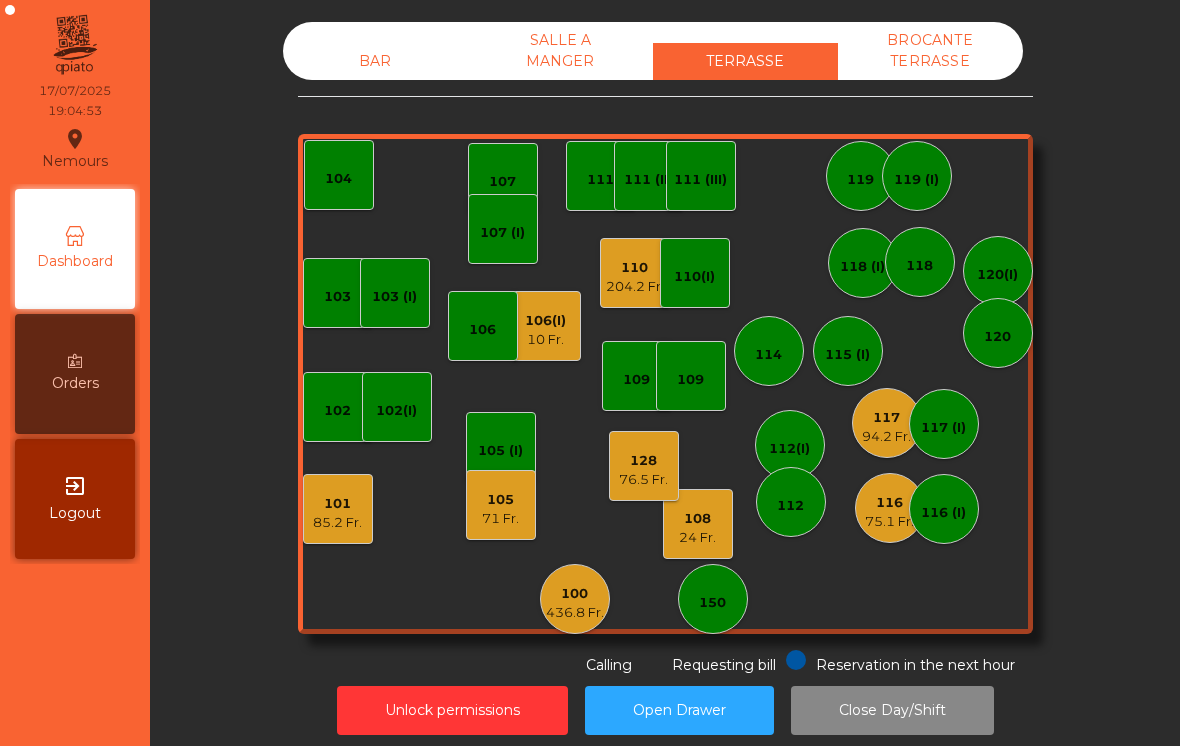 click on "115 (I)" 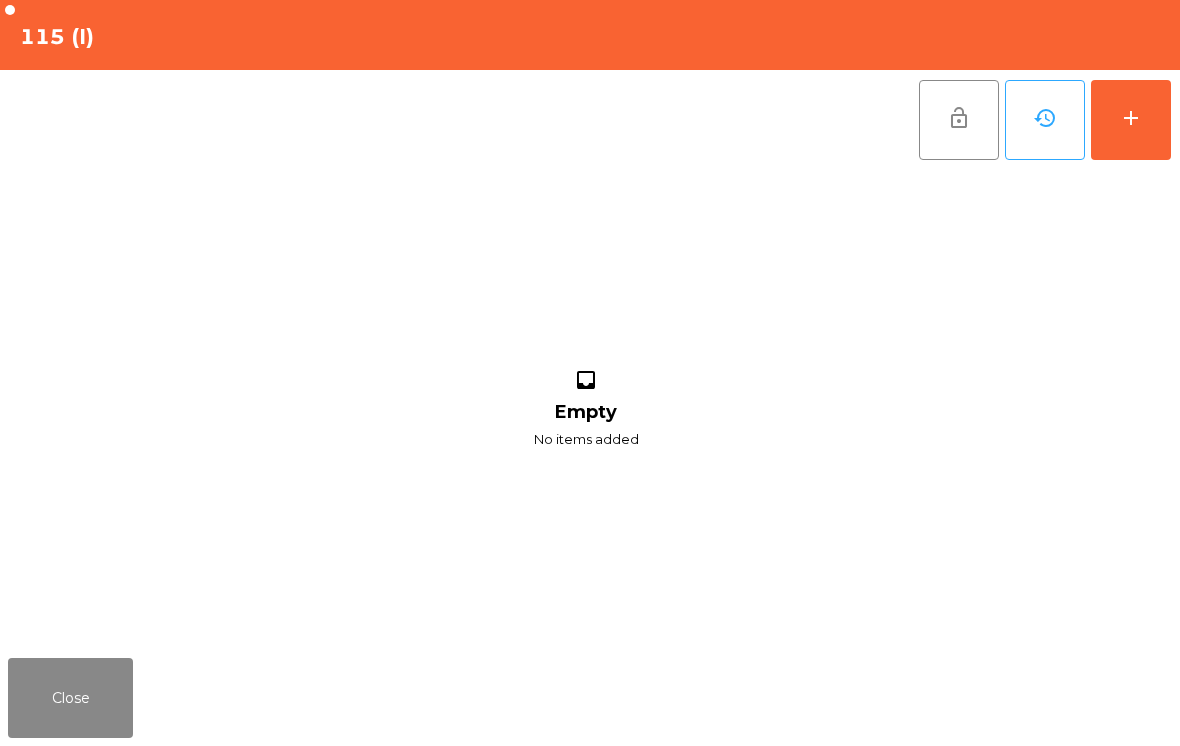 click on "add" 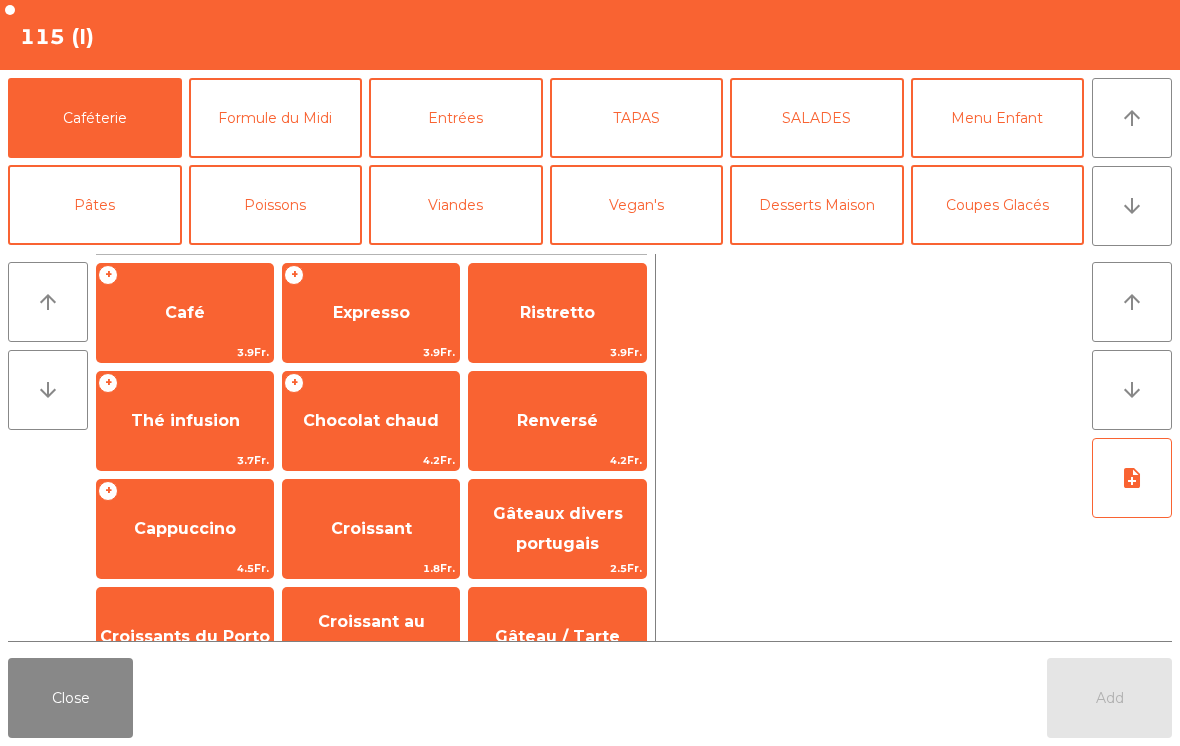 click on "Formule du Midi" 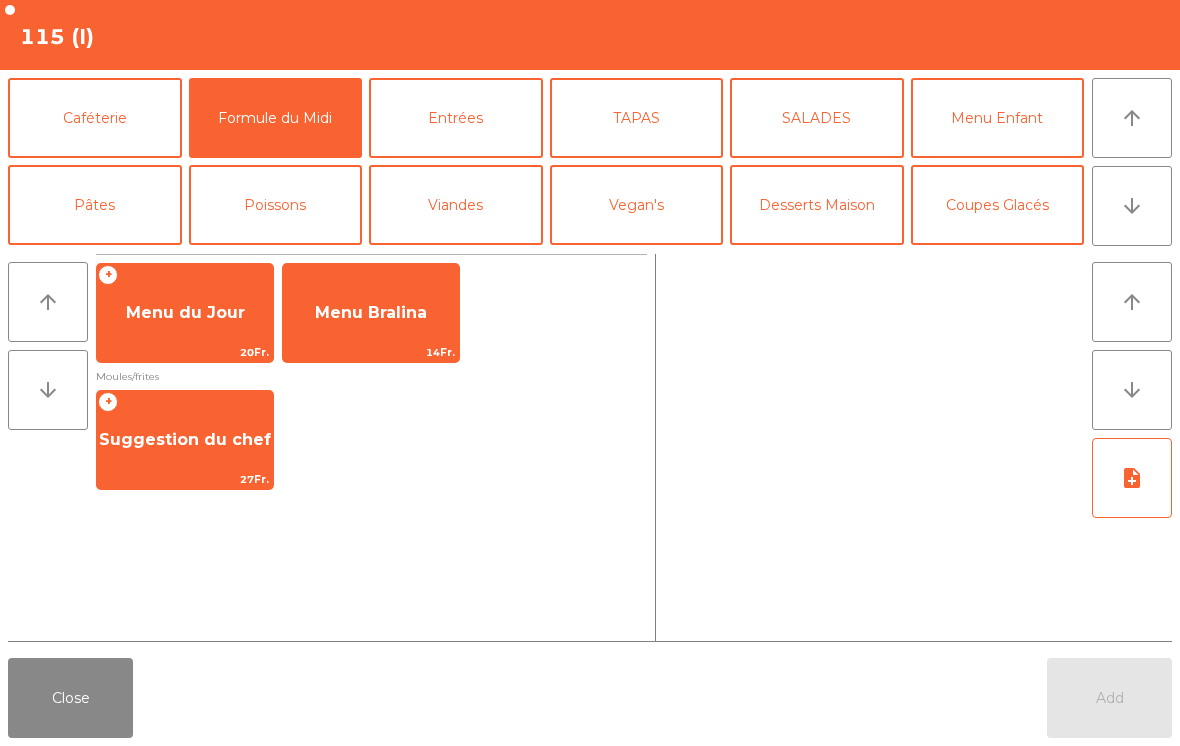 click on "27Fr." 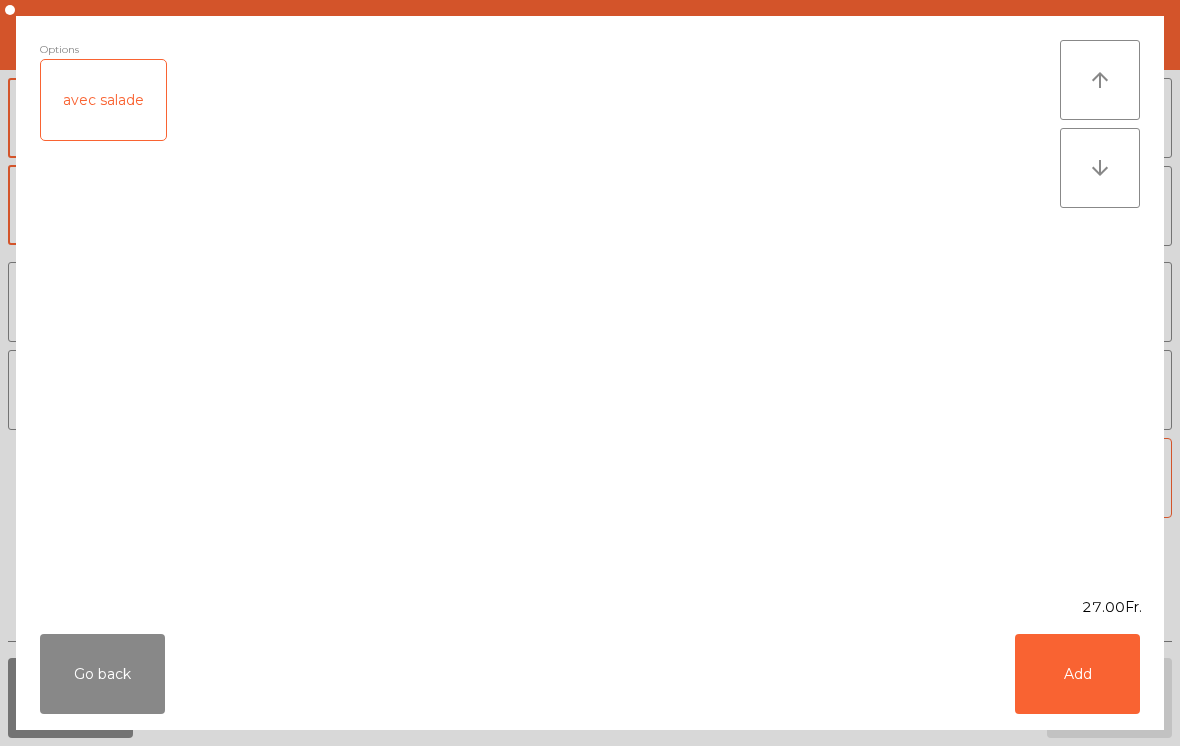 click on "Add" 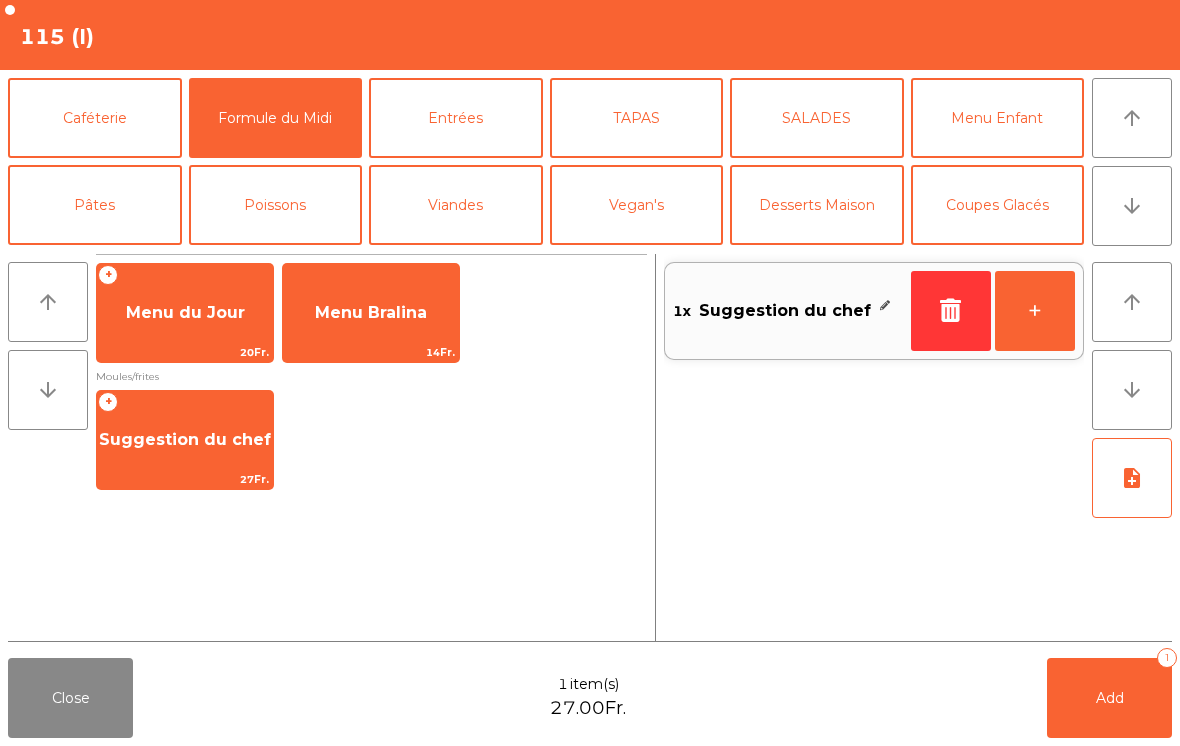 click on "+" 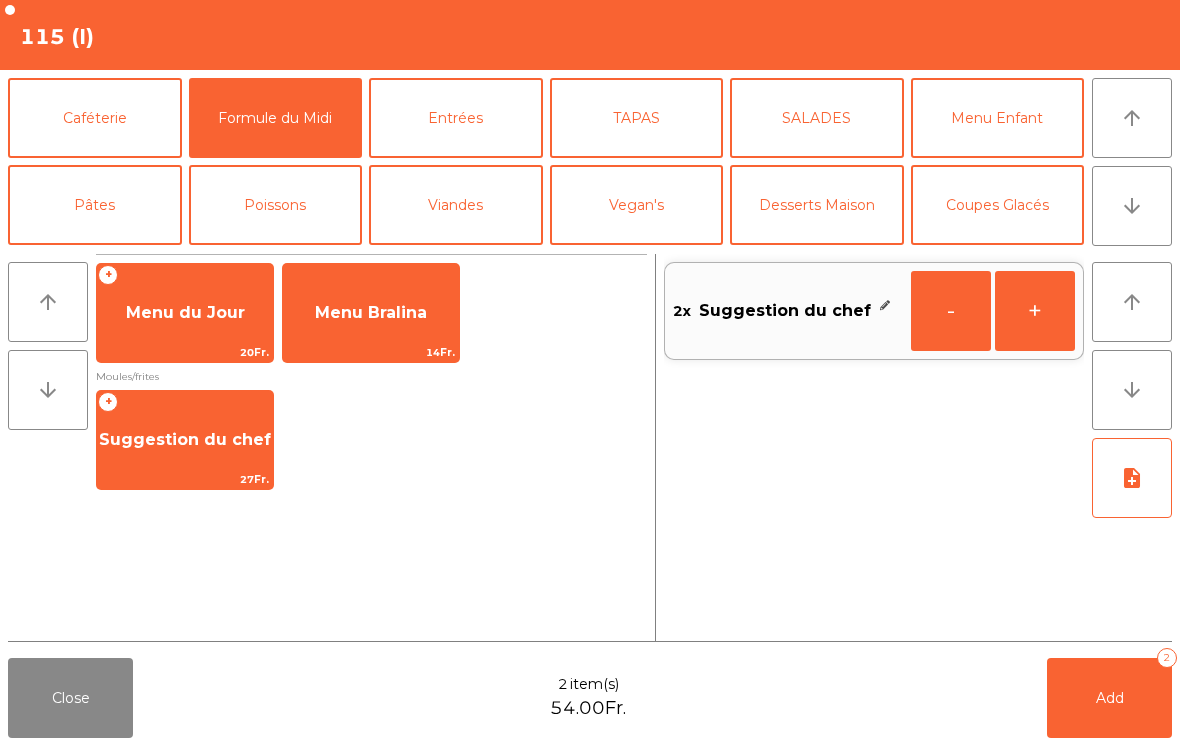 click on "arrow_downward" 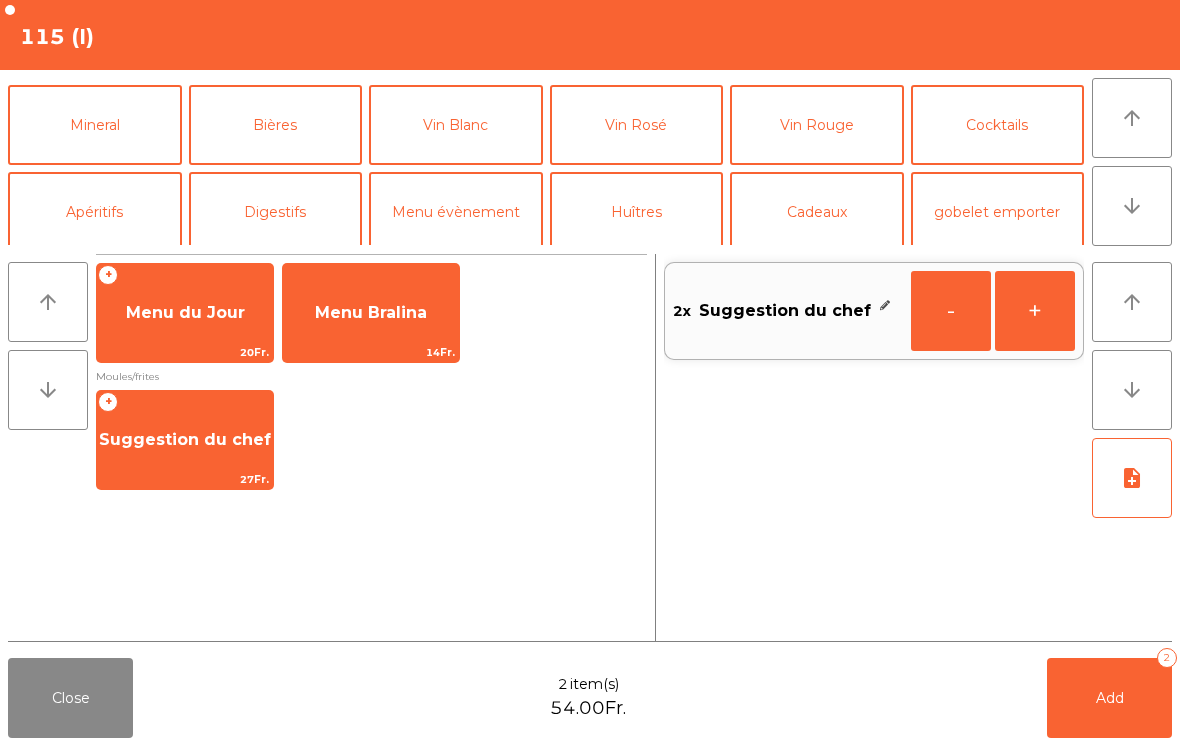 click on "Vin Rosé" 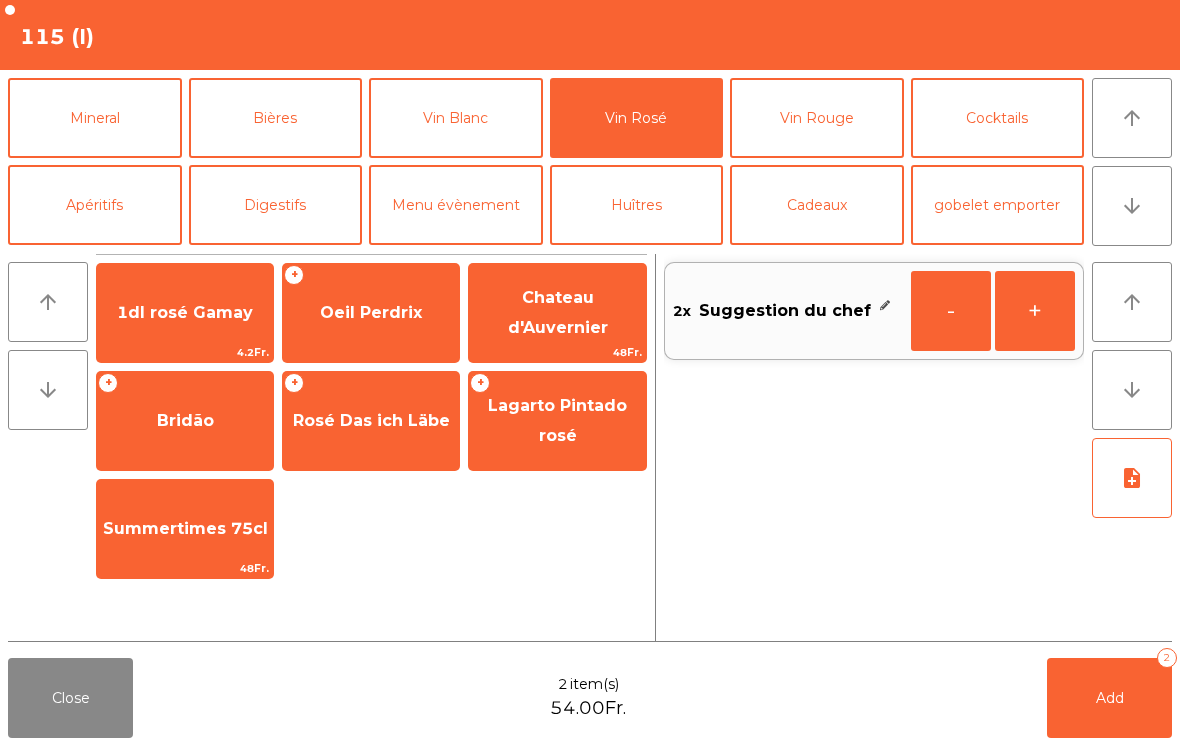 click on "Summertimes 75cl" 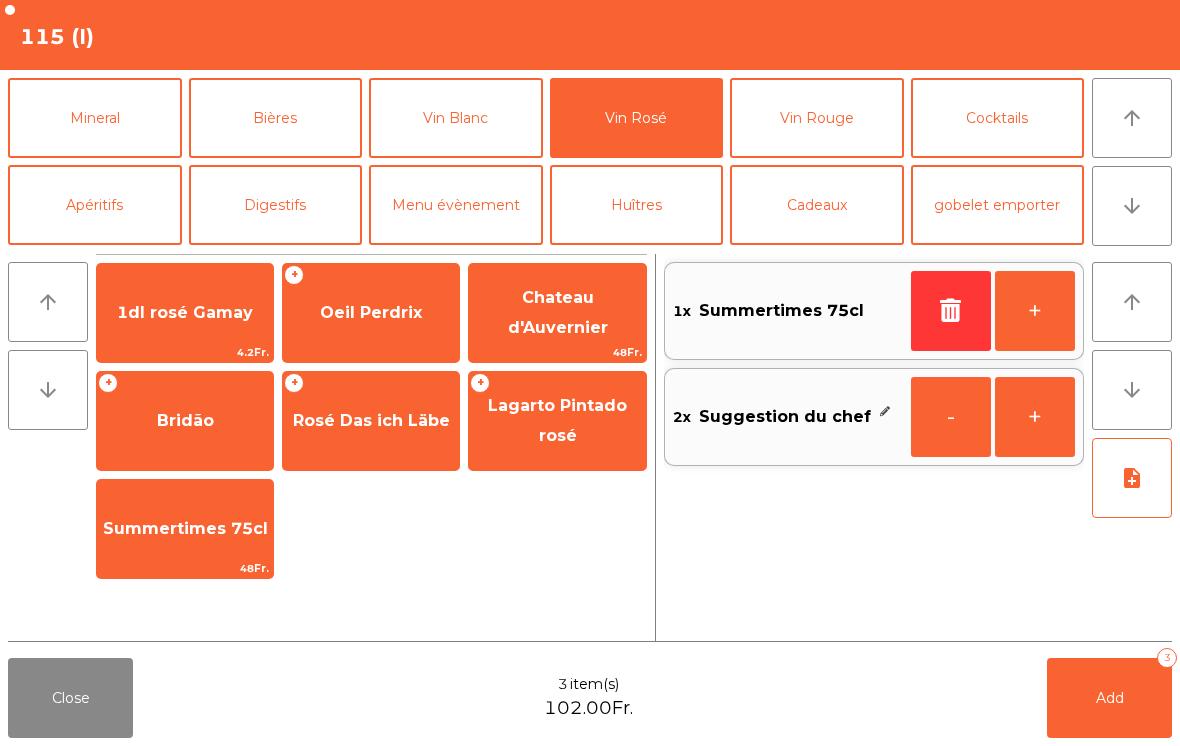 click on "Mineral" 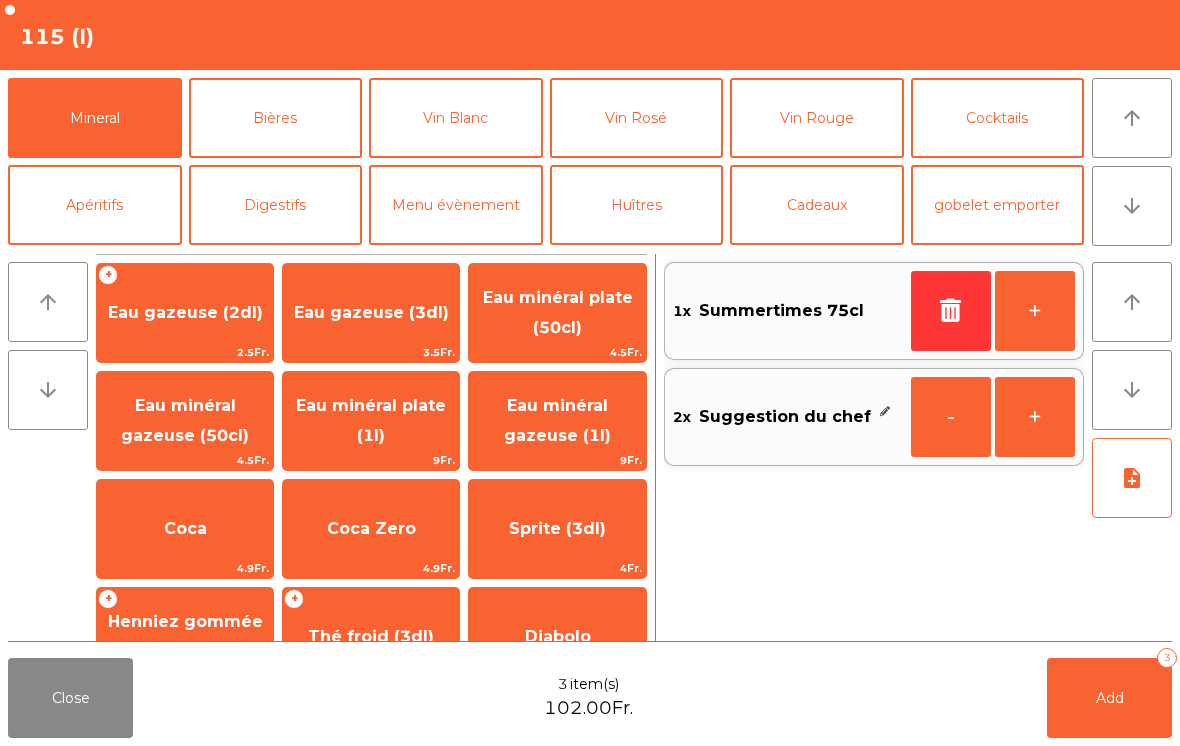 click on "Eau minéral gazeuse (1l)" 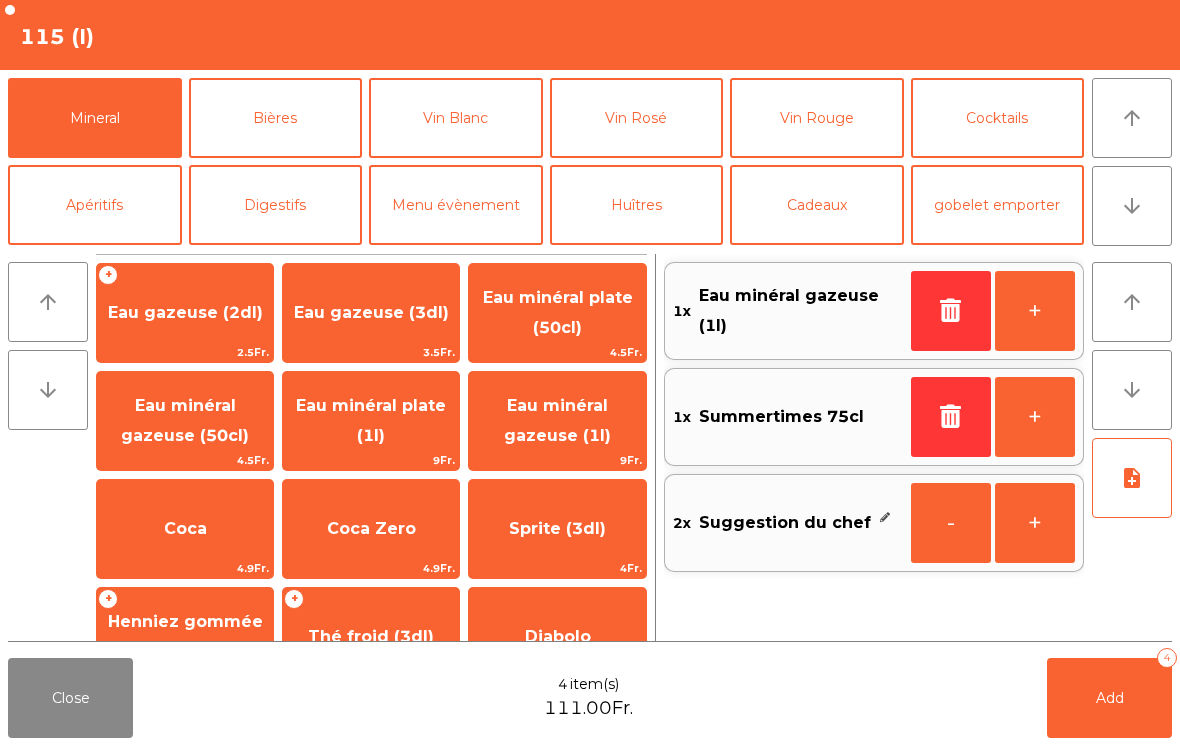 click on "Add   4" 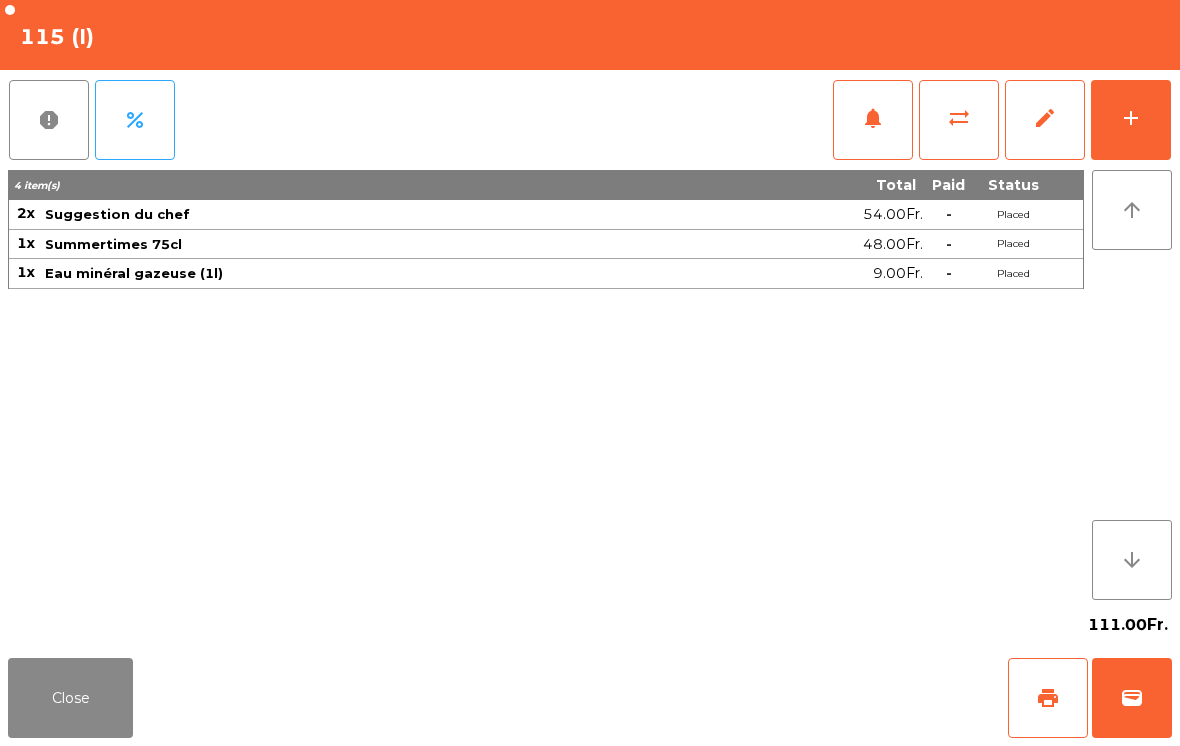 click on "Close" 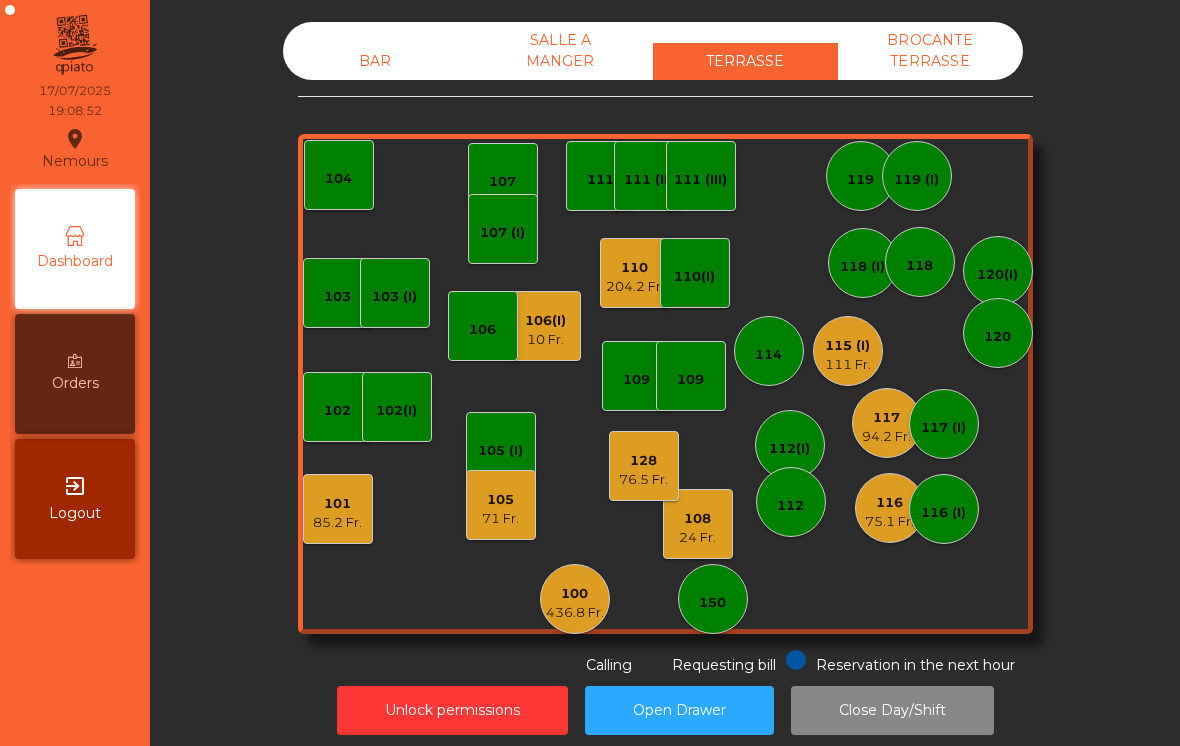 click on "101   85.2 Fr." 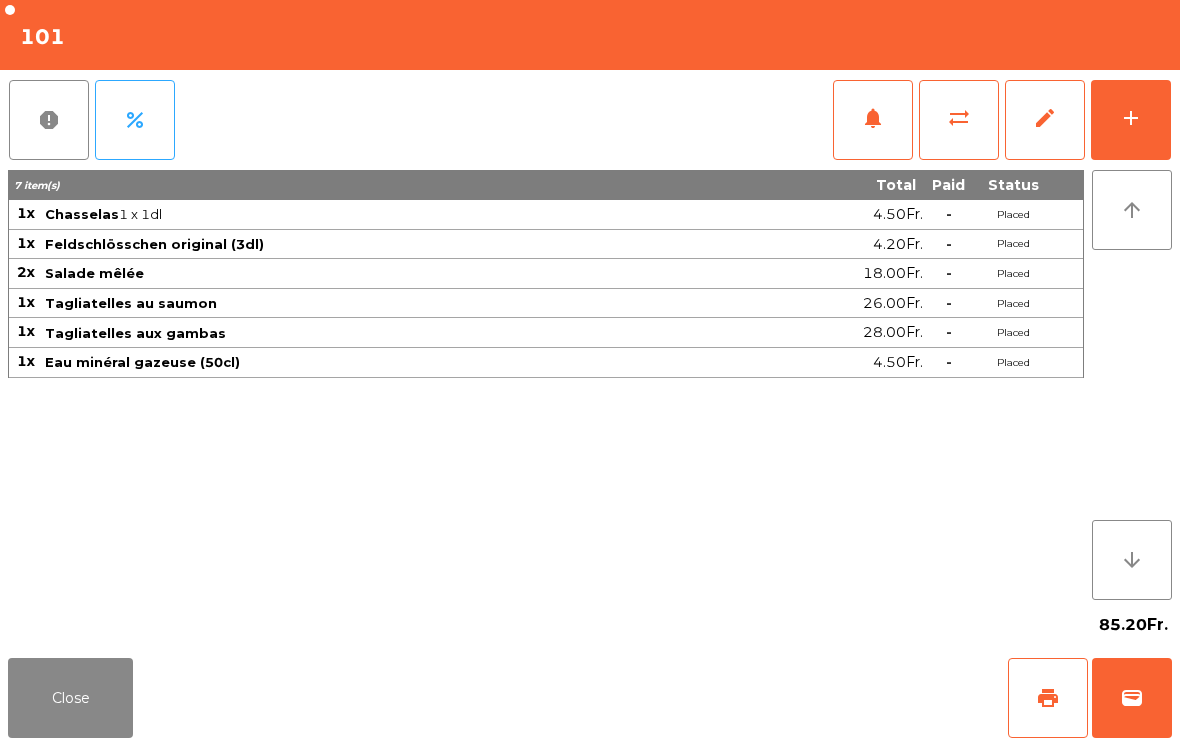 click on "Close" 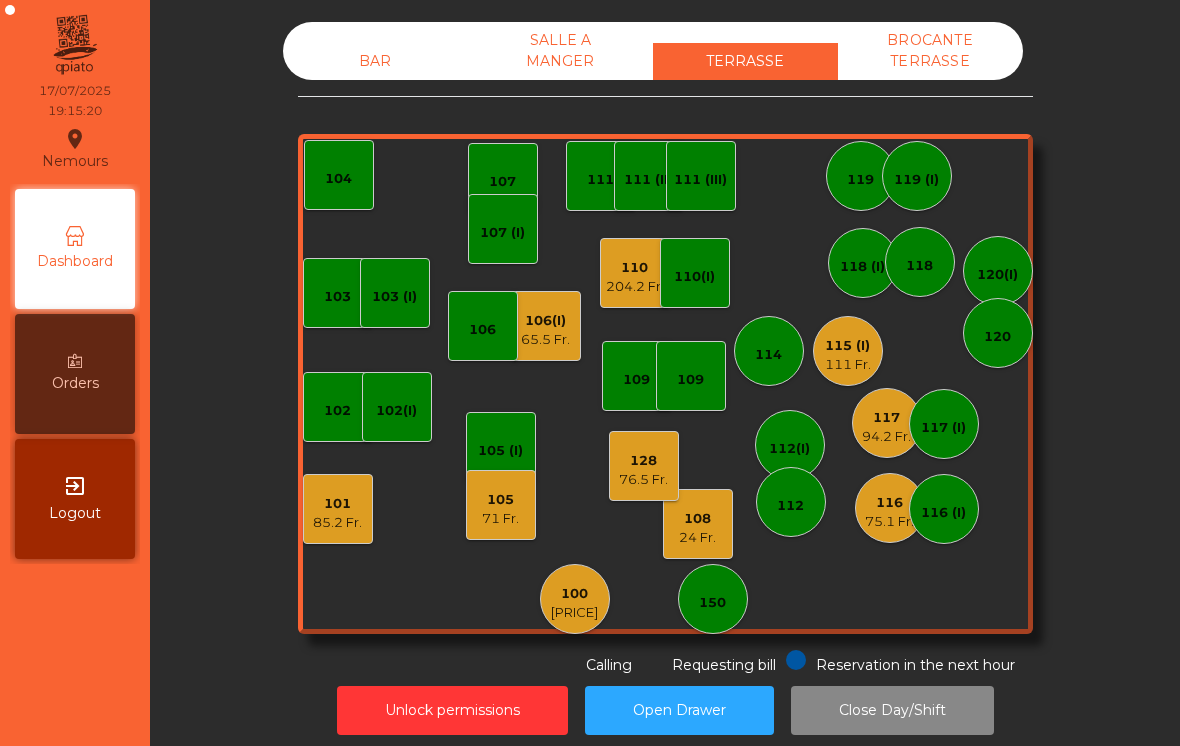click on "85.2 Fr." 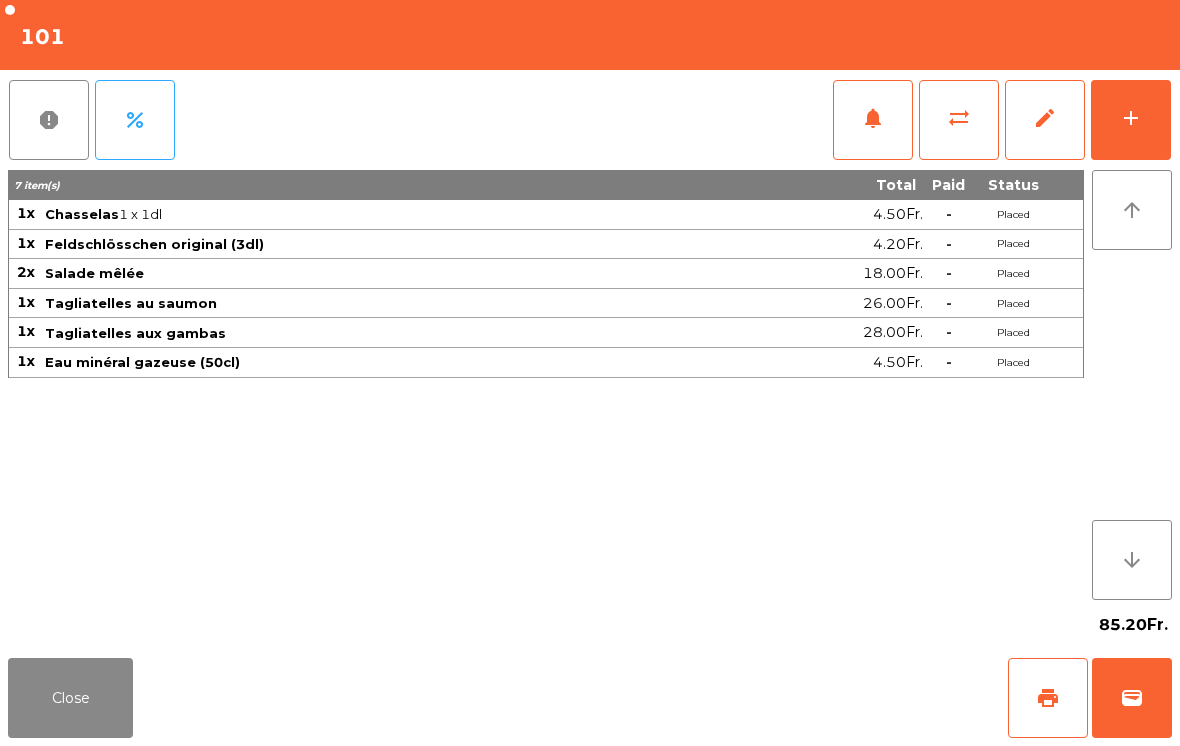 click on "add" 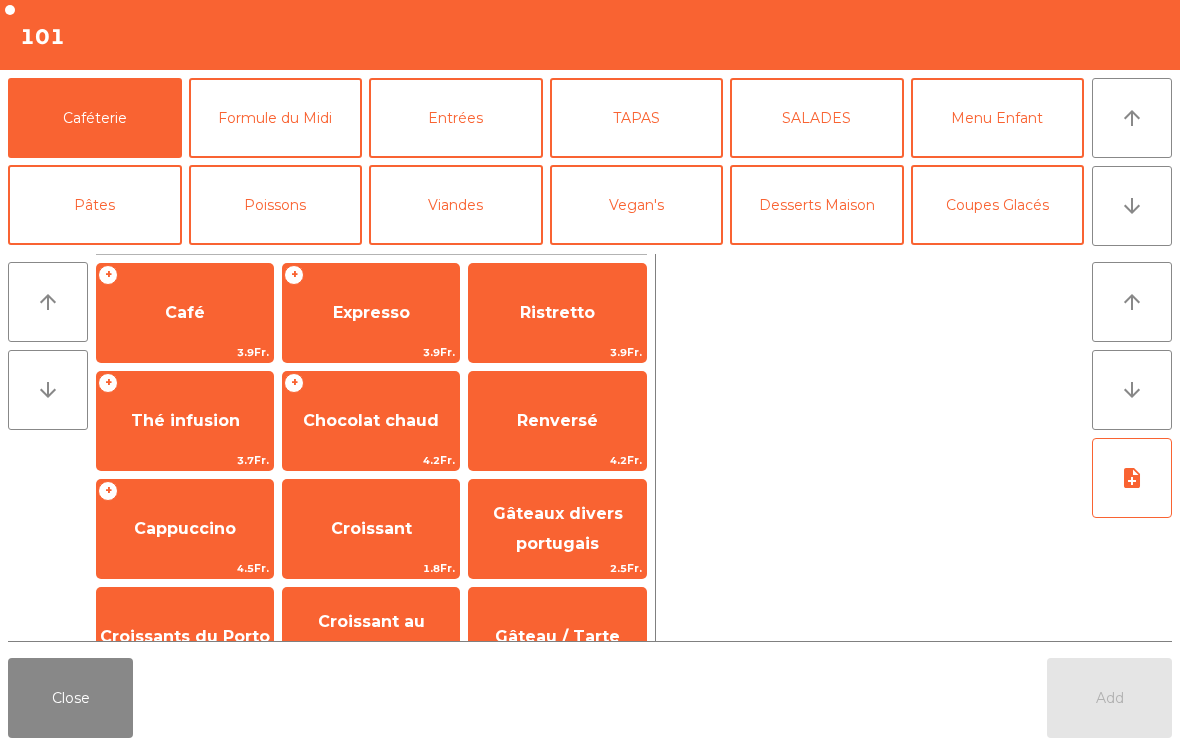 click on "arrow_downward" 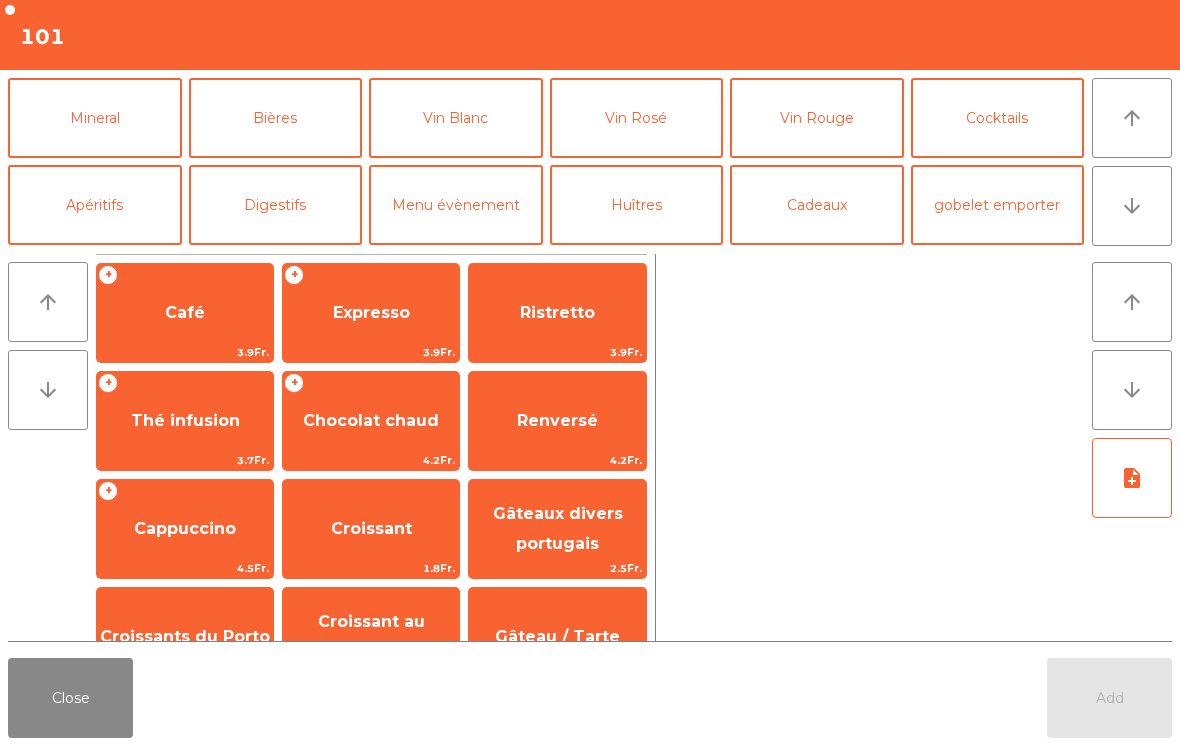 click on "Bières" 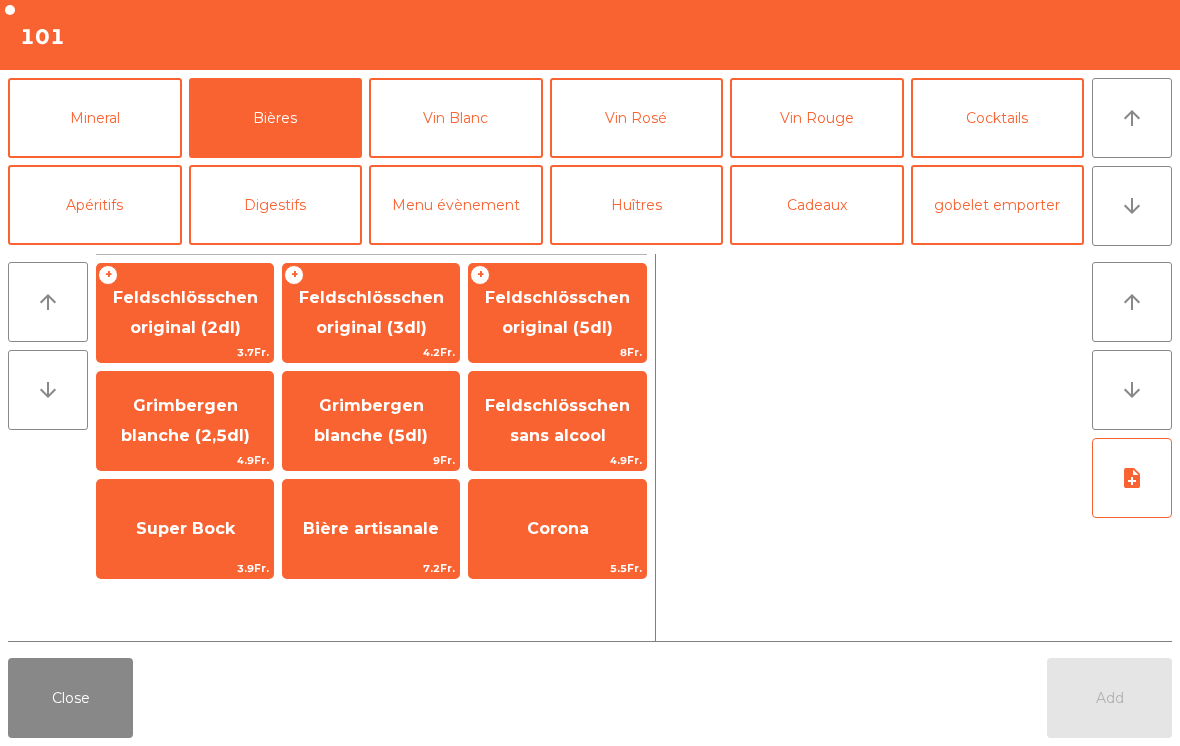 click on "Feldschlösschen original (3dl)" 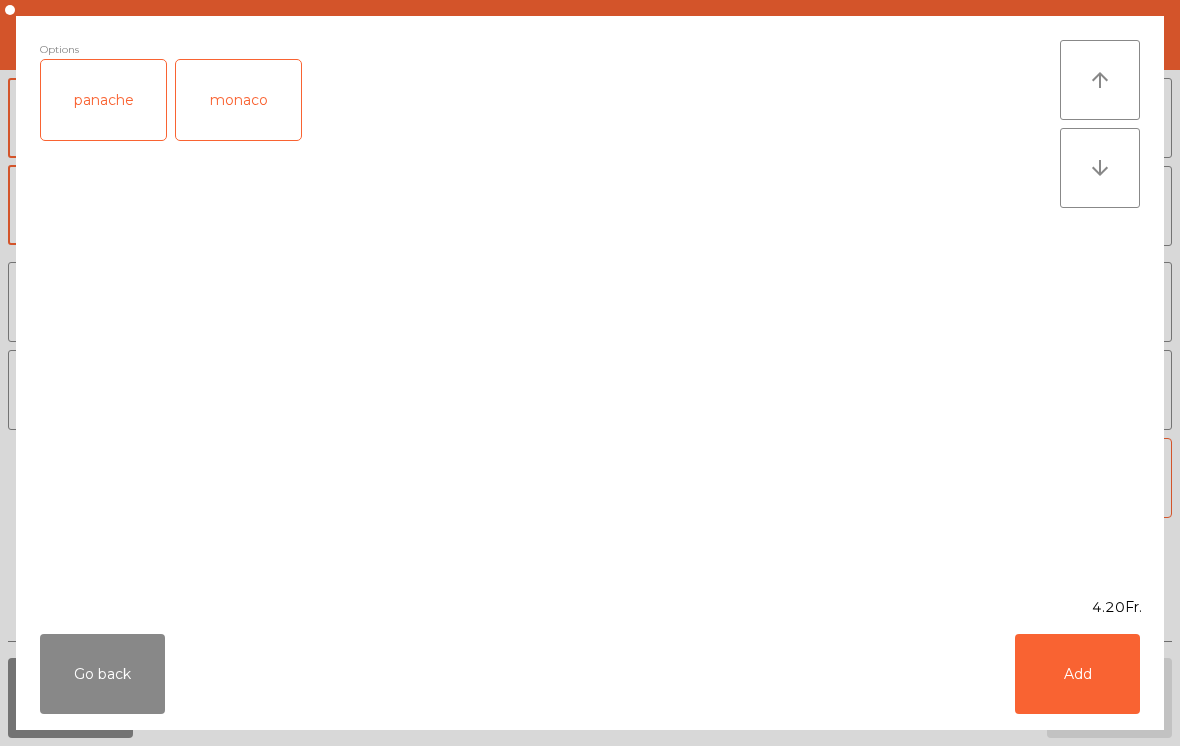 click on "Add" 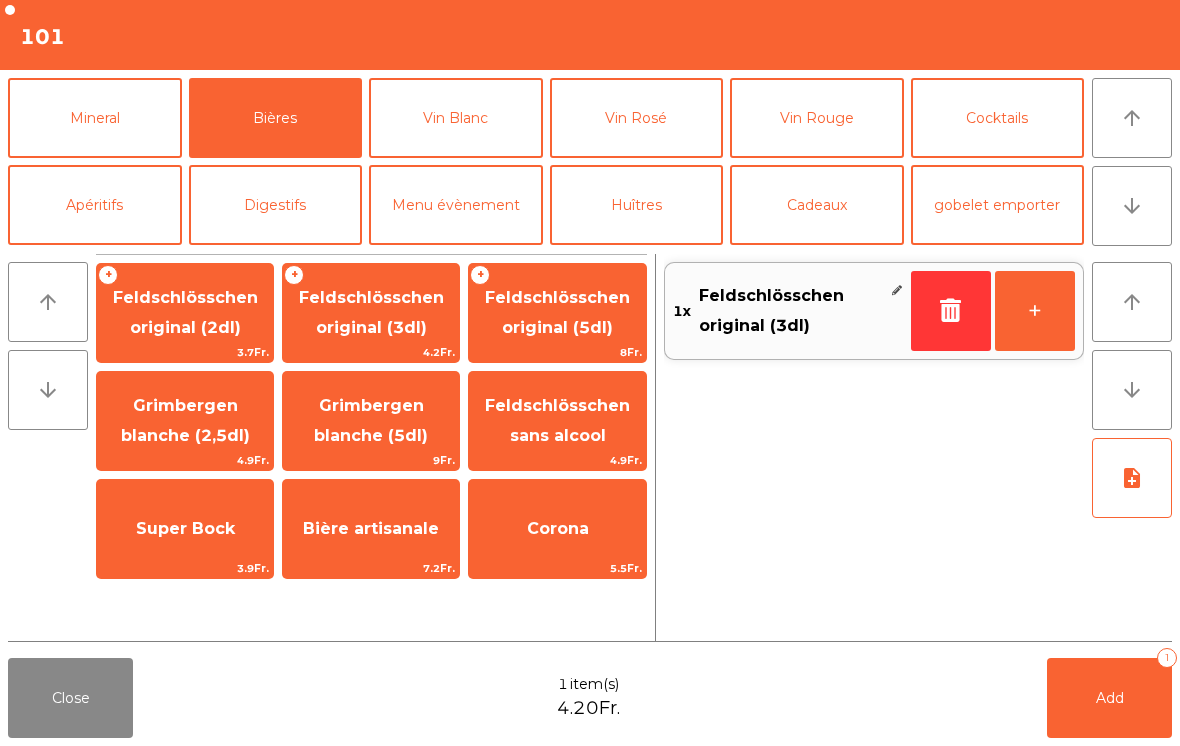 click on "Add   1" 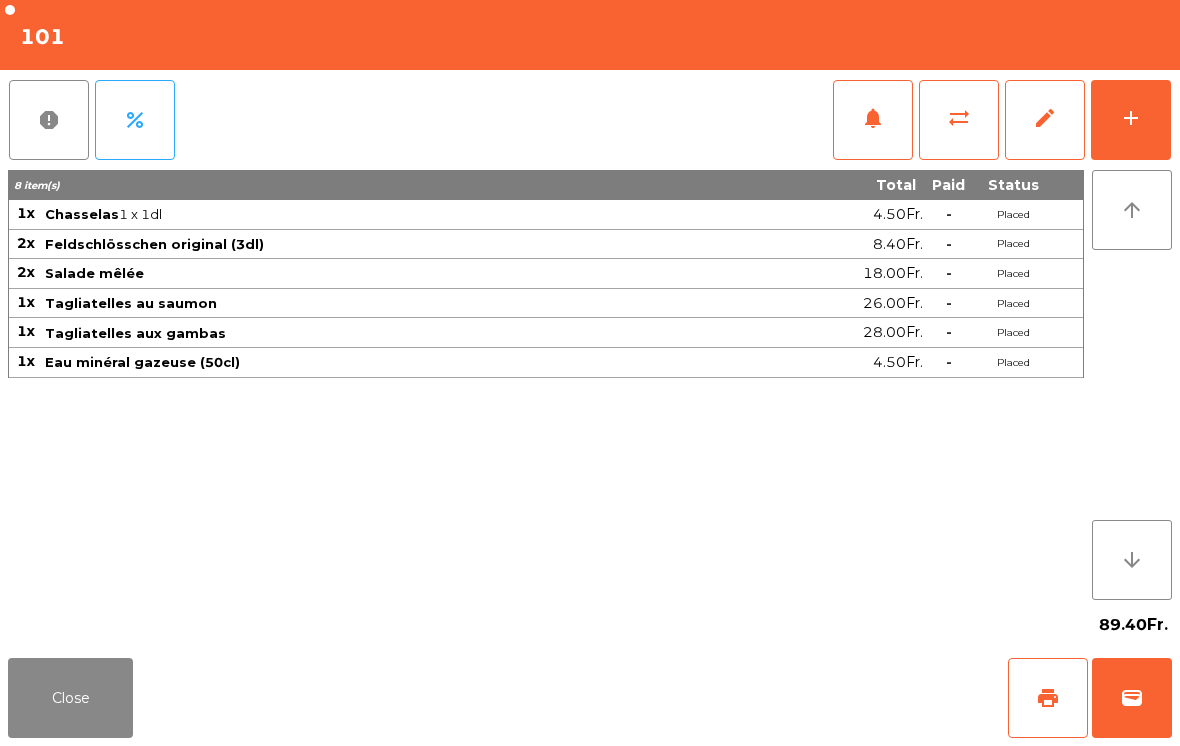 click on "Close   print   wallet" 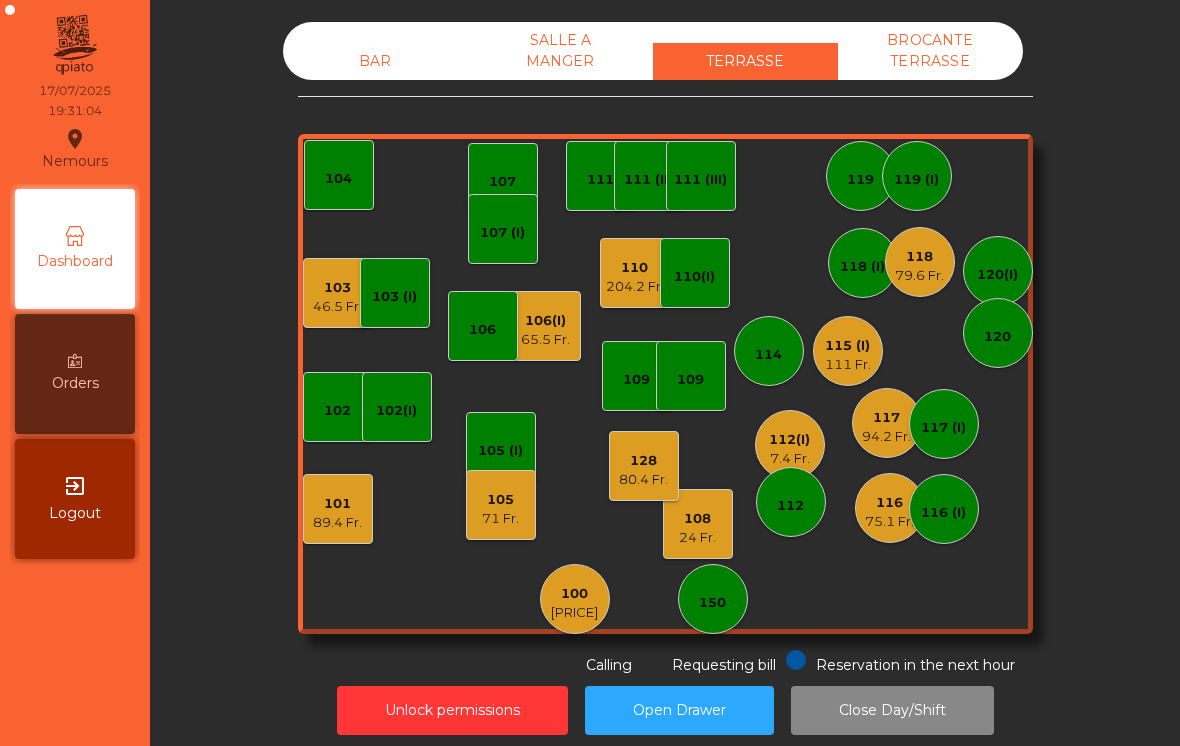 click on "150" 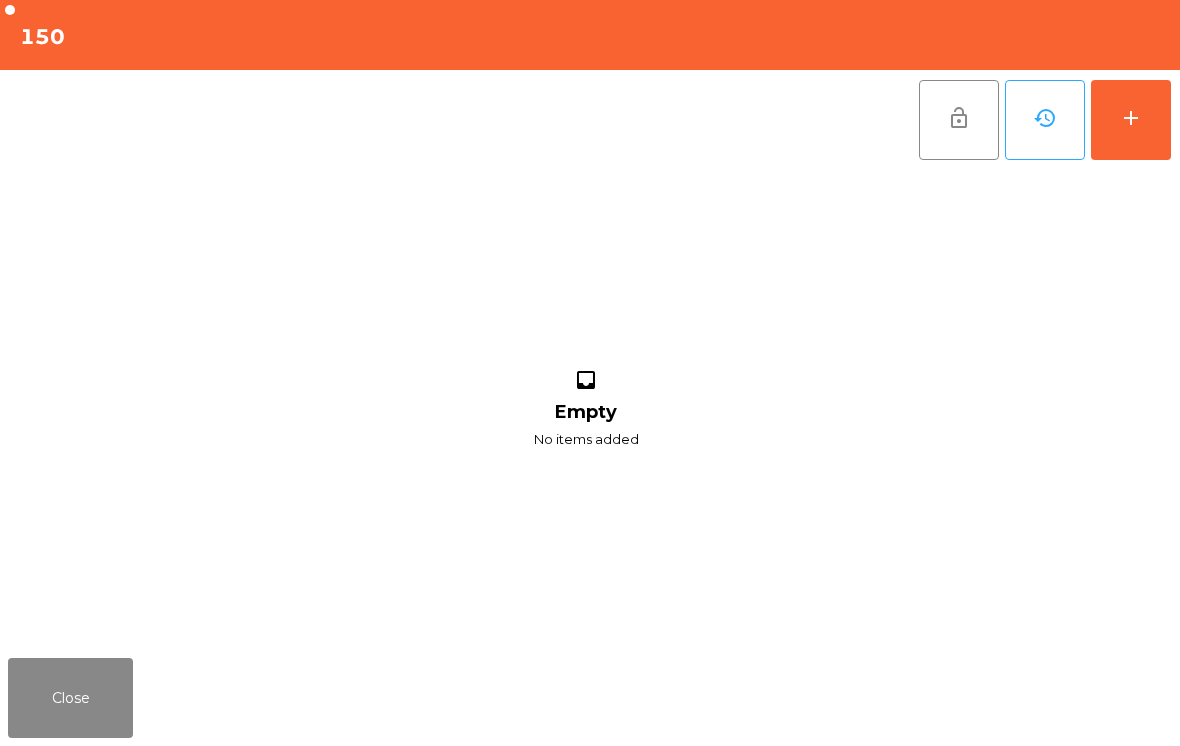 click on "add" 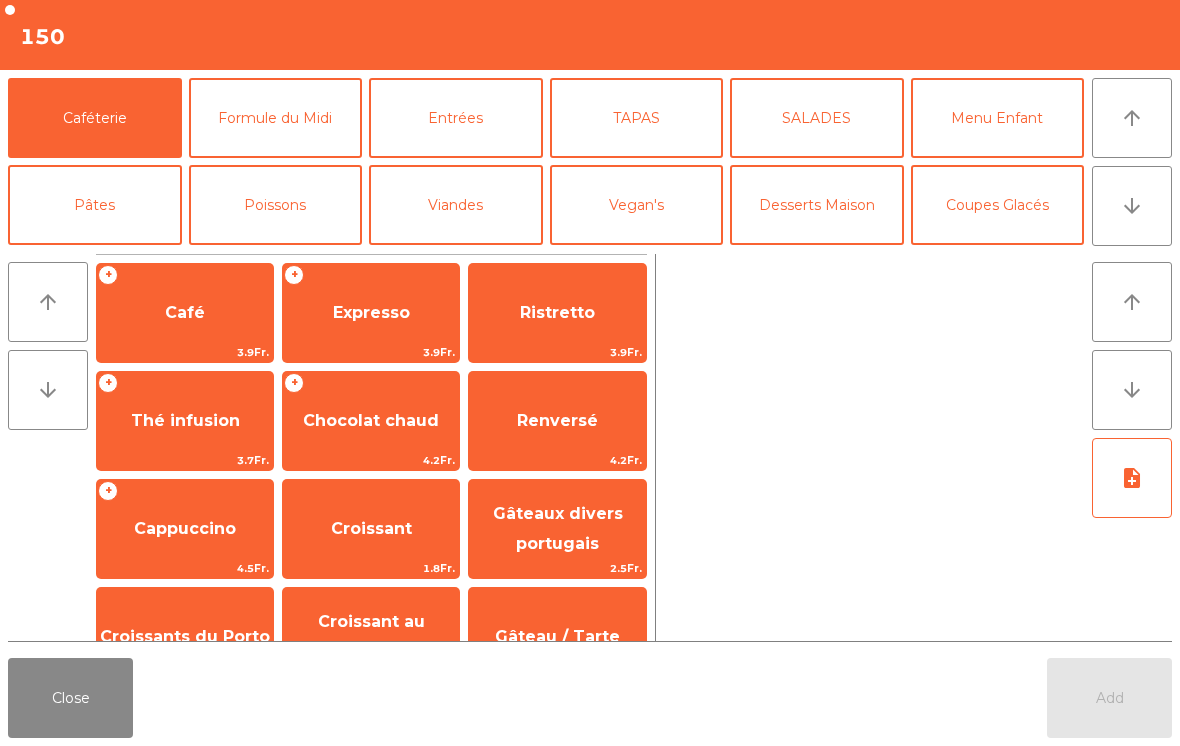 click on "TAPAS" 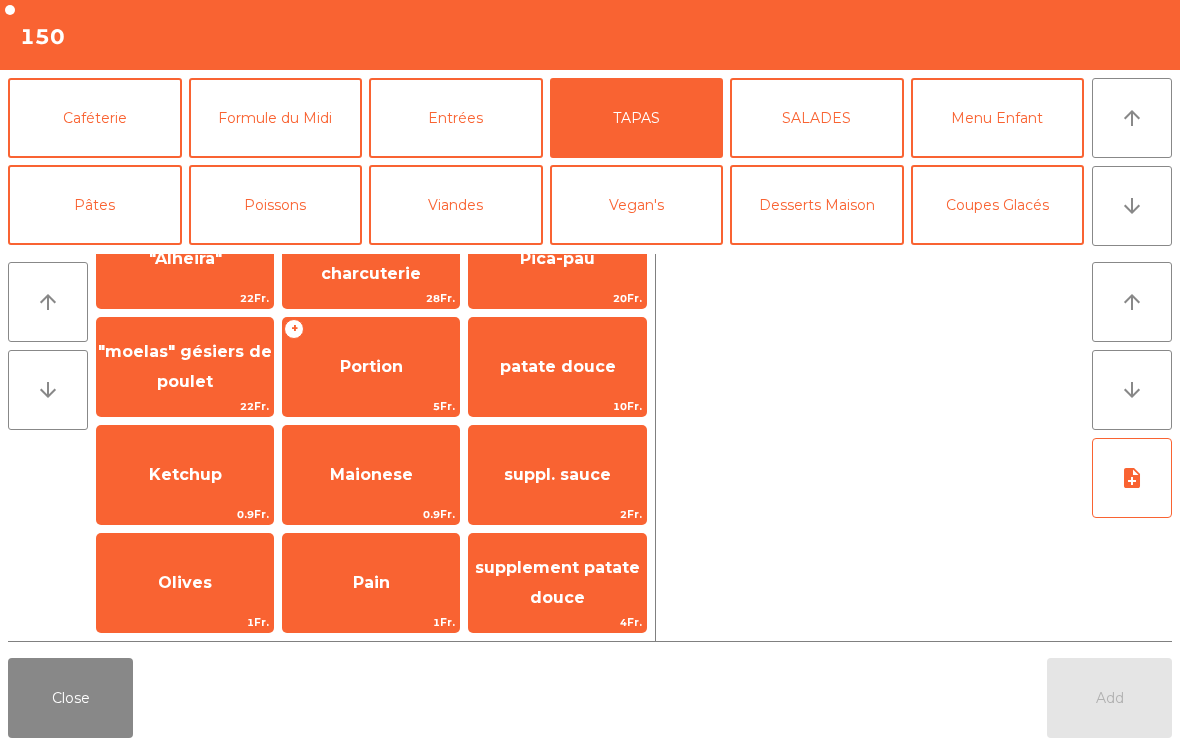 scroll, scrollTop: 378, scrollLeft: 0, axis: vertical 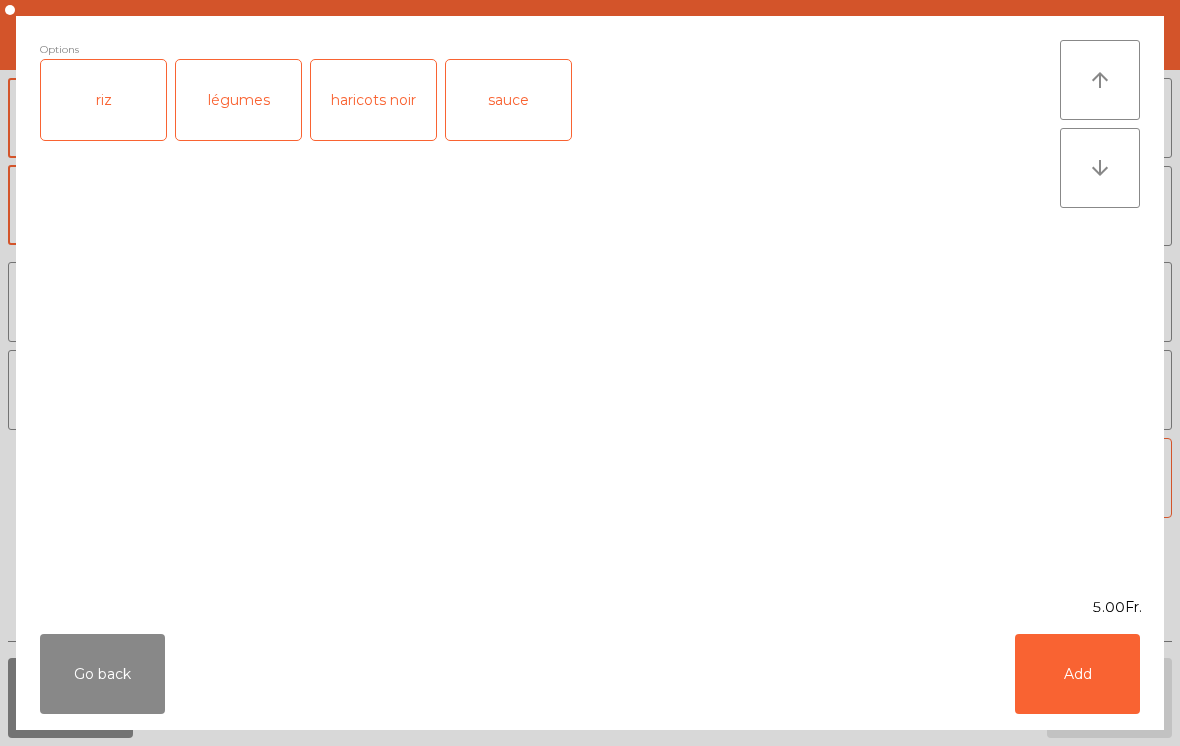 click on "riz" 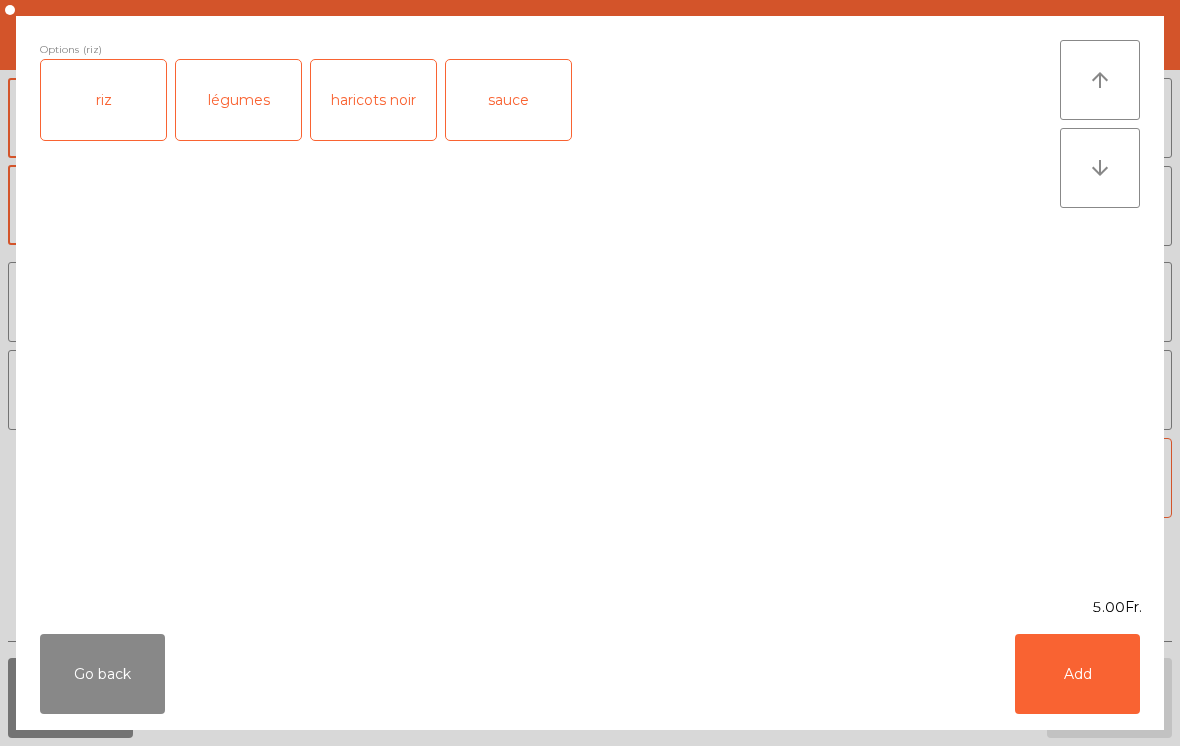 click on "Add" 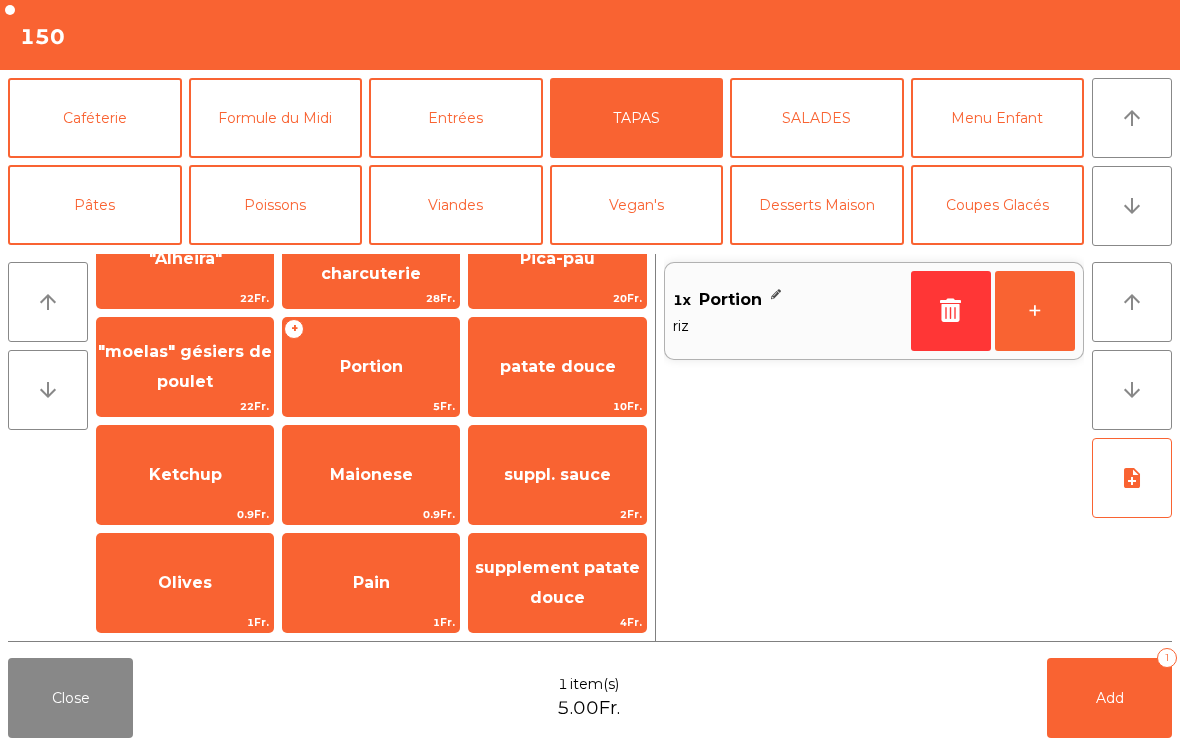 click on "Pâtes" 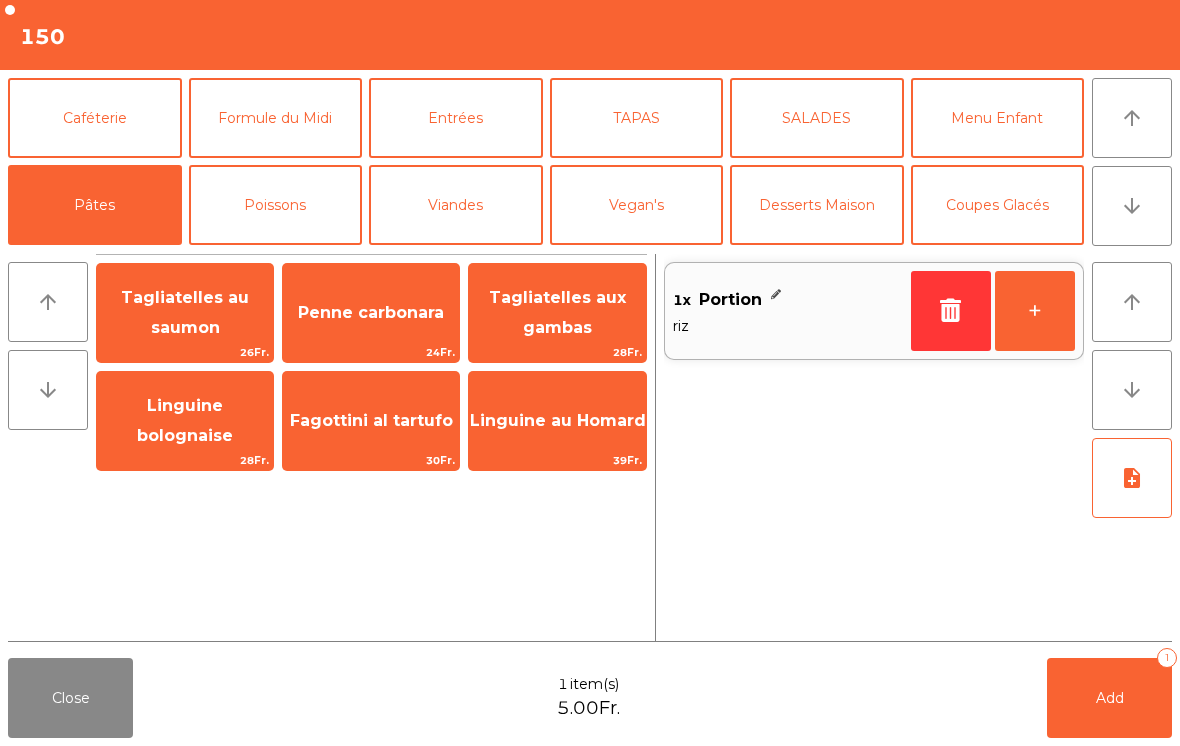 scroll, scrollTop: 0, scrollLeft: 0, axis: both 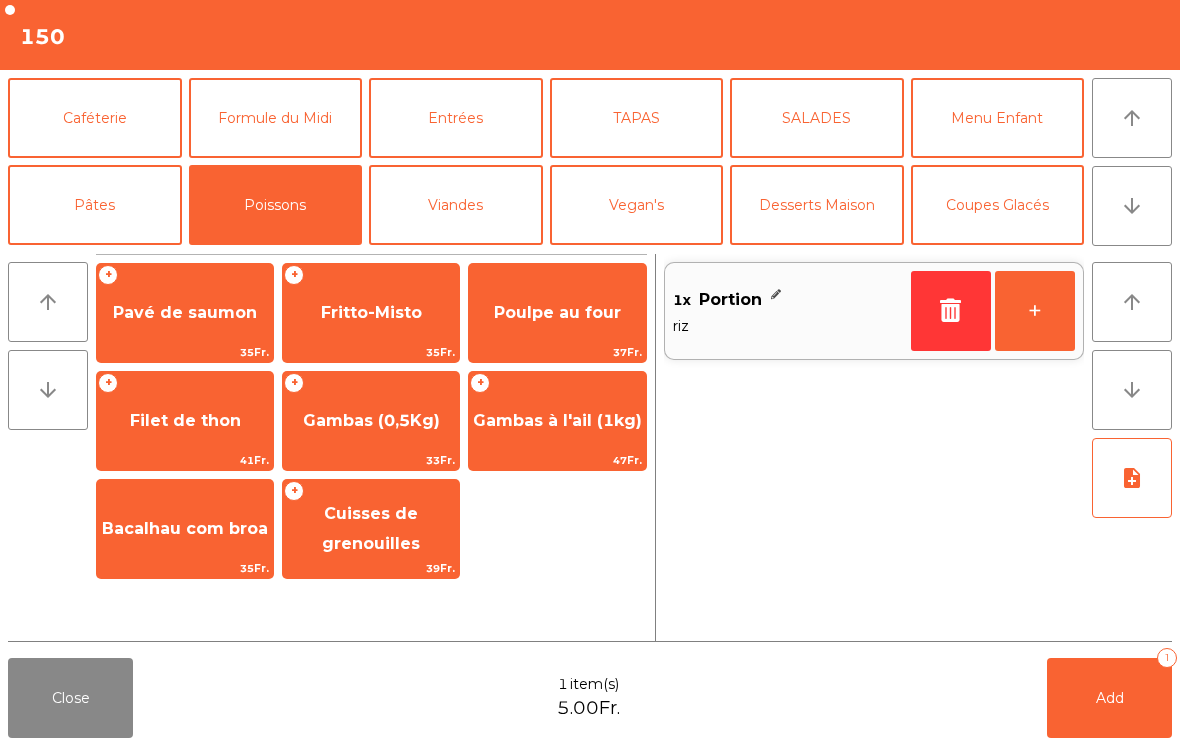 click on "Gambas à l'ail (1kg)" 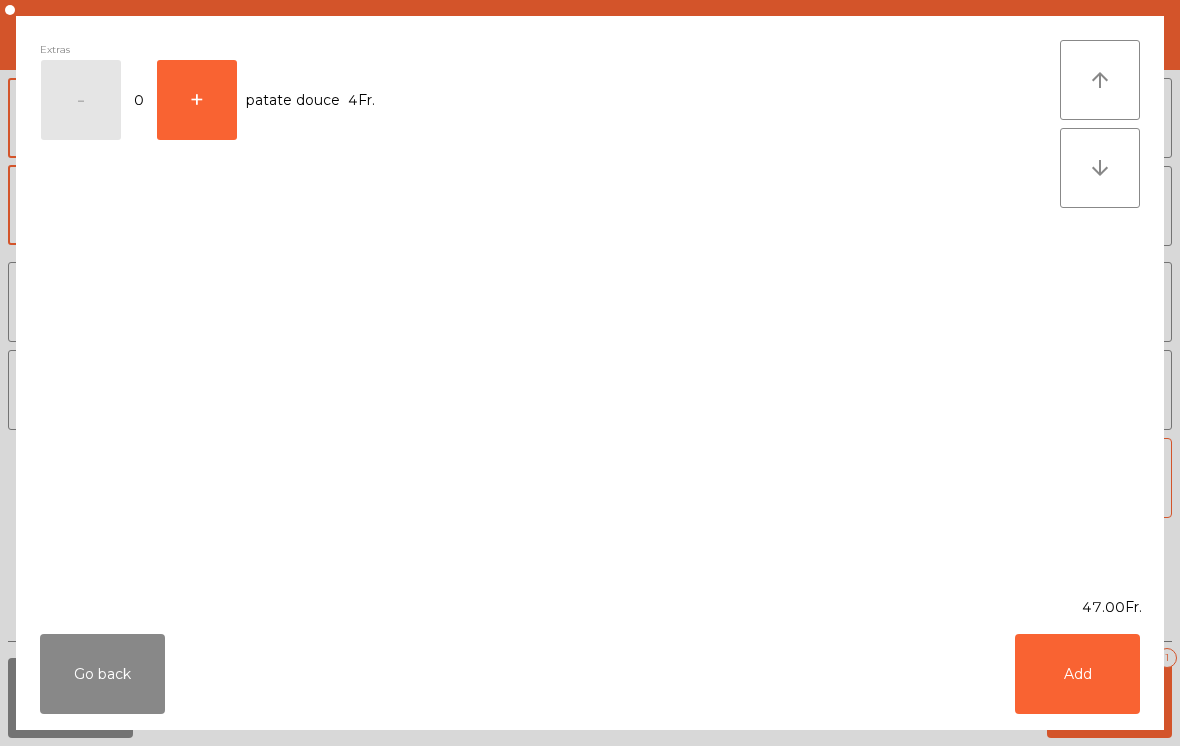 click on "Add" 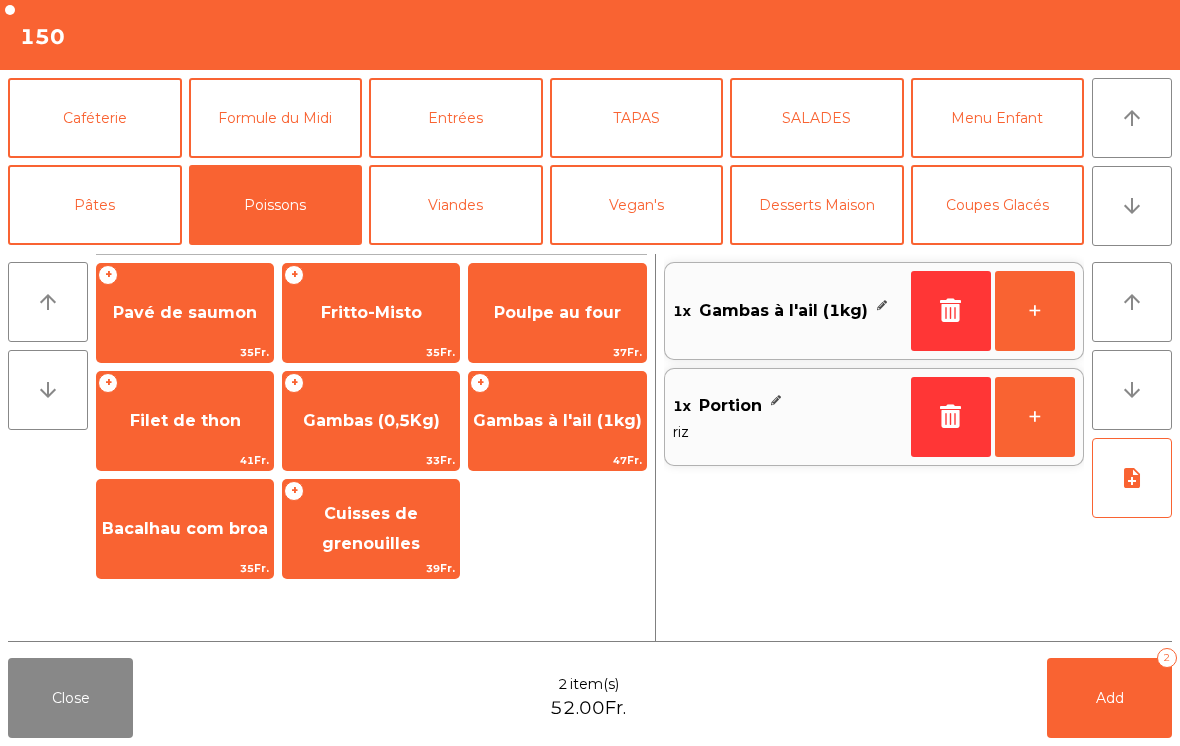 click on "Entrées" 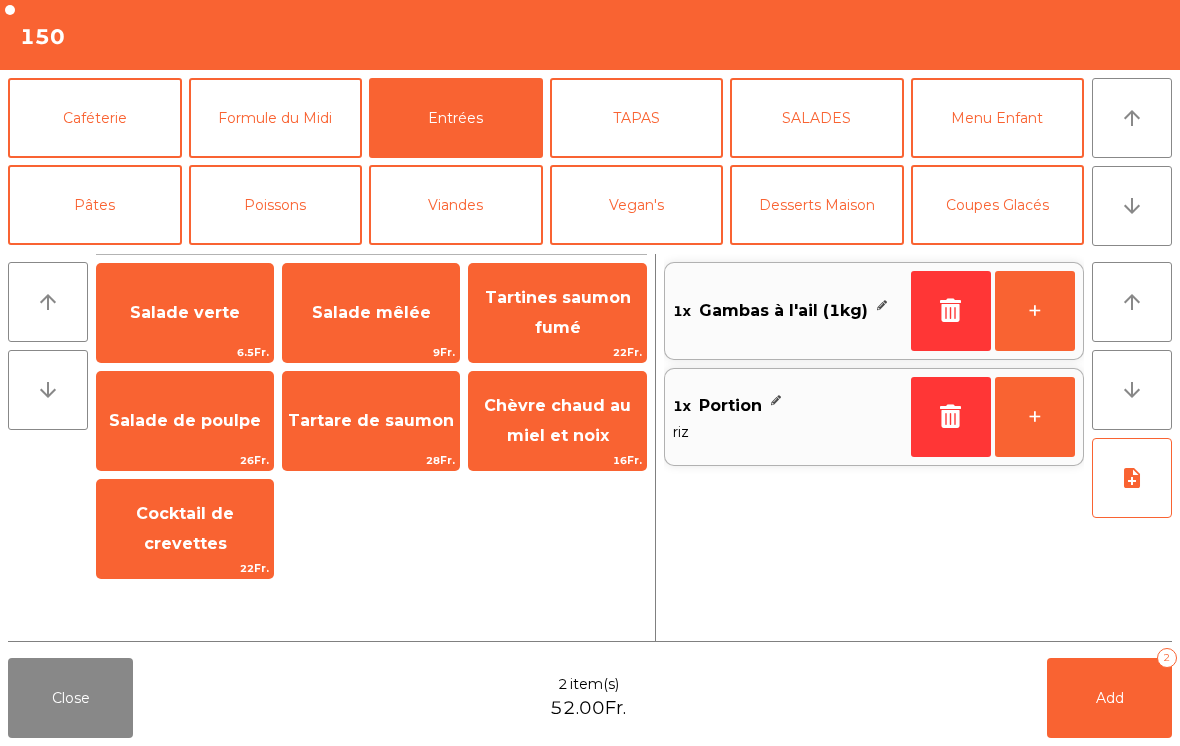 click on "Salade mêlée" 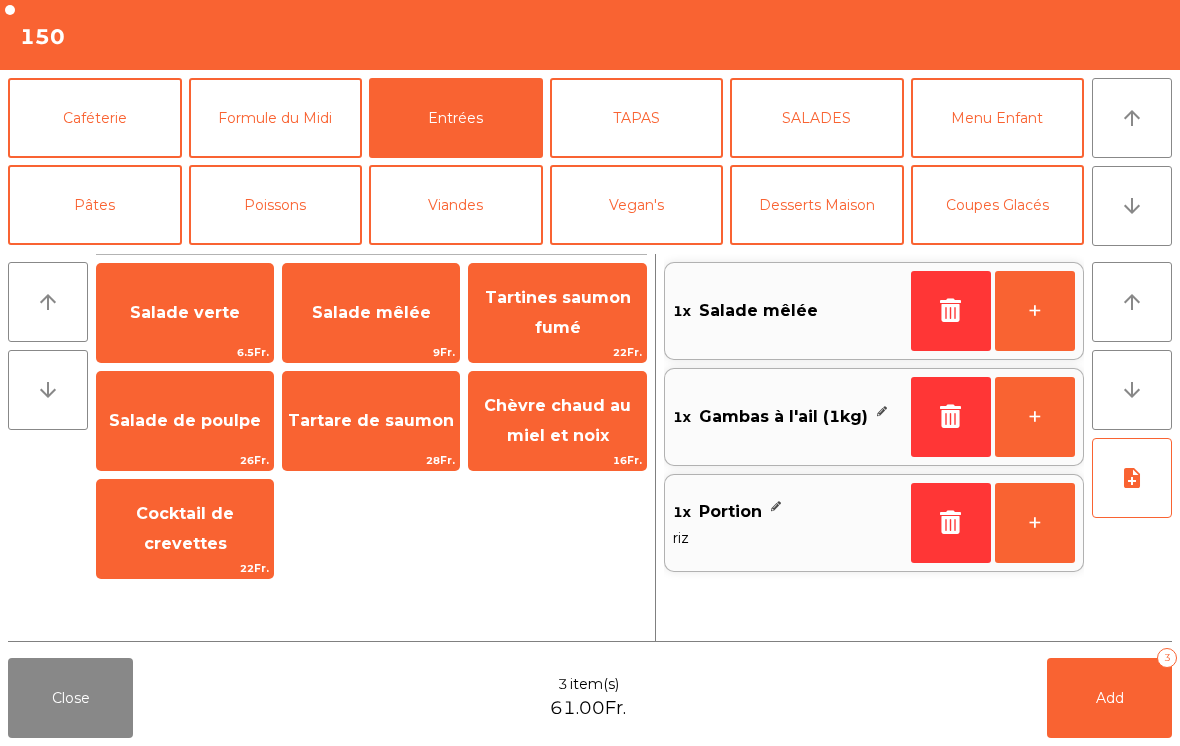 click on "note_add" 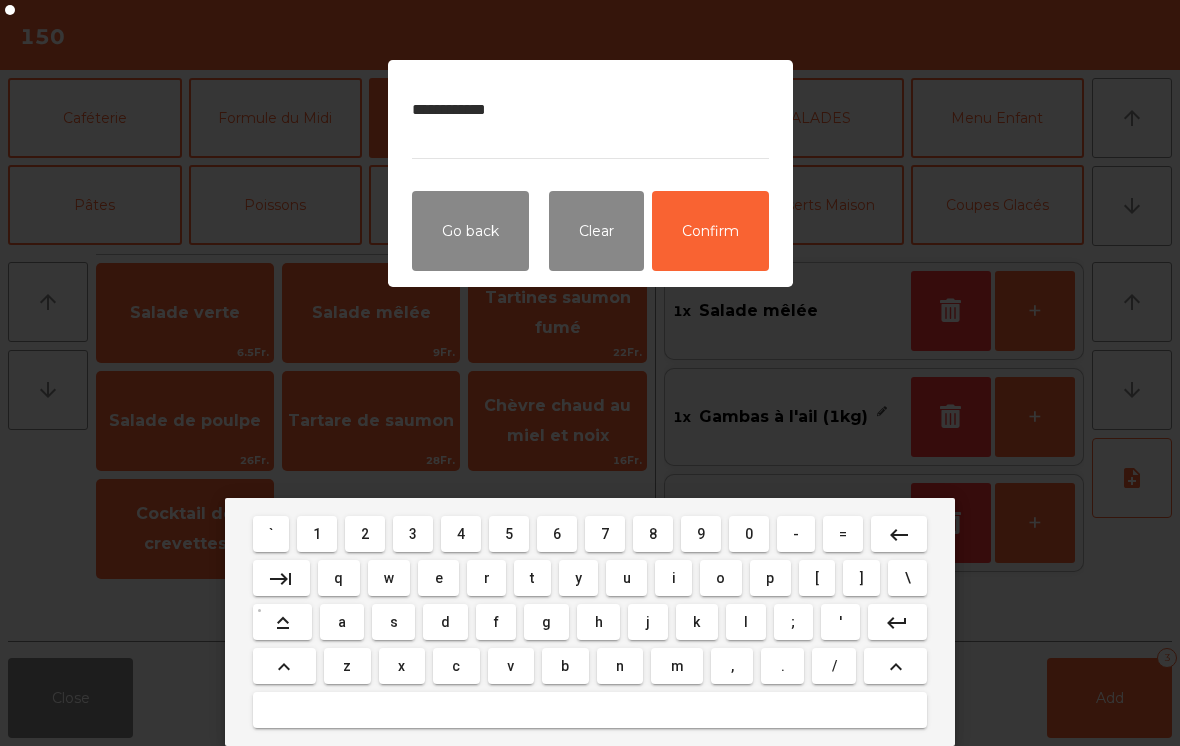type on "**********" 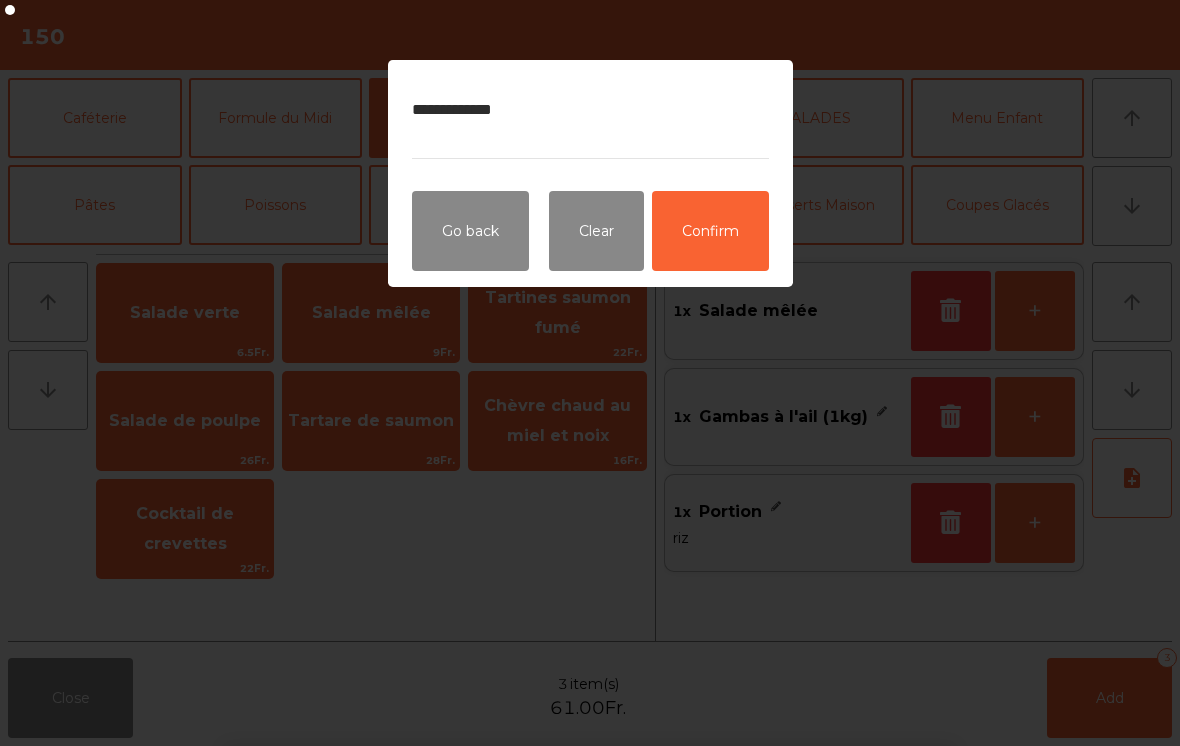 click on "Confirm" 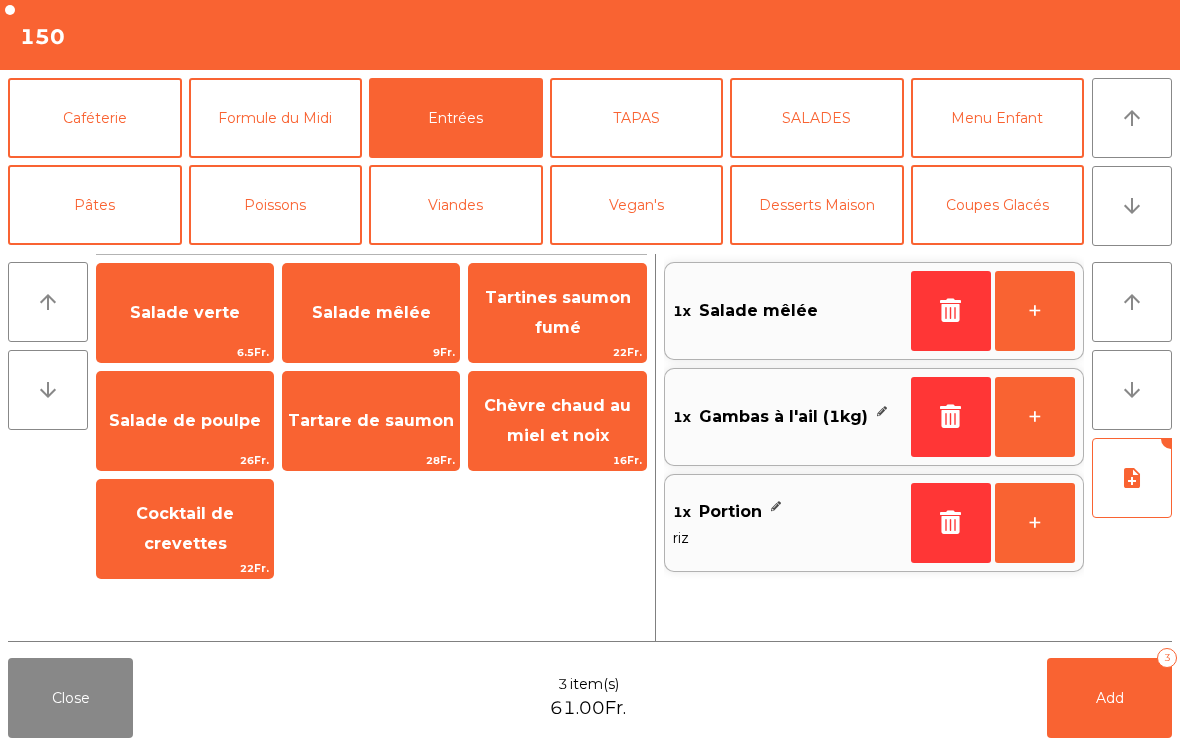 click on "note_add" 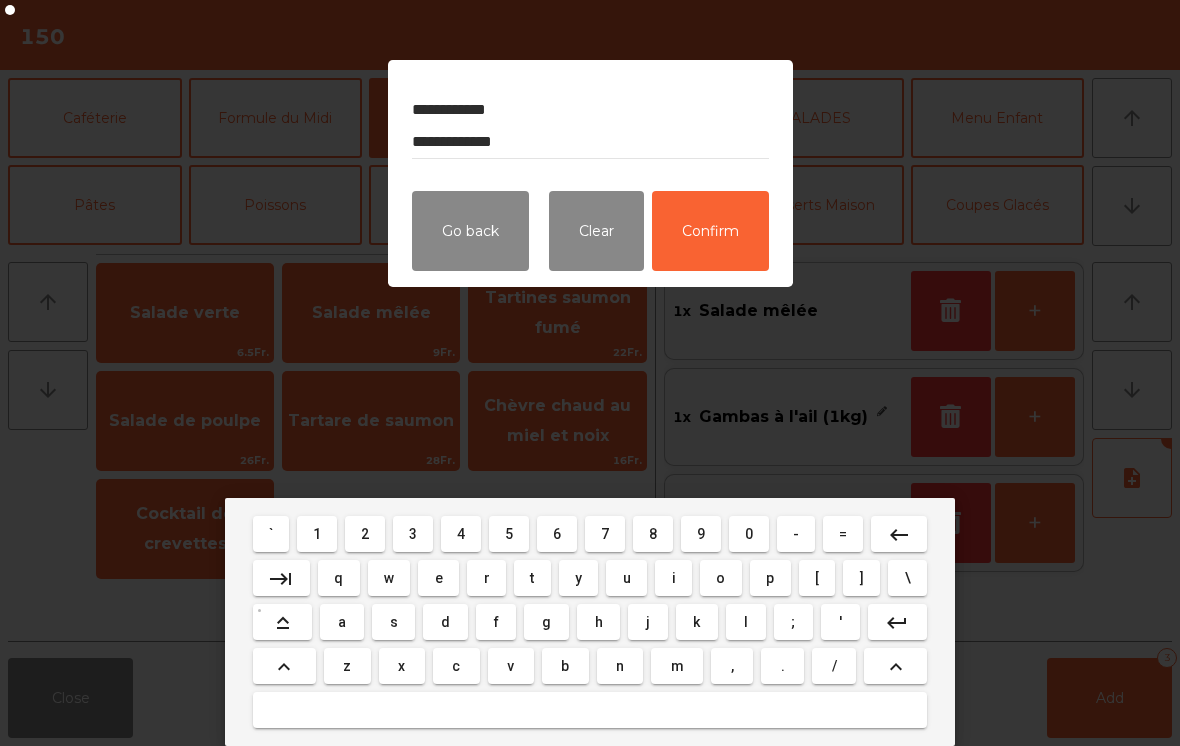 type on "**********" 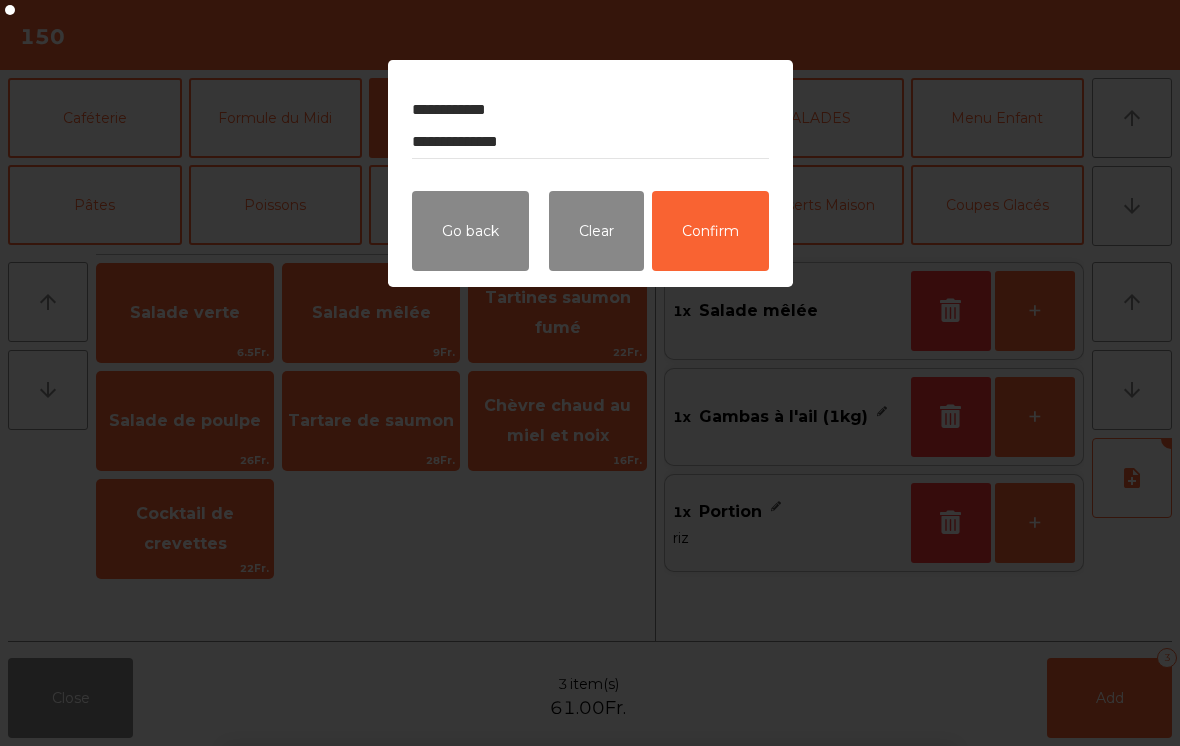 click on "Confirm" 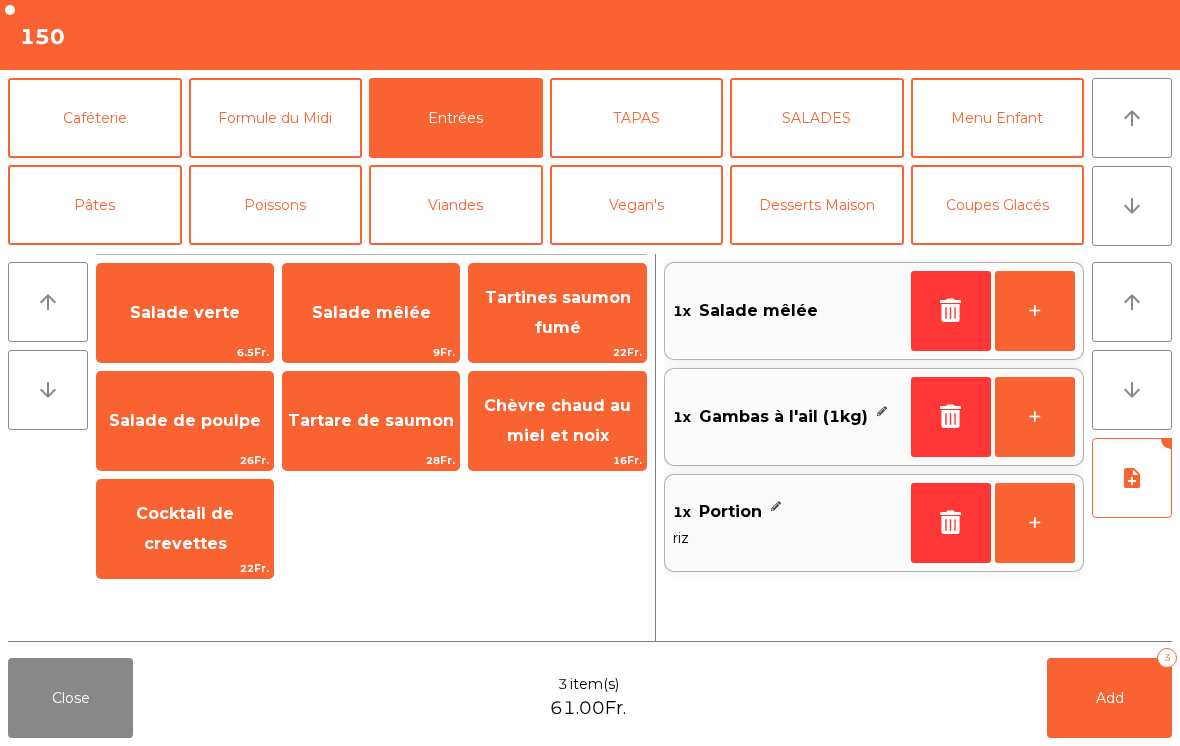 click on "Add   3" 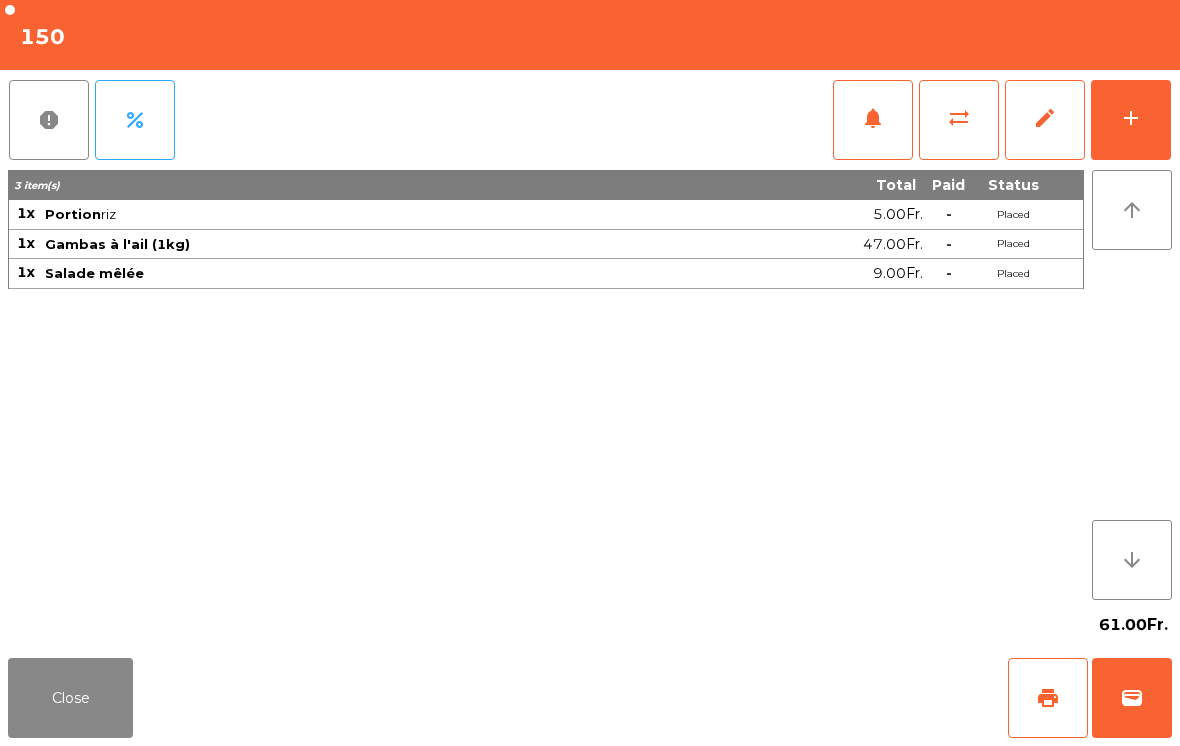 click on "61.00Fr." 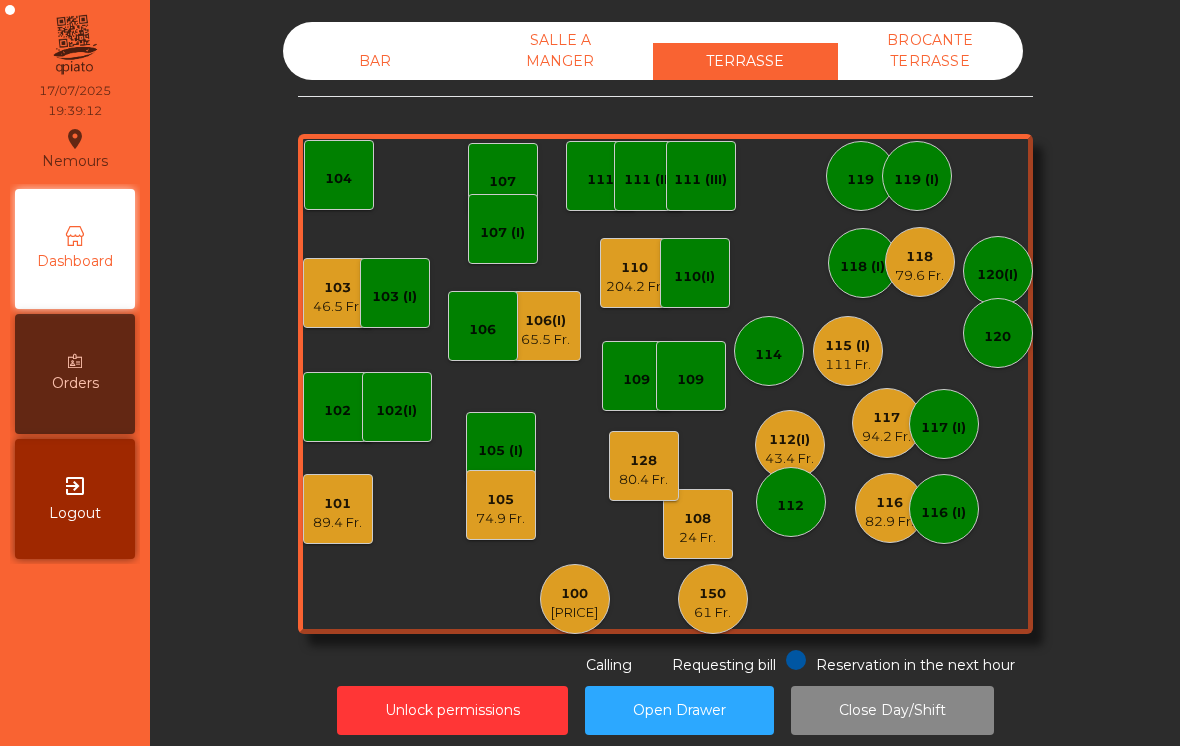 click on "24 Fr." 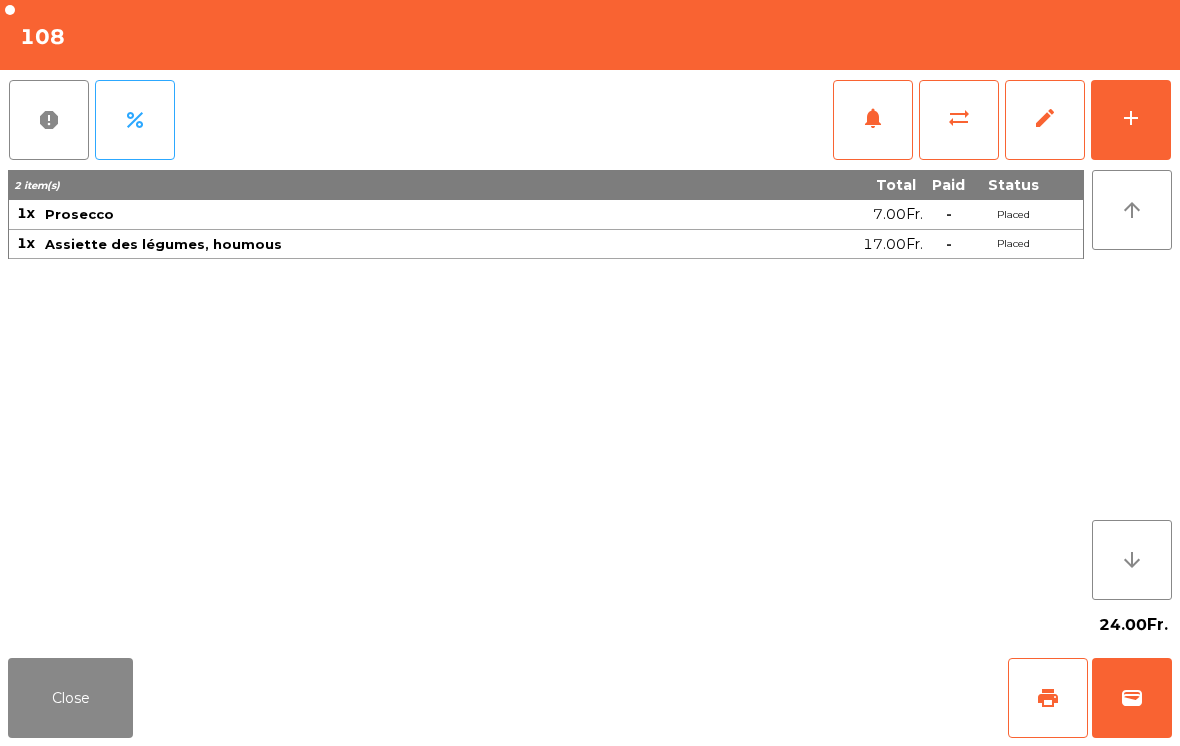 click on "print" 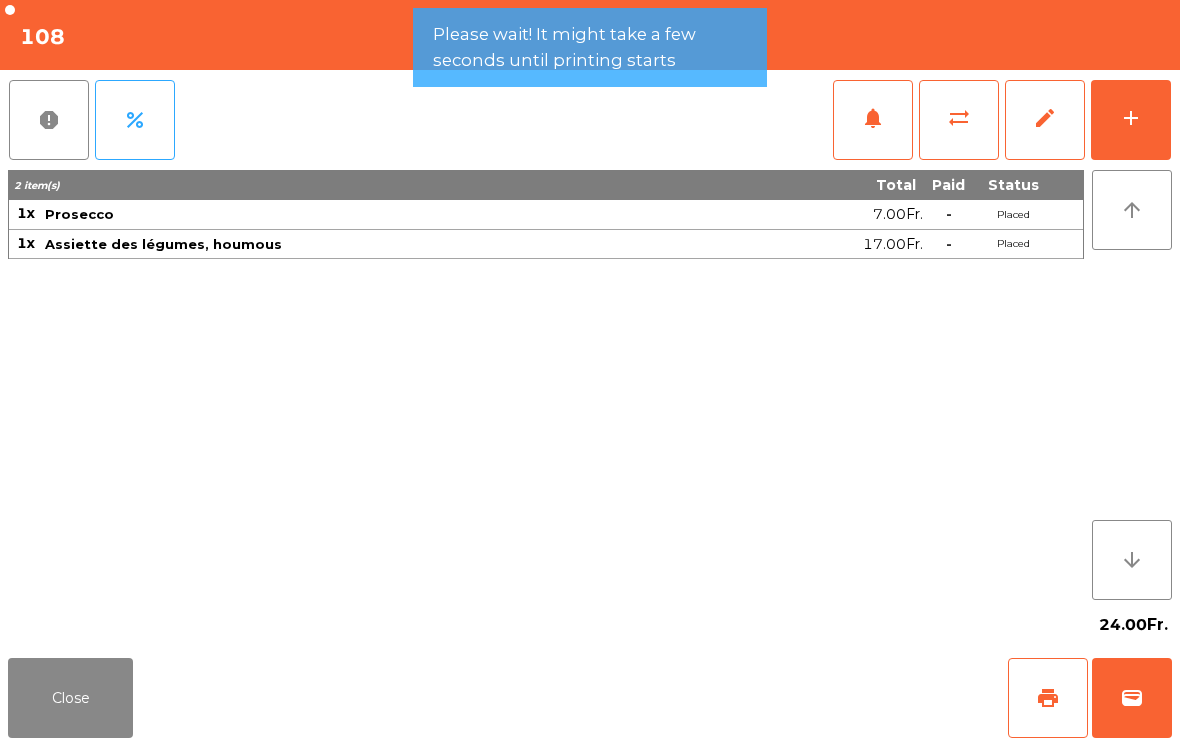 click on "Close" 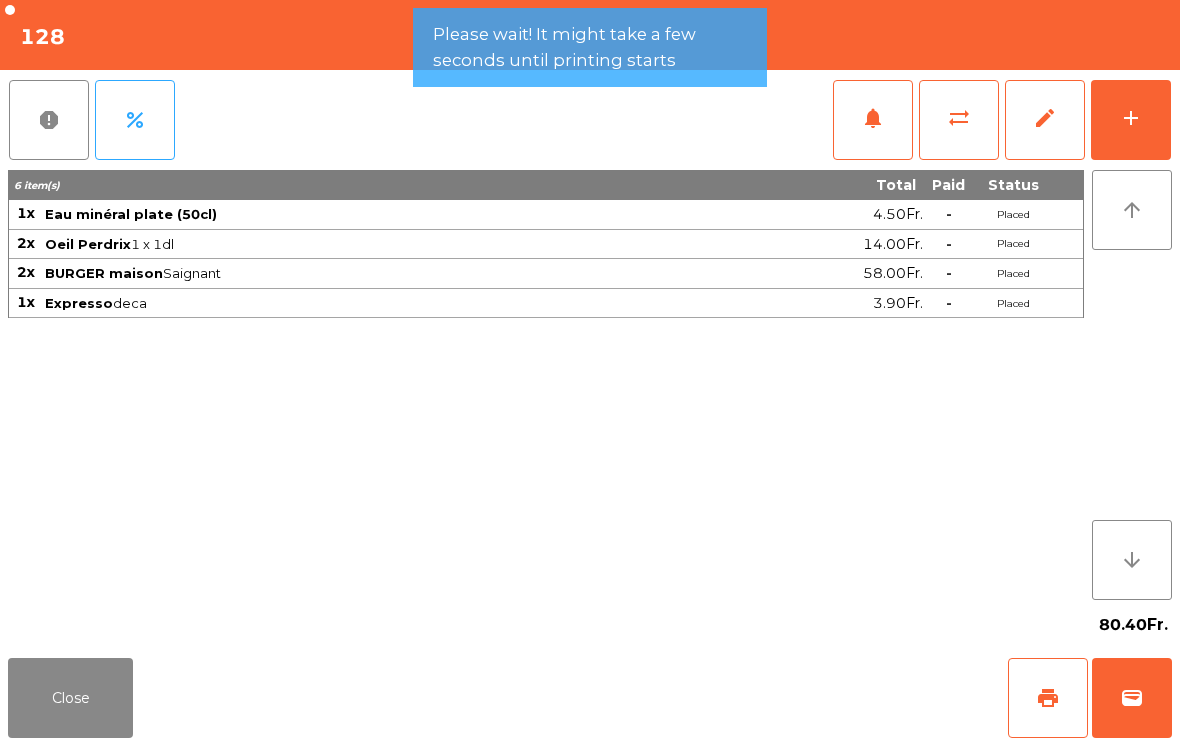 click on "print" 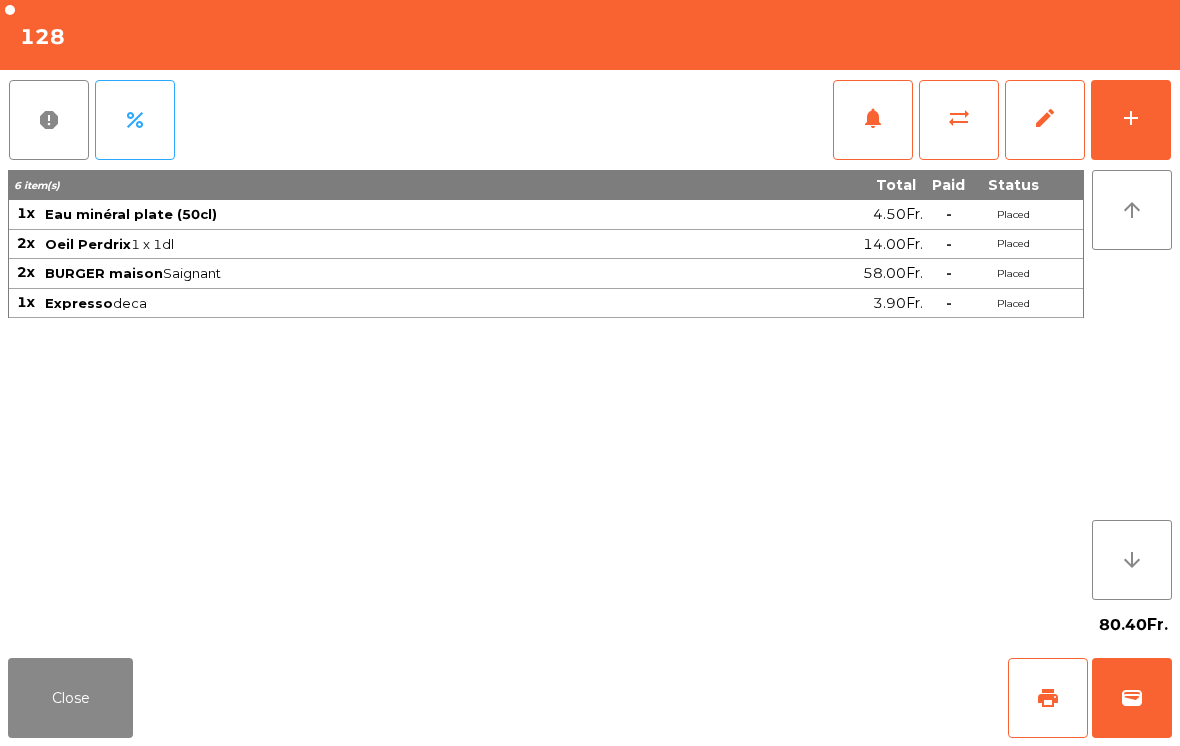 click on "Close" 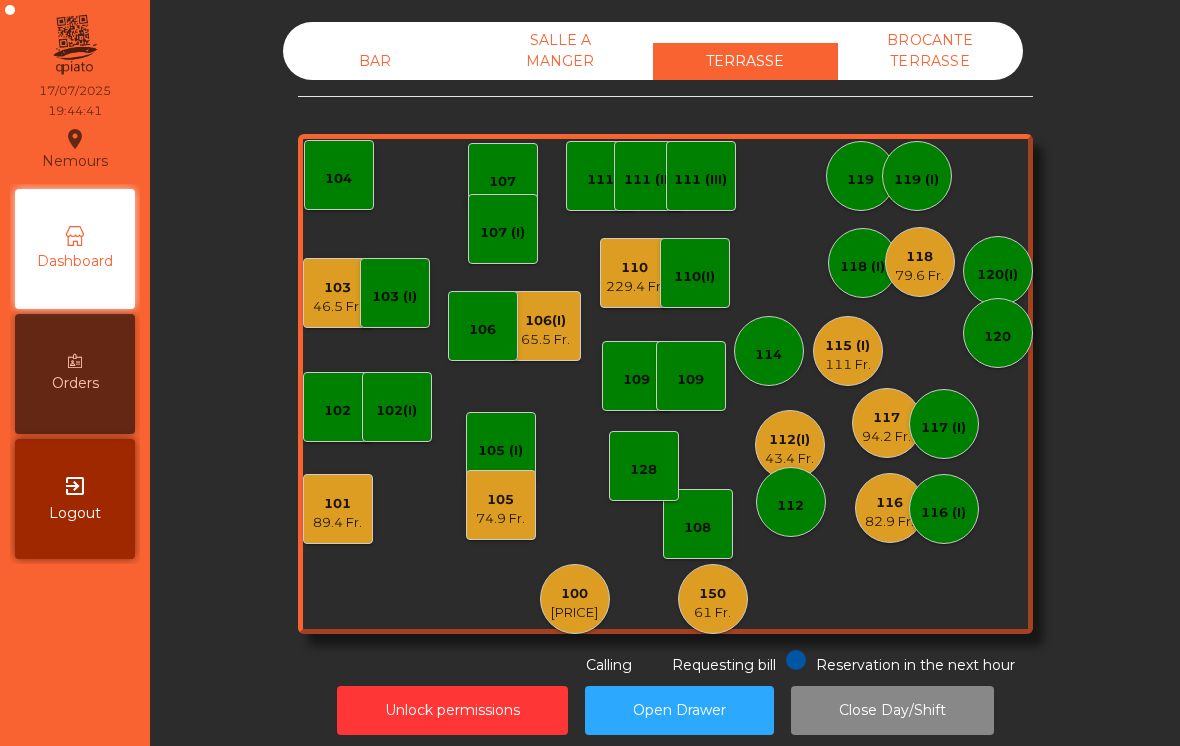 click on "118" 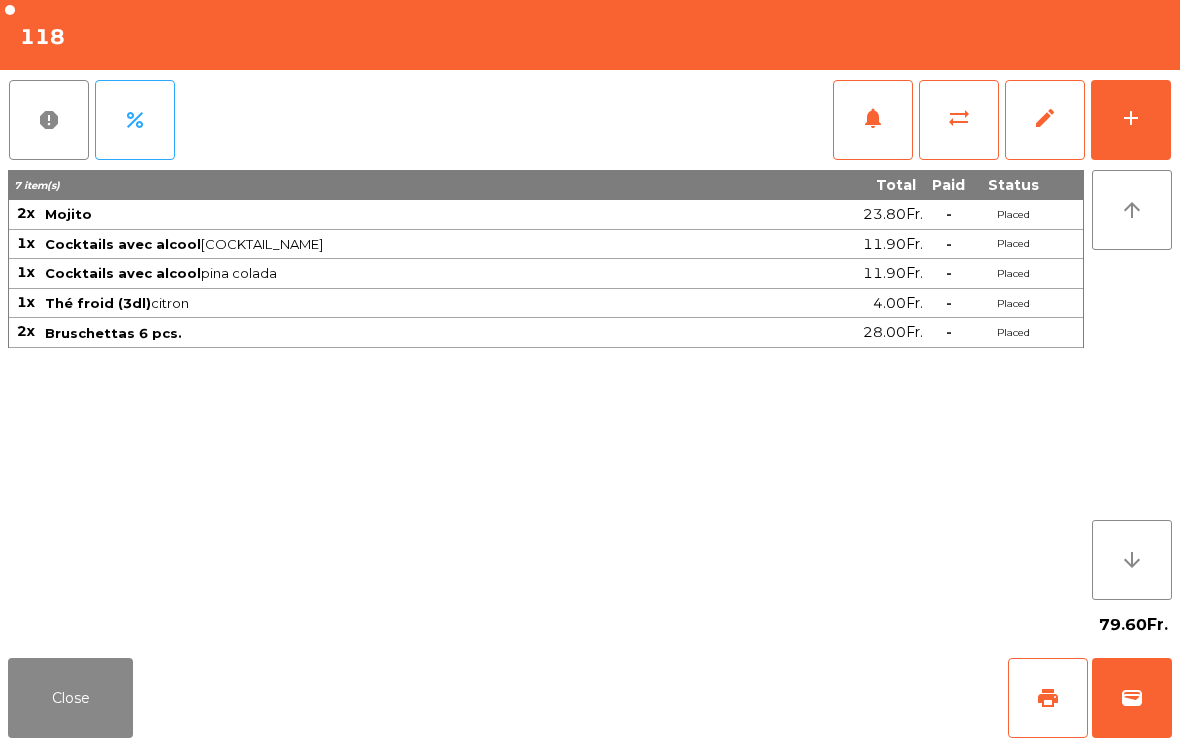 click on "add" 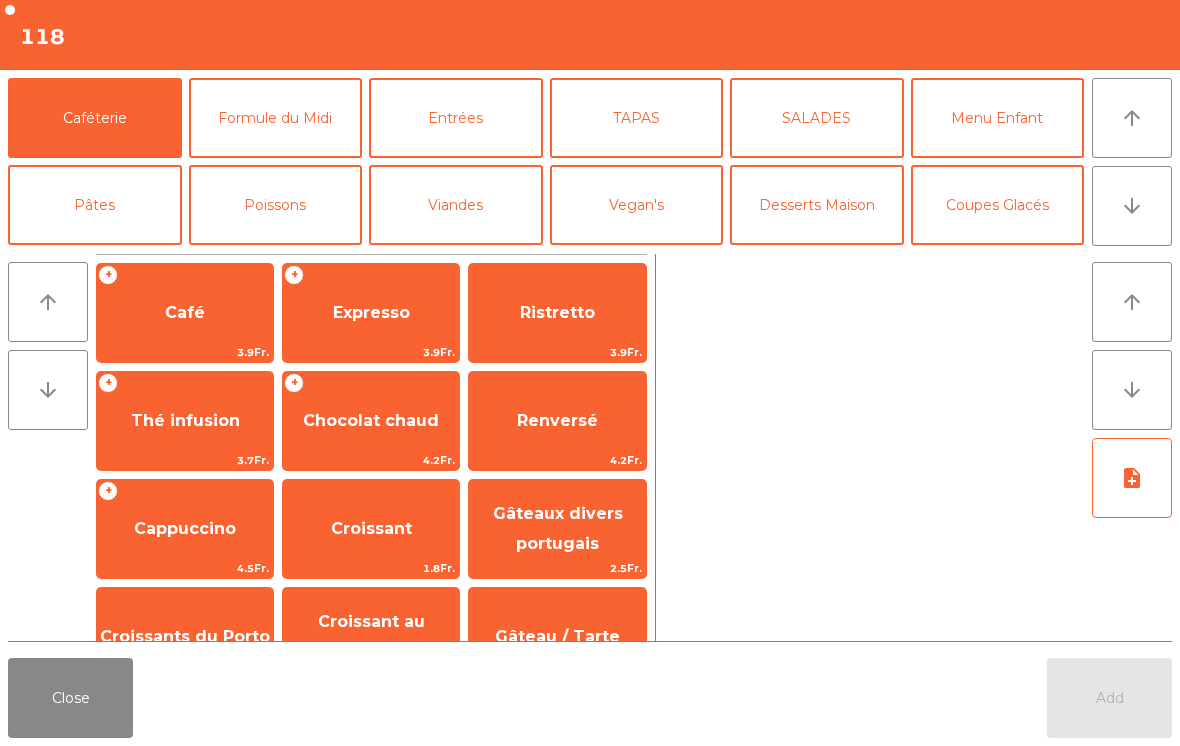 click on "Viandes" 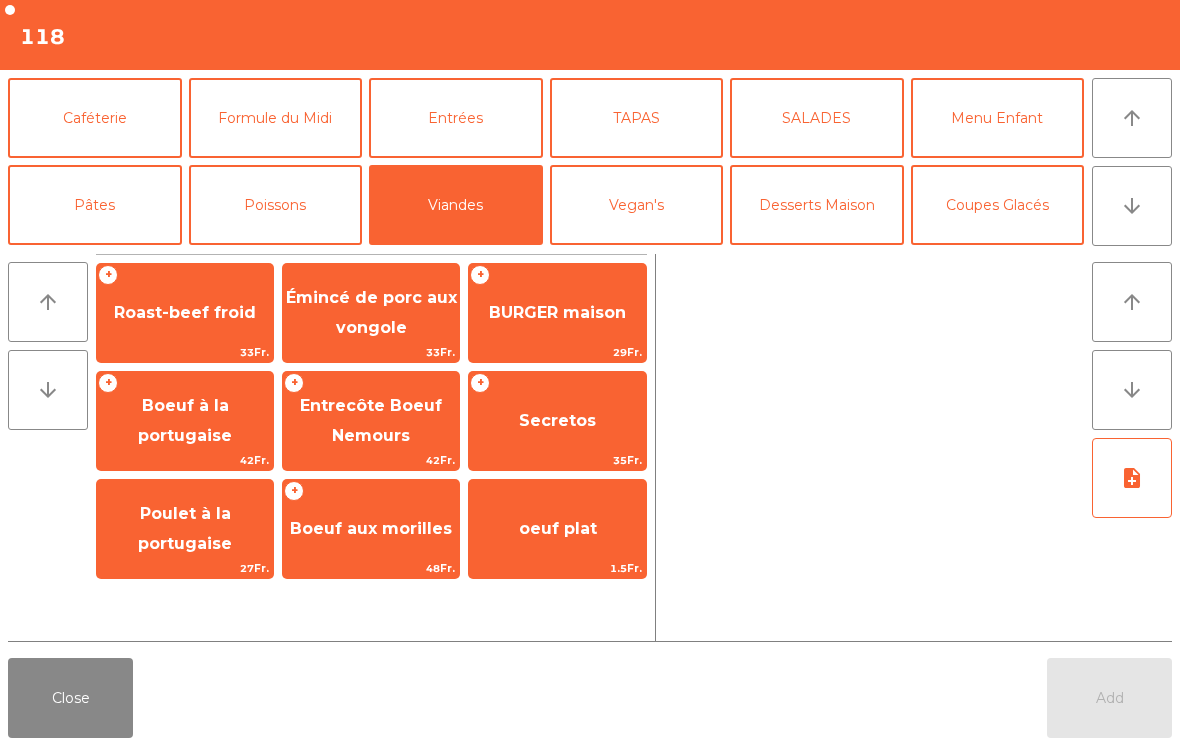 click on "BURGER maison" 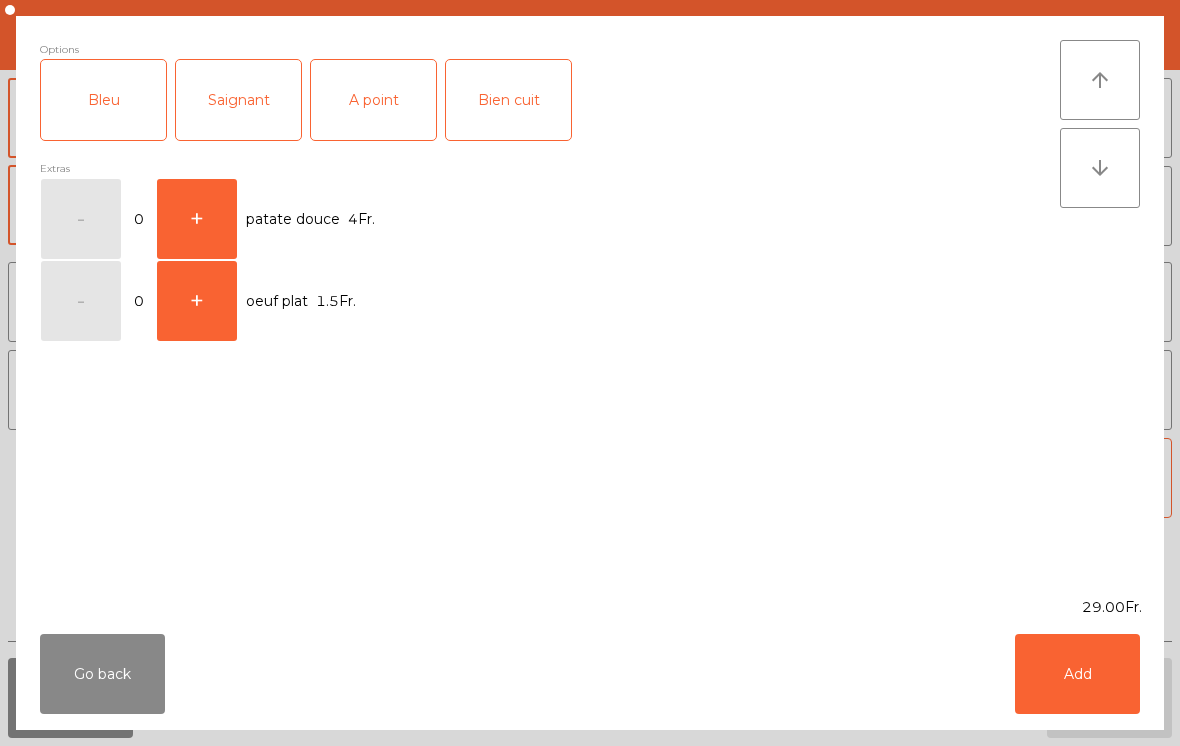 click on "Saignant" 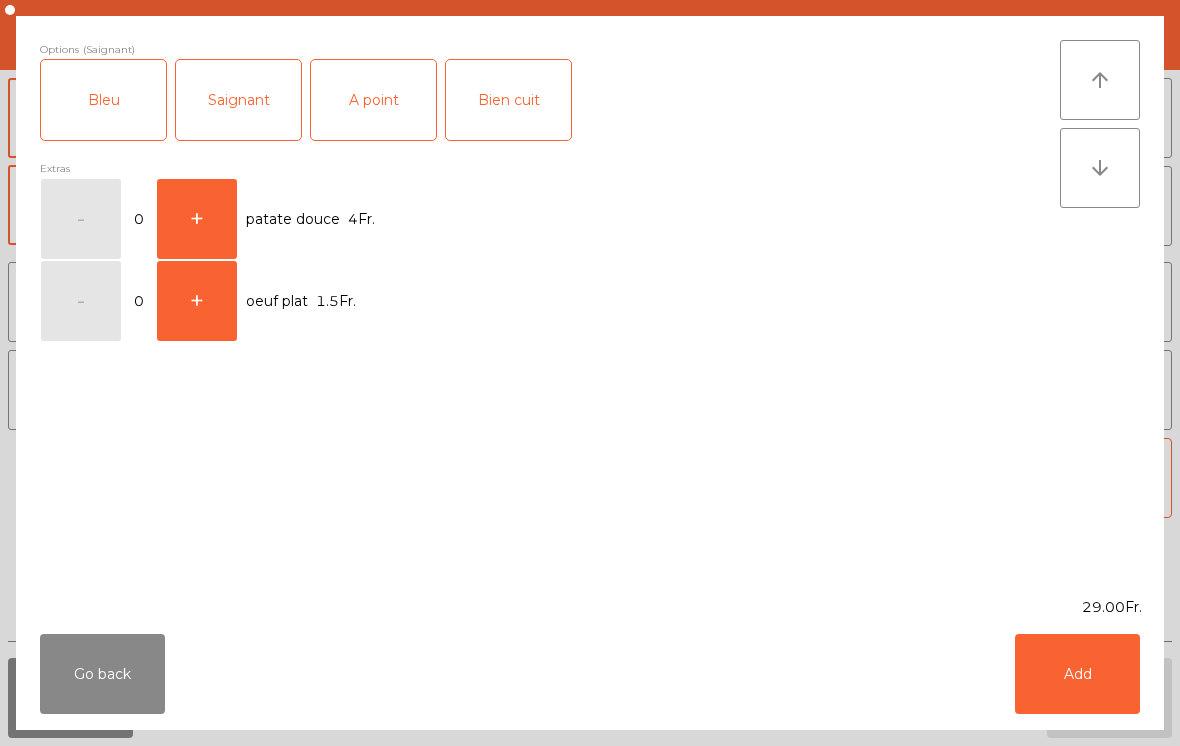 click on "Add" 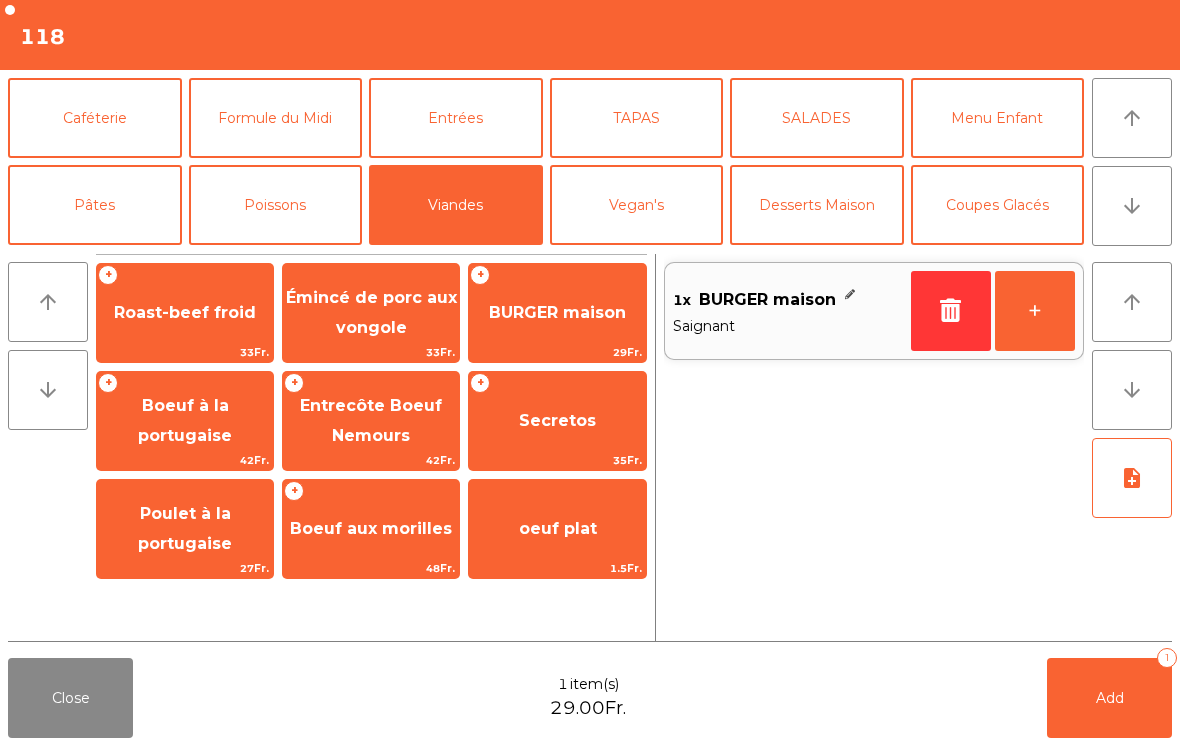 click on "+" 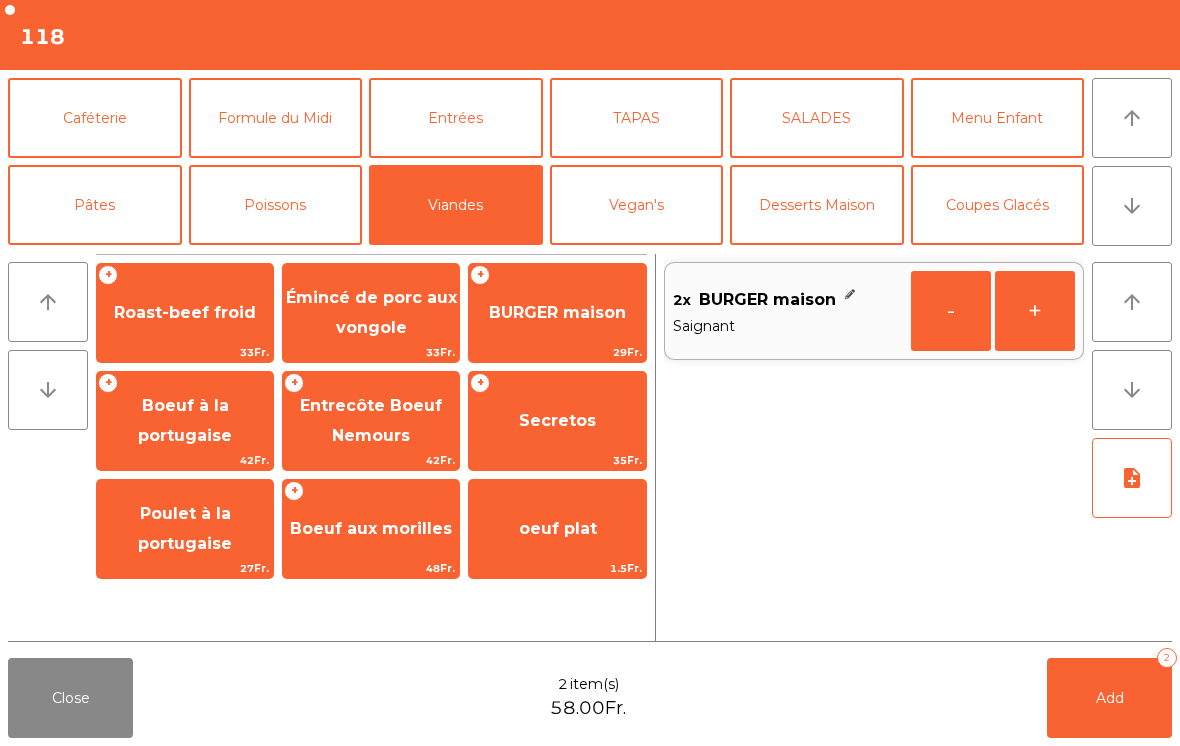 click on "+   BURGER maison   29Fr." 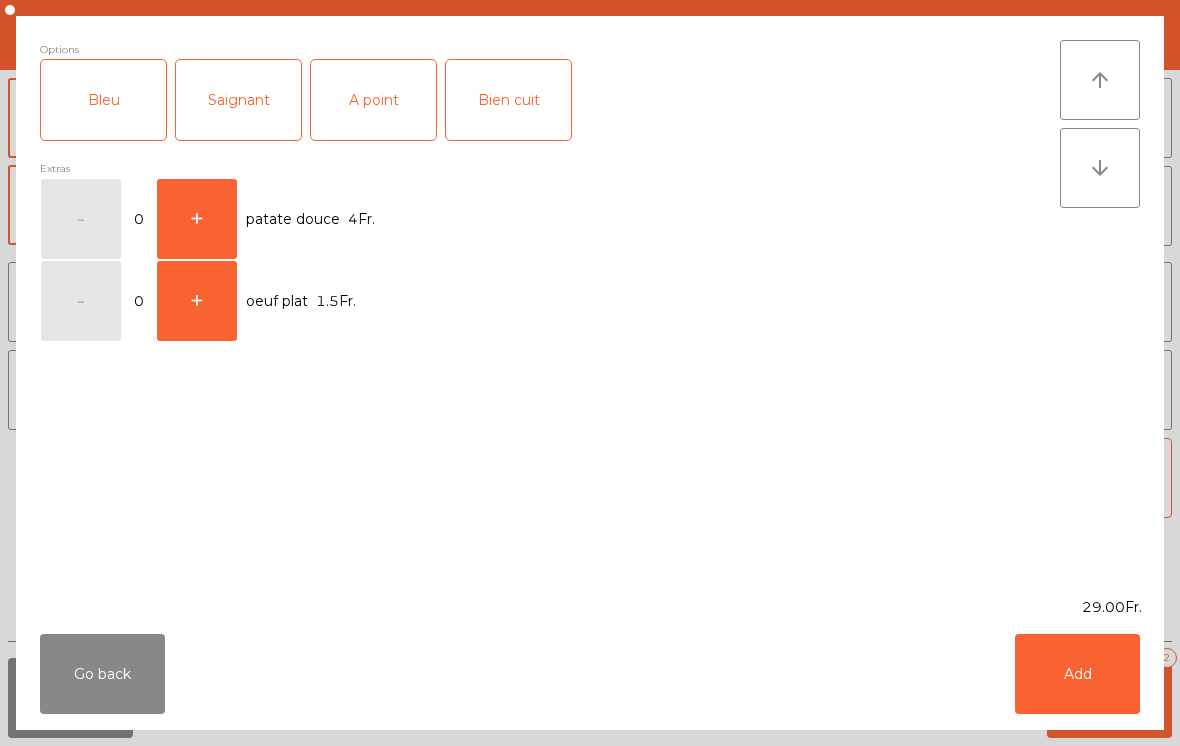 click on "A point" 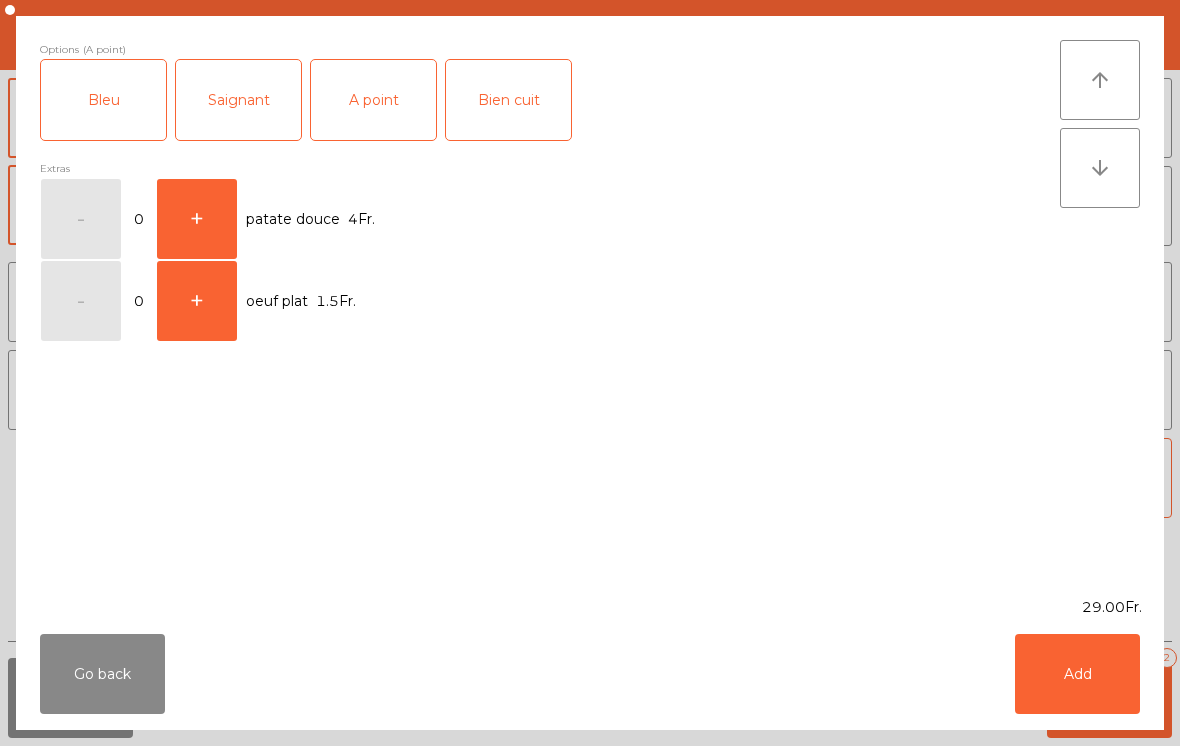 click on "Add" 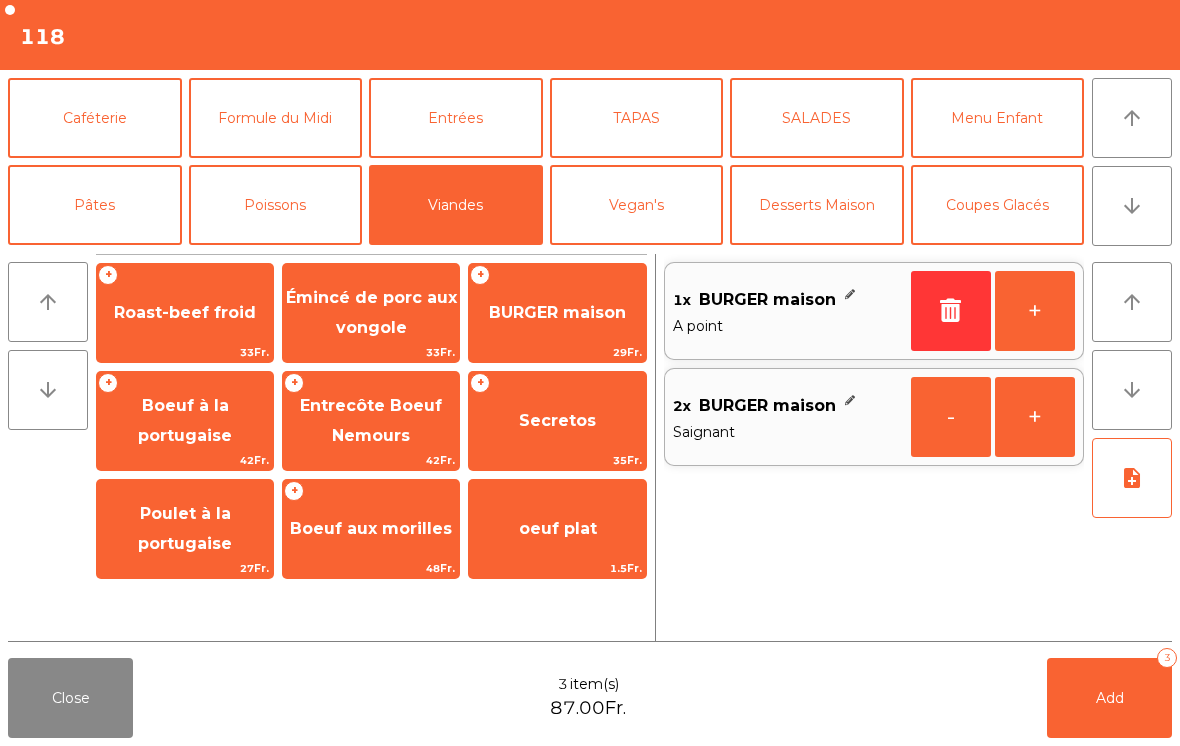 click on "Pâtes" 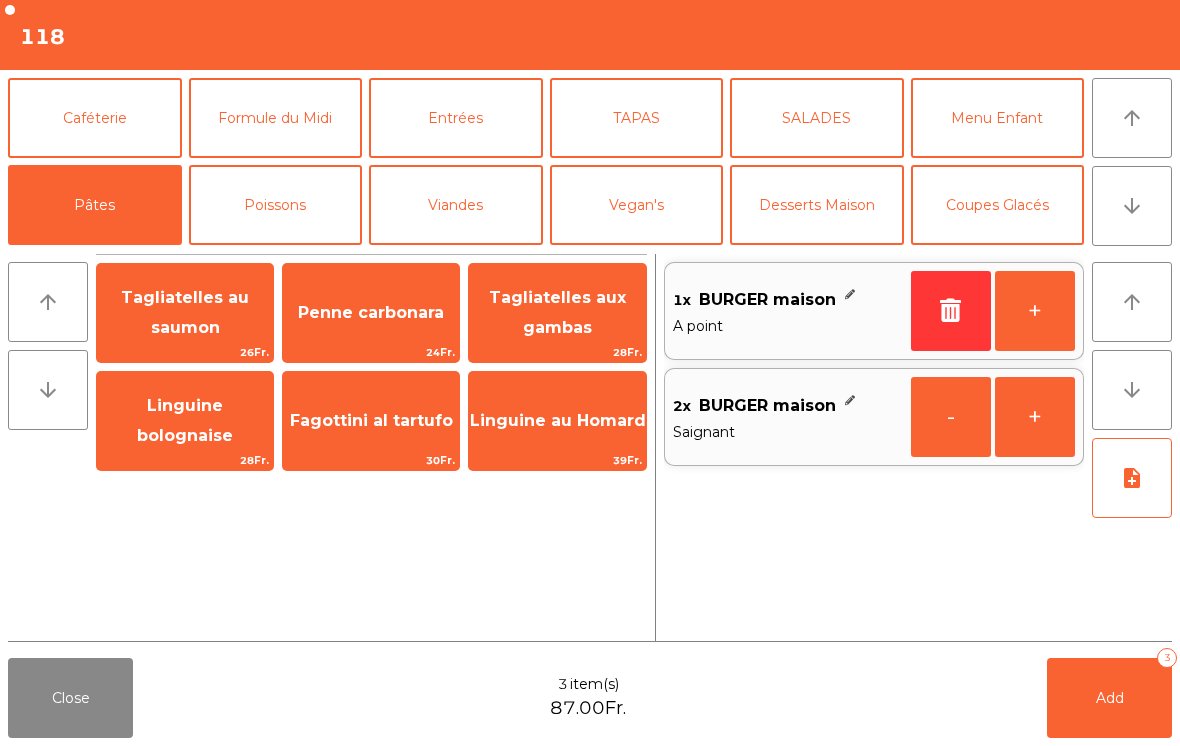 click on "Fagottini al tartufo" 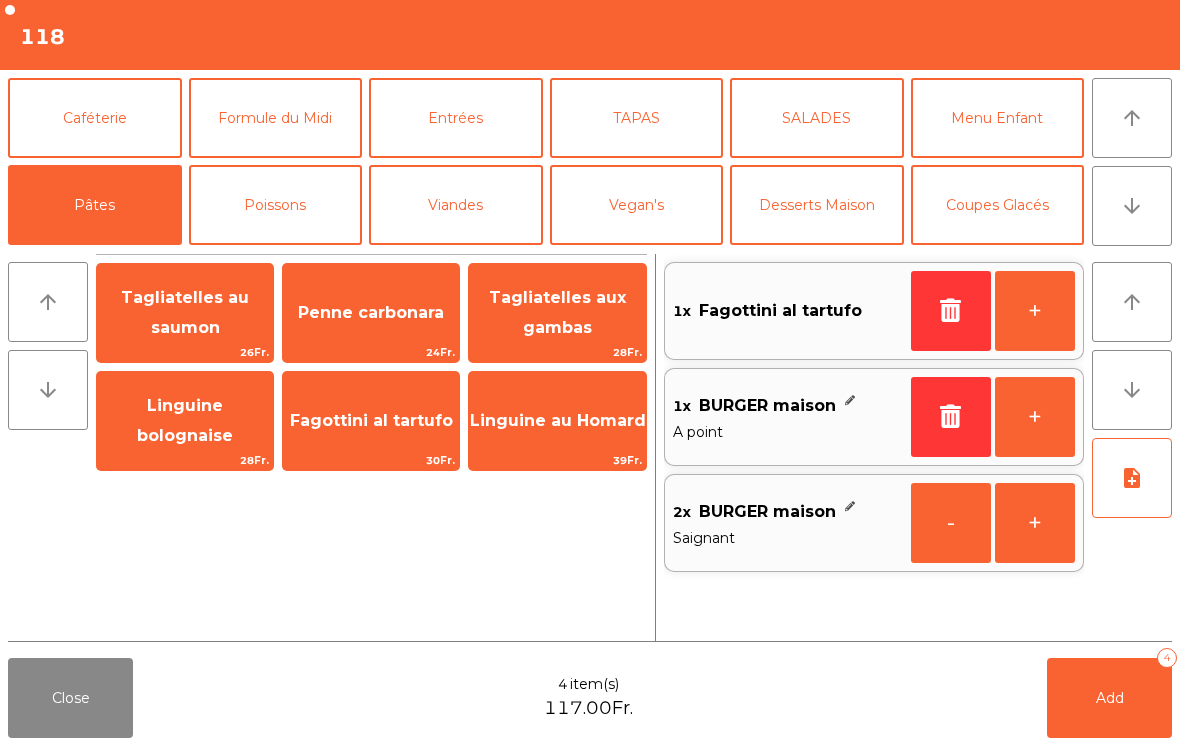 click on "Penne carbonara" 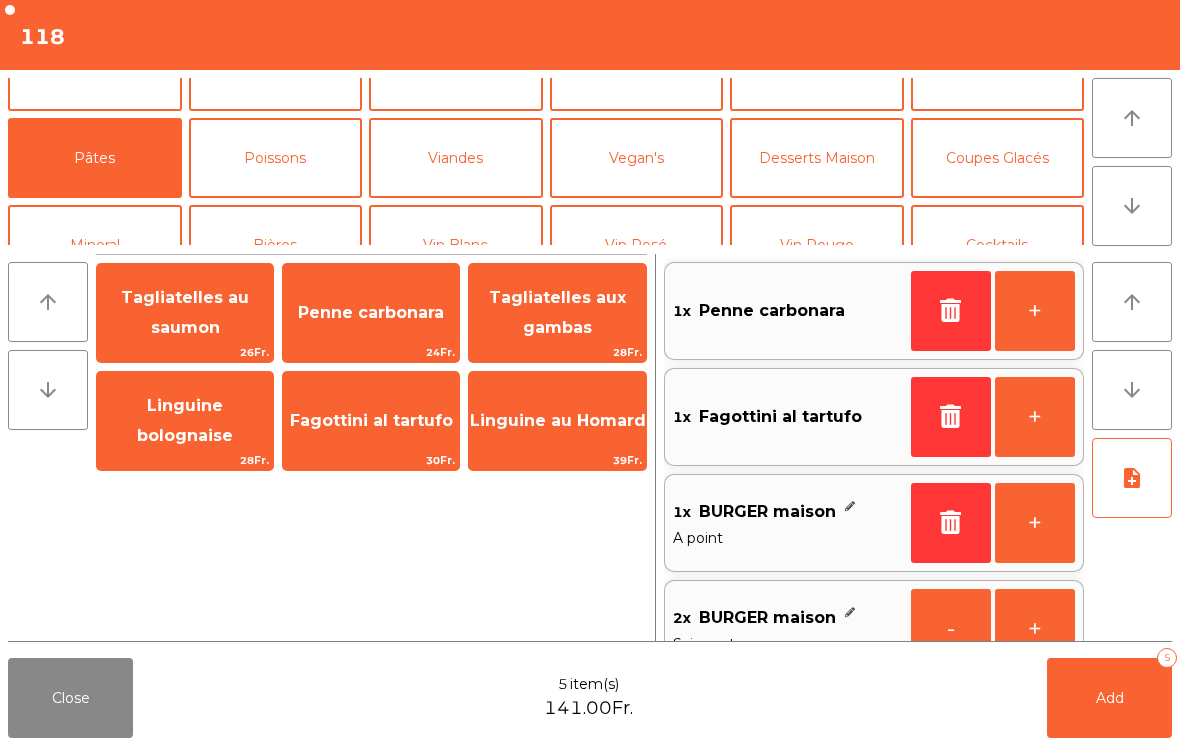 click on "Mineral" 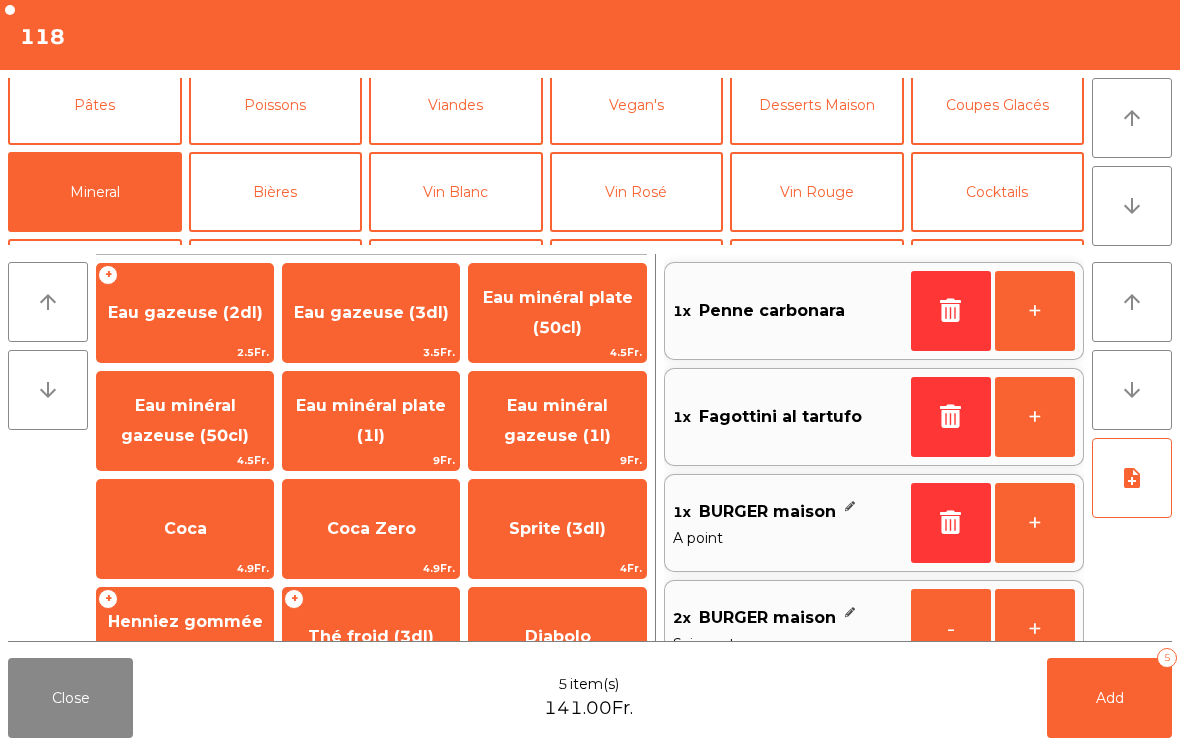 click on "Eau minéral gazeuse (1l)" 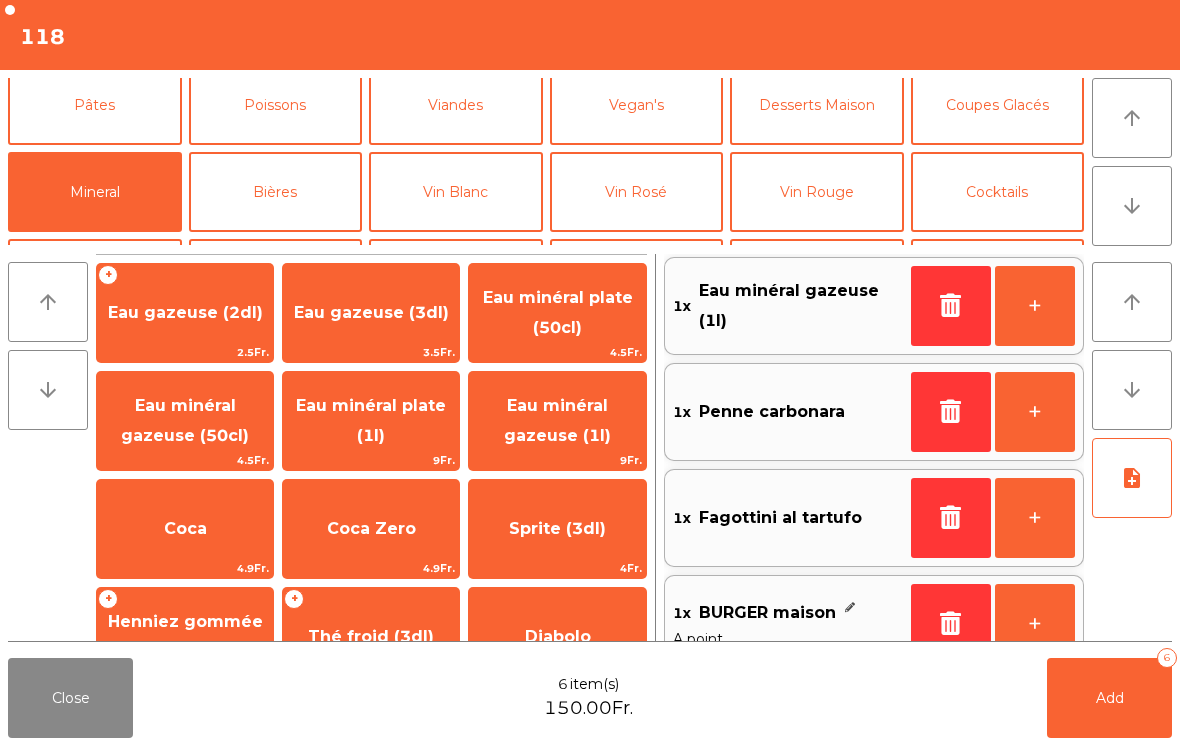 scroll, scrollTop: 8, scrollLeft: 0, axis: vertical 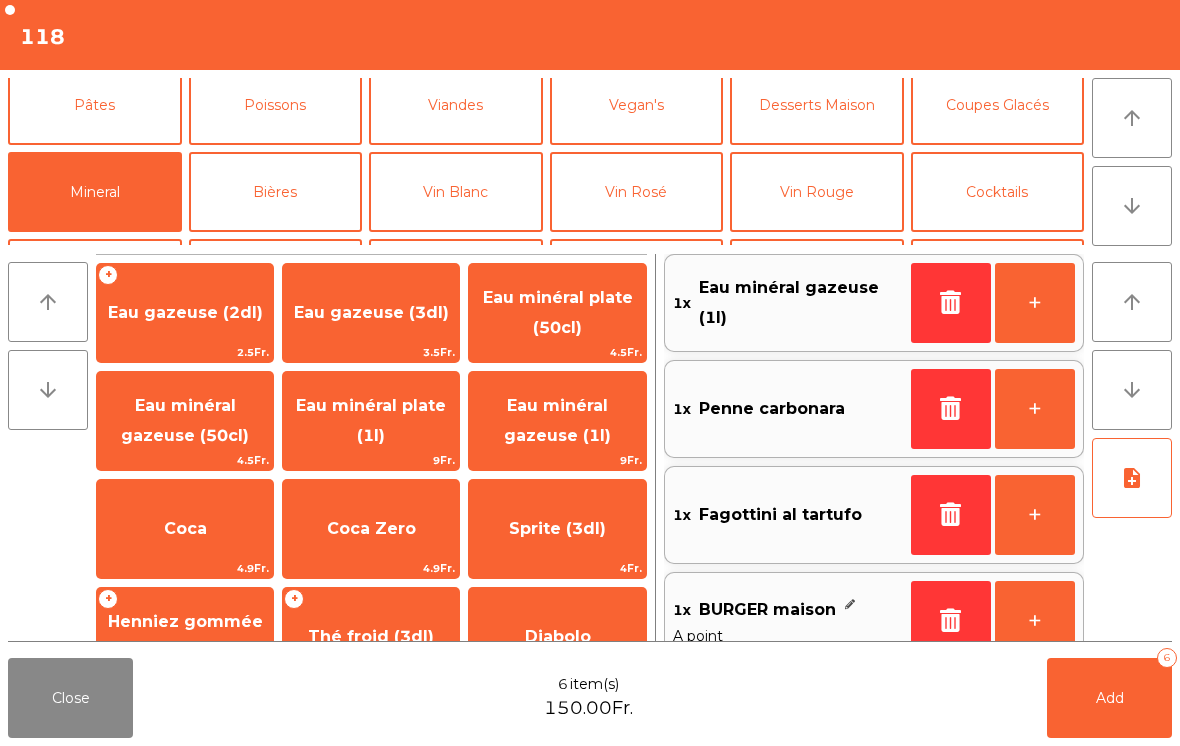 click on "Add" 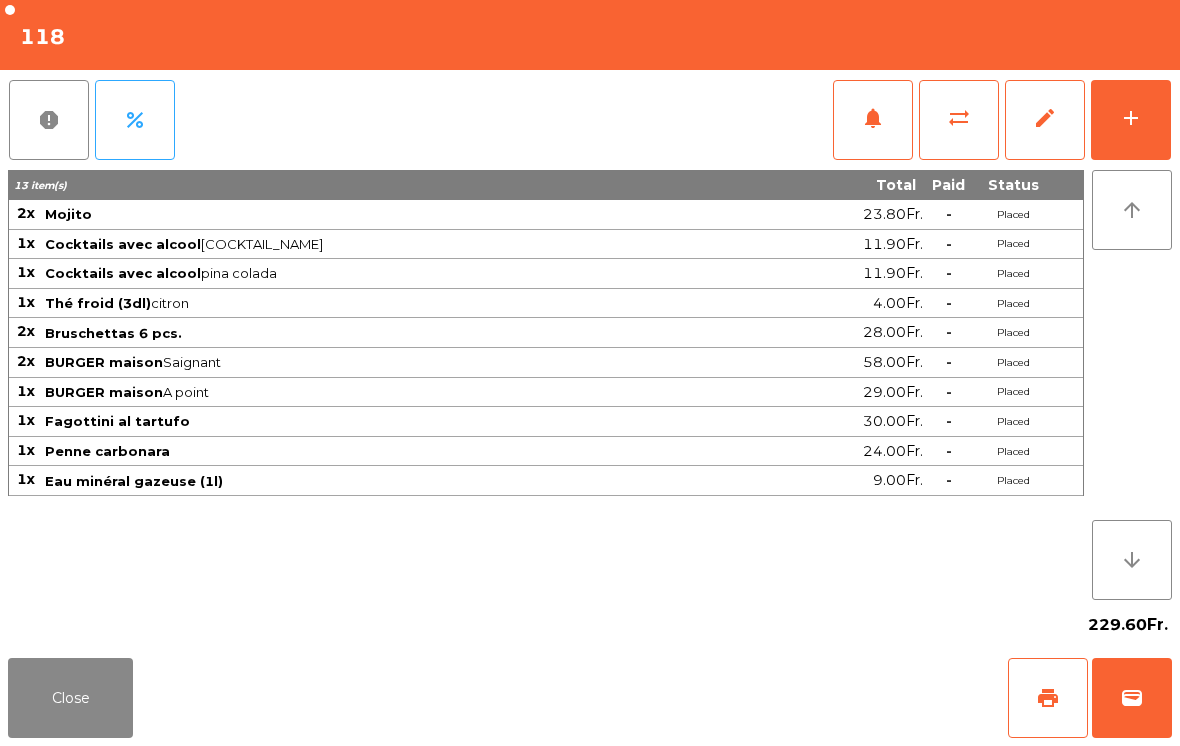 click on "Close" 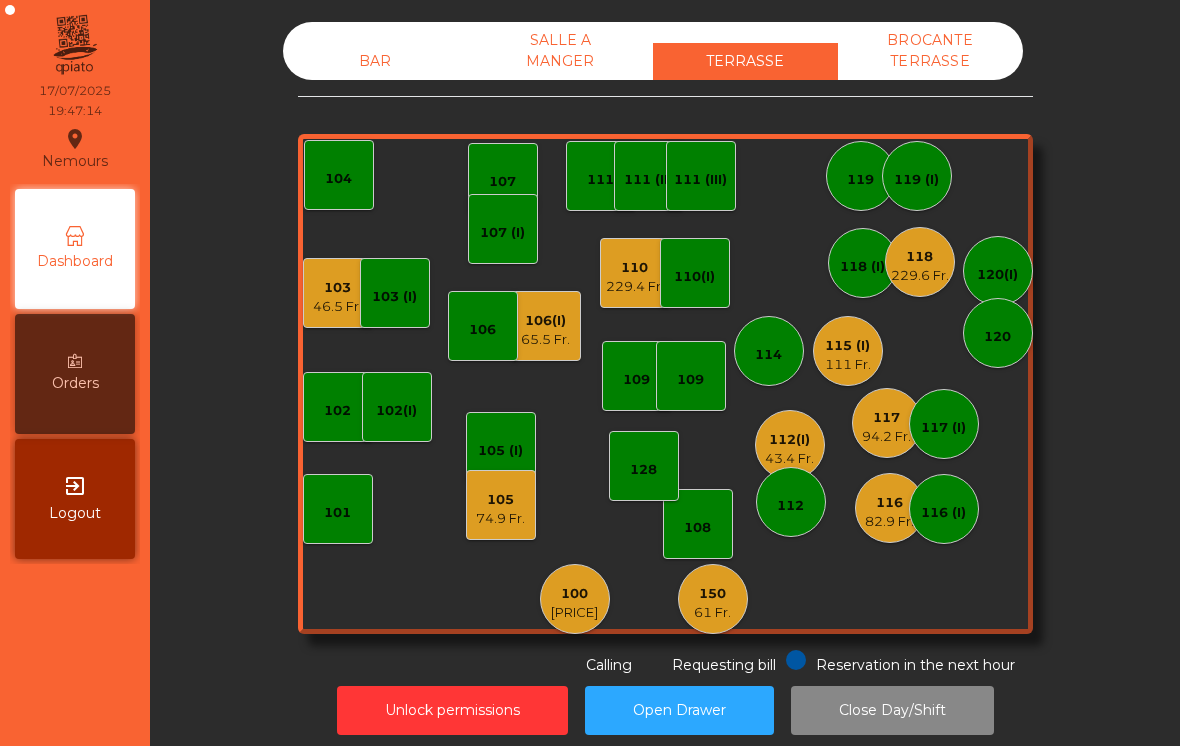 click on "43.4 Fr." 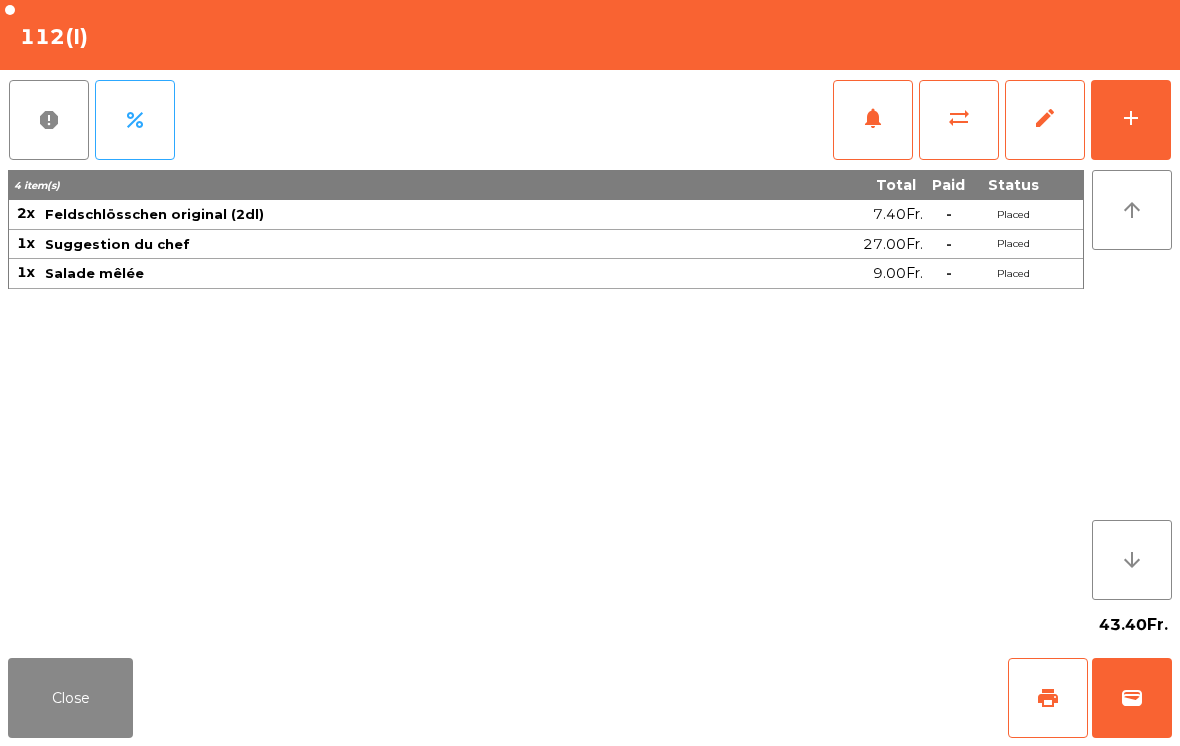 click on "Close" 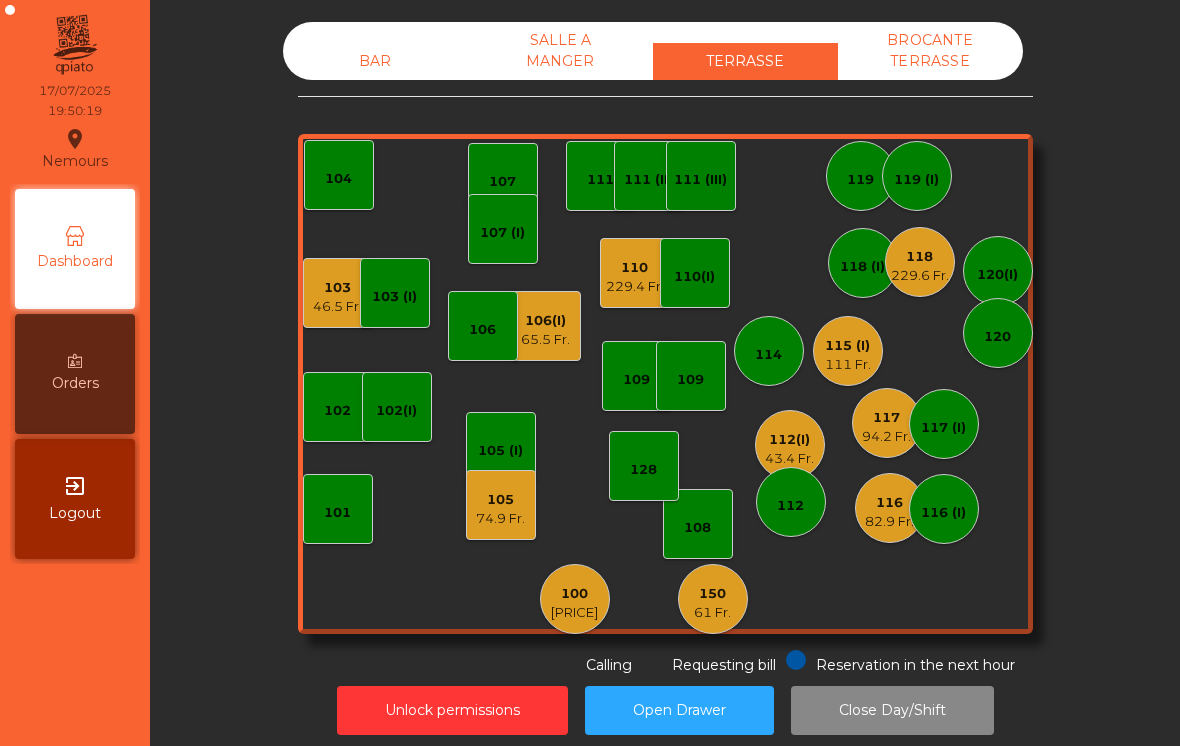 click on "118   229.6 Fr." 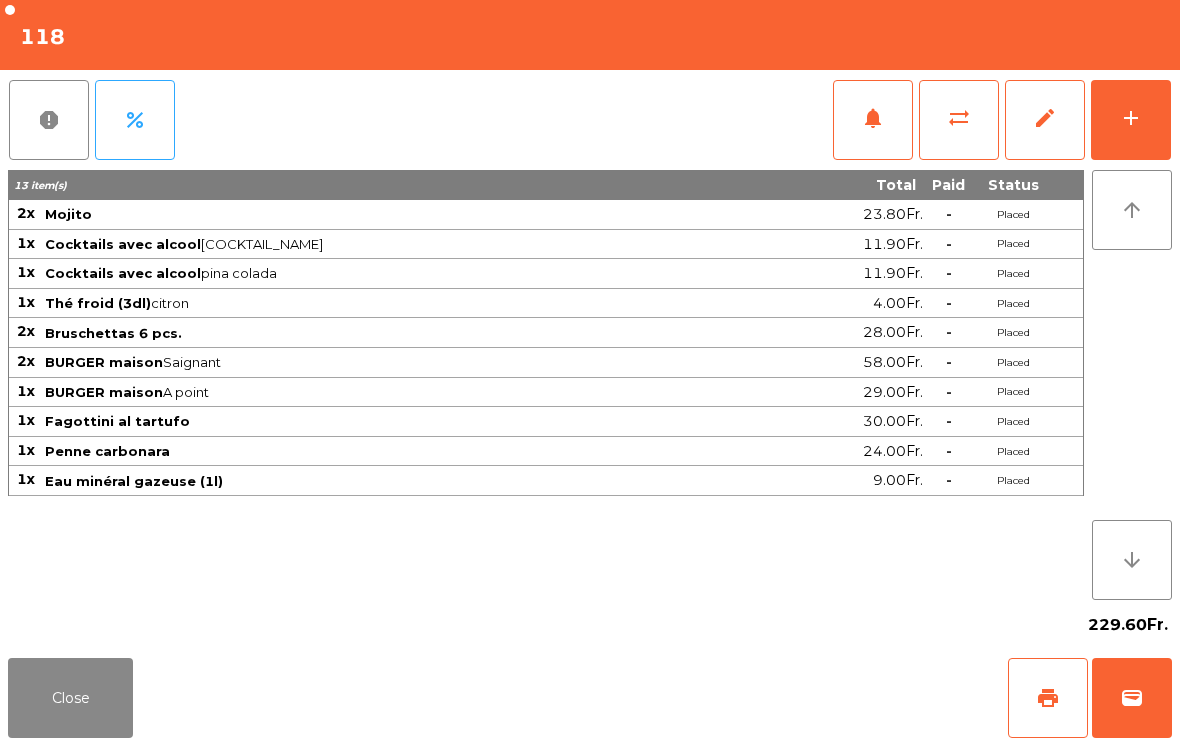 click on "Close" 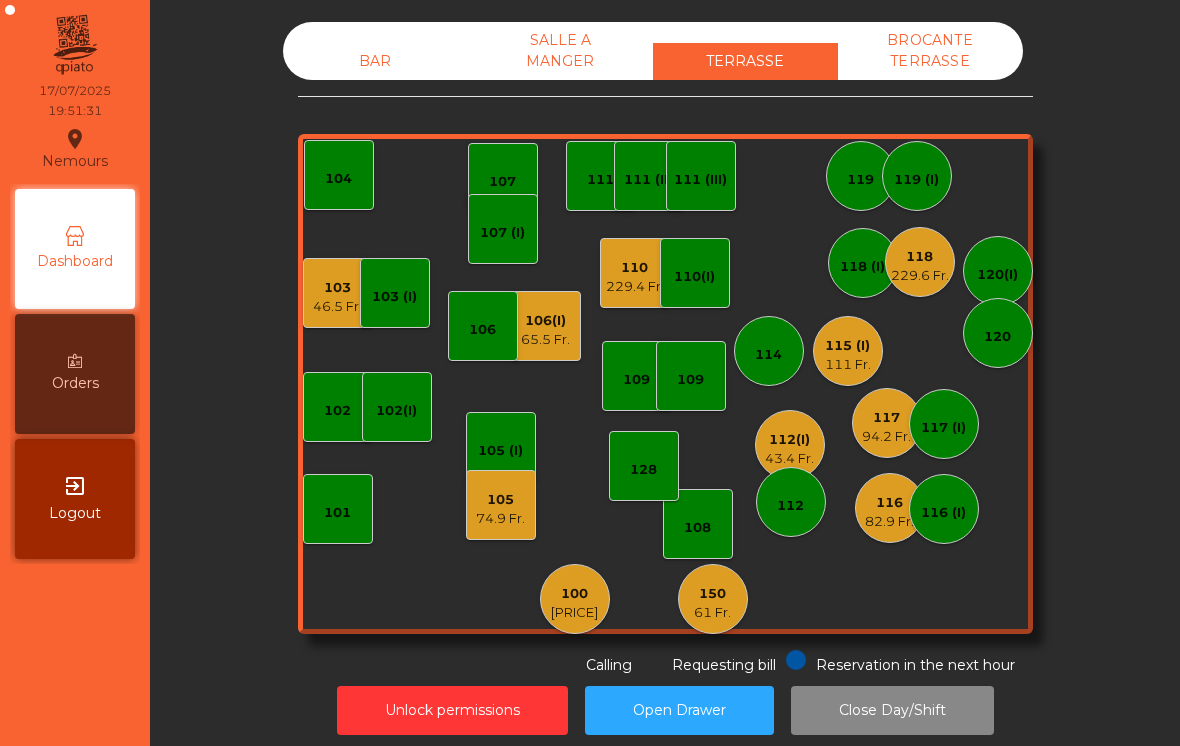 click on "229.6 Fr." 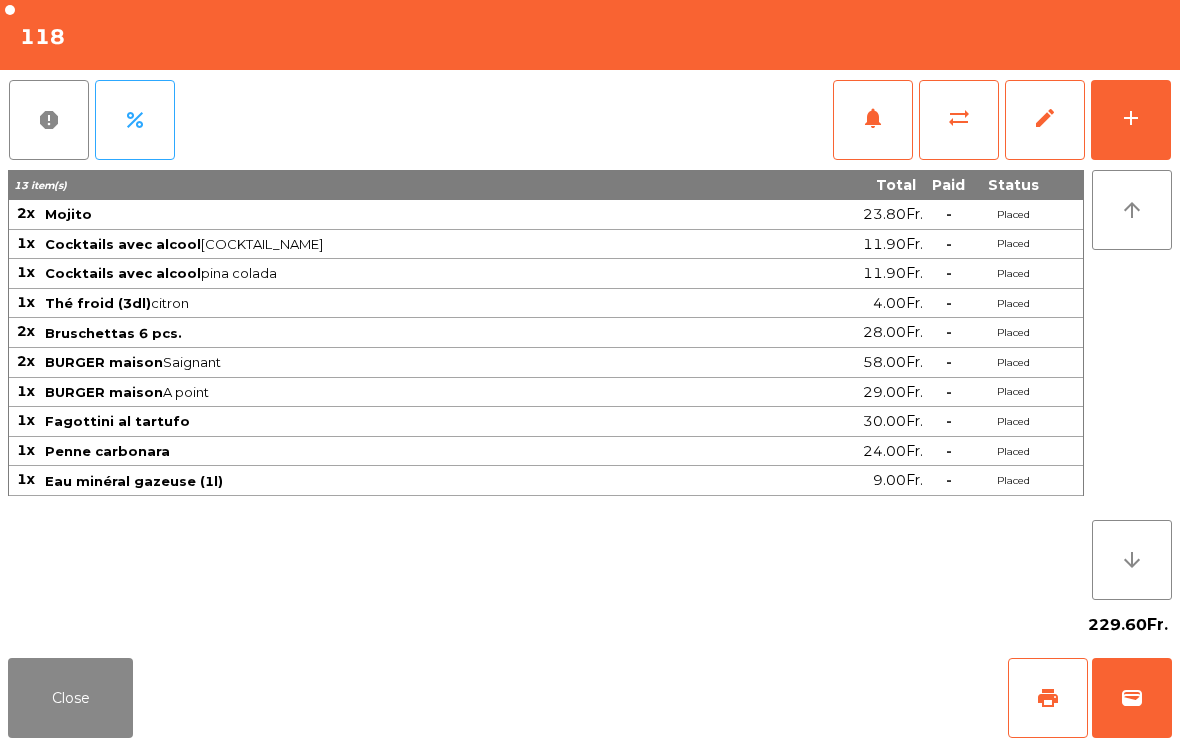 click on "notifications" 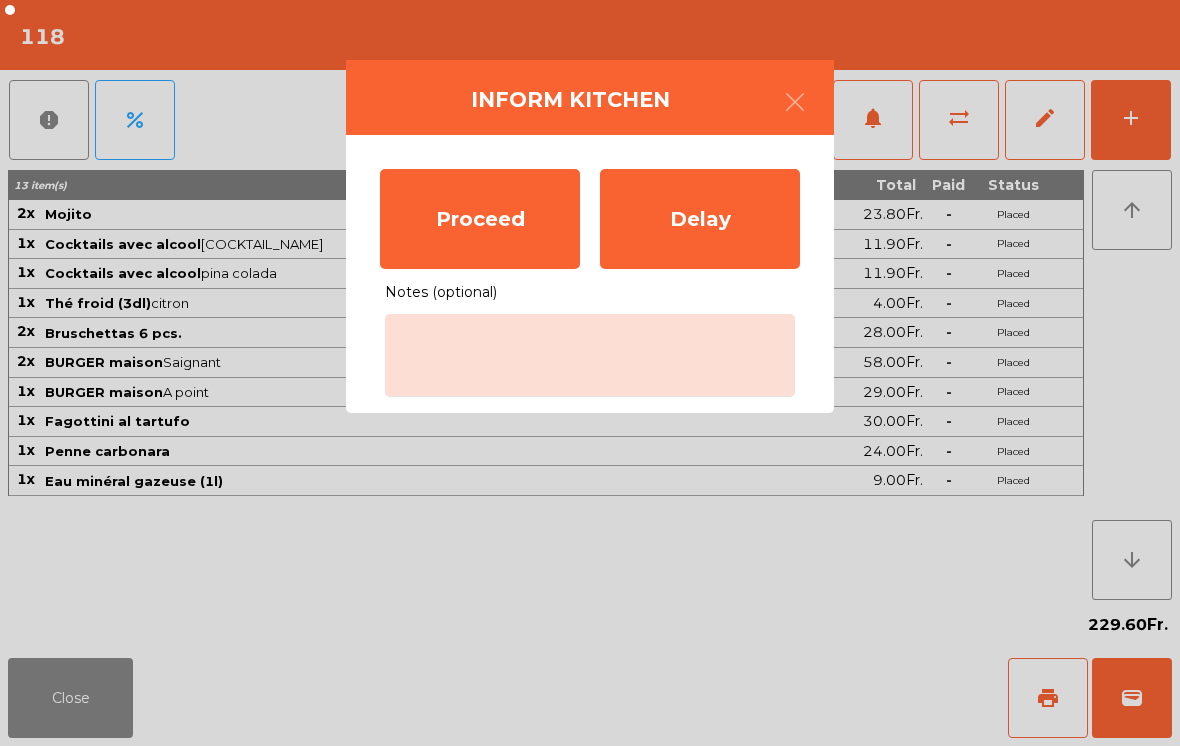 click on "Proceed" 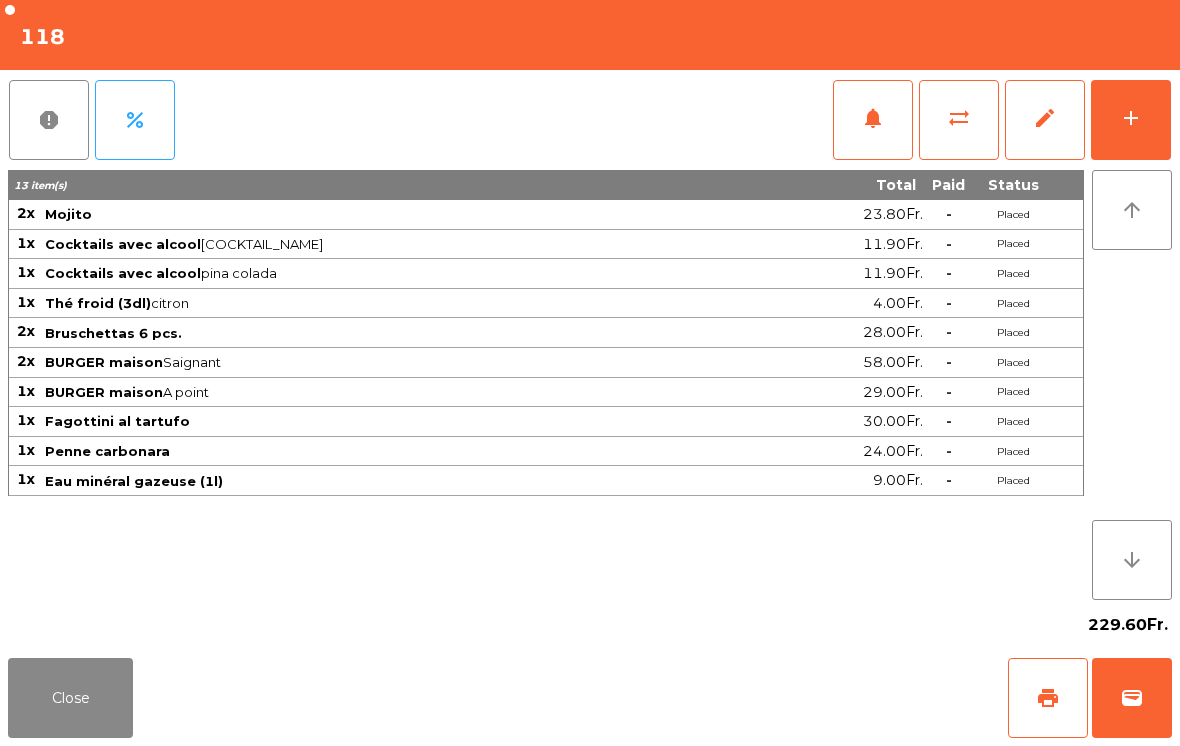 click on "Close" 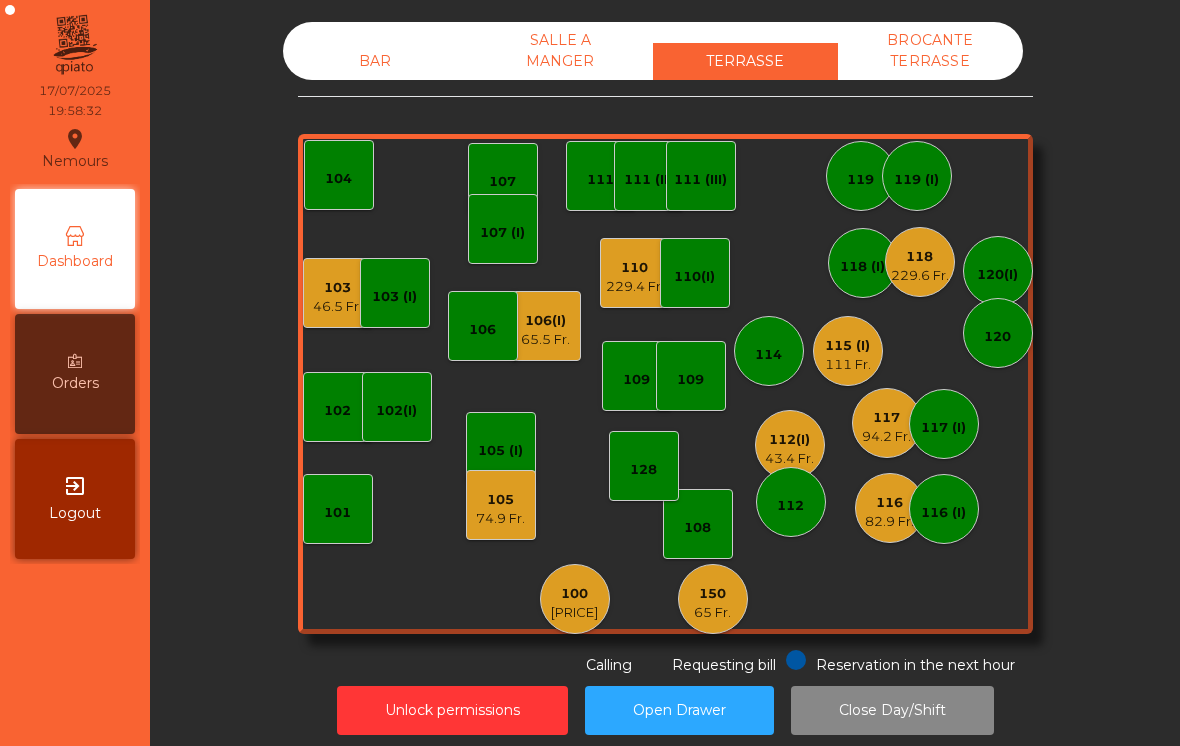 click on "65.5 Fr." 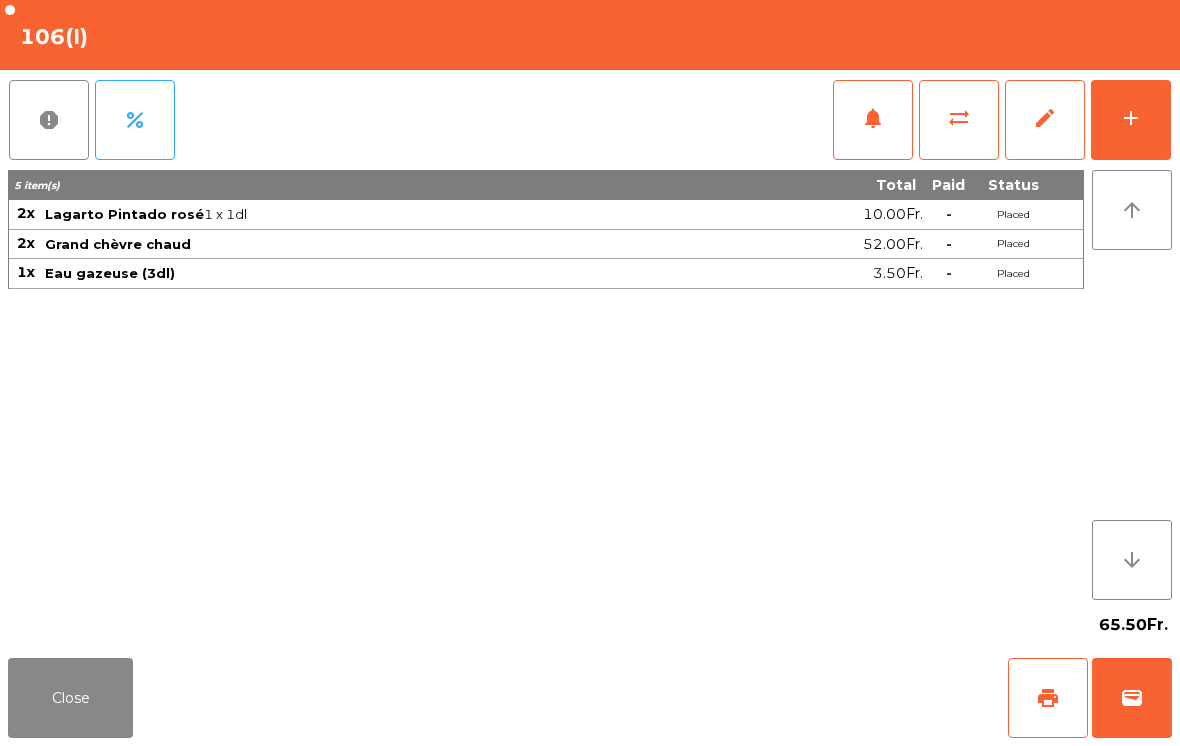 click on "add" 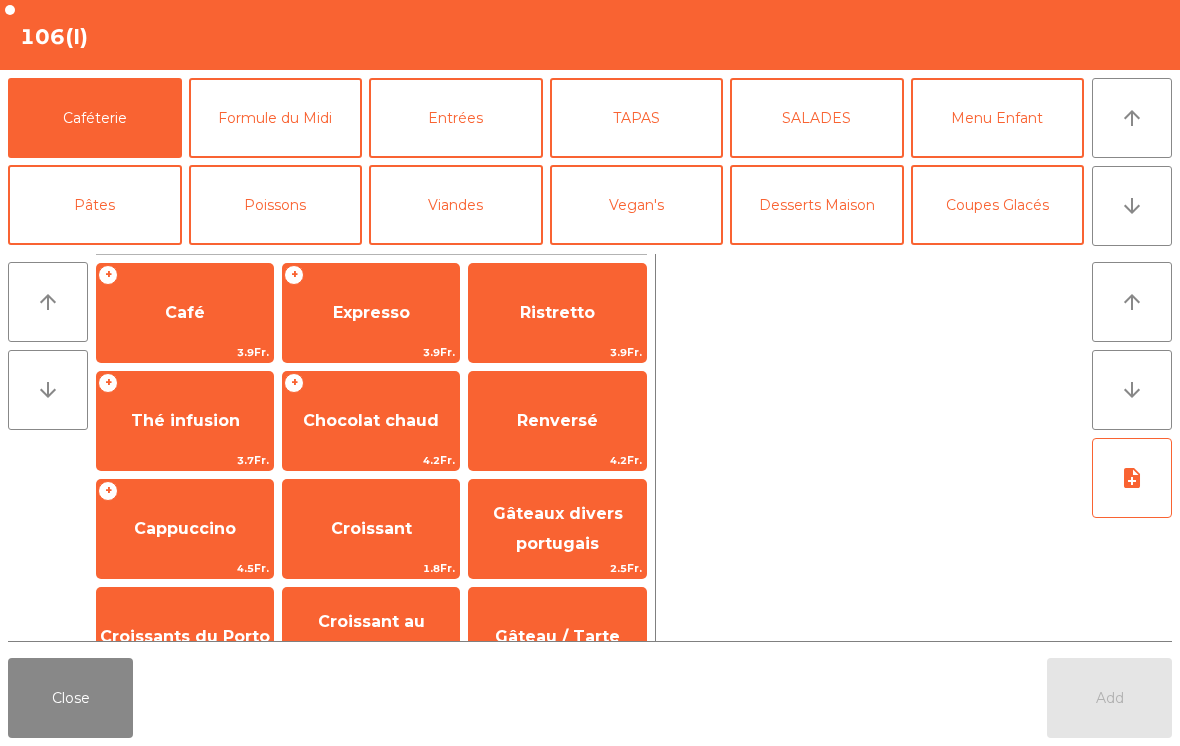 click on "arrow_downward" 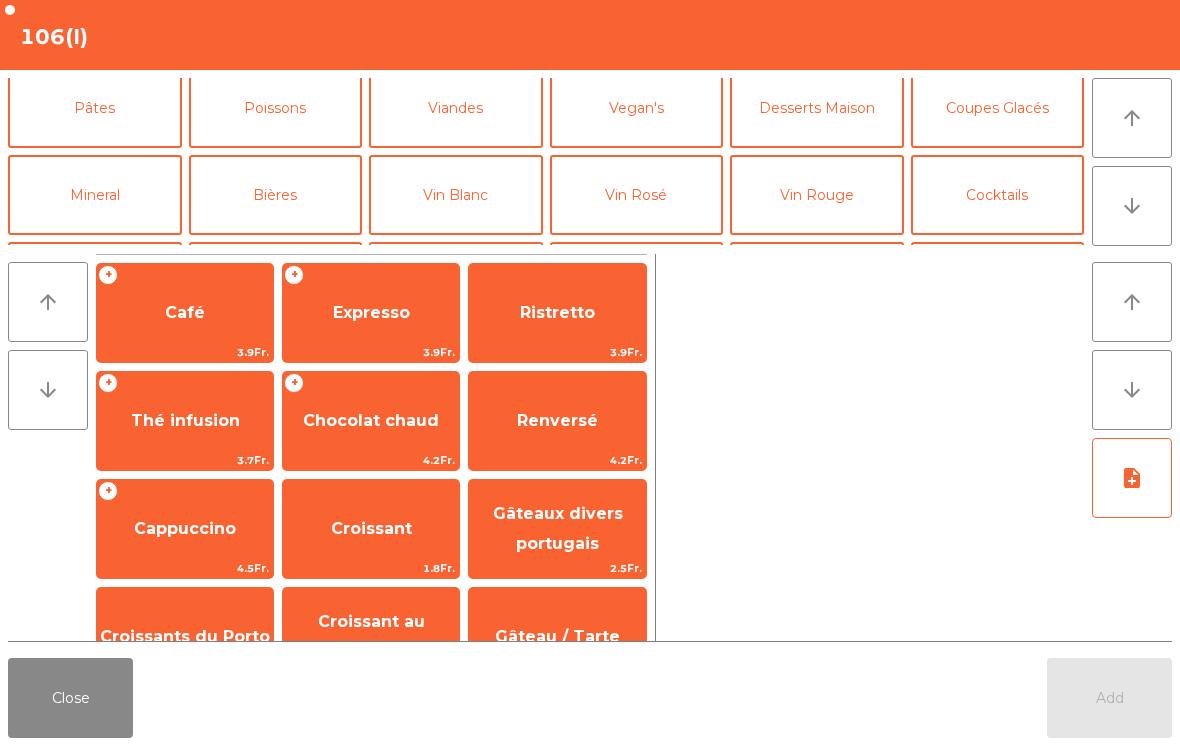 scroll, scrollTop: 174, scrollLeft: 0, axis: vertical 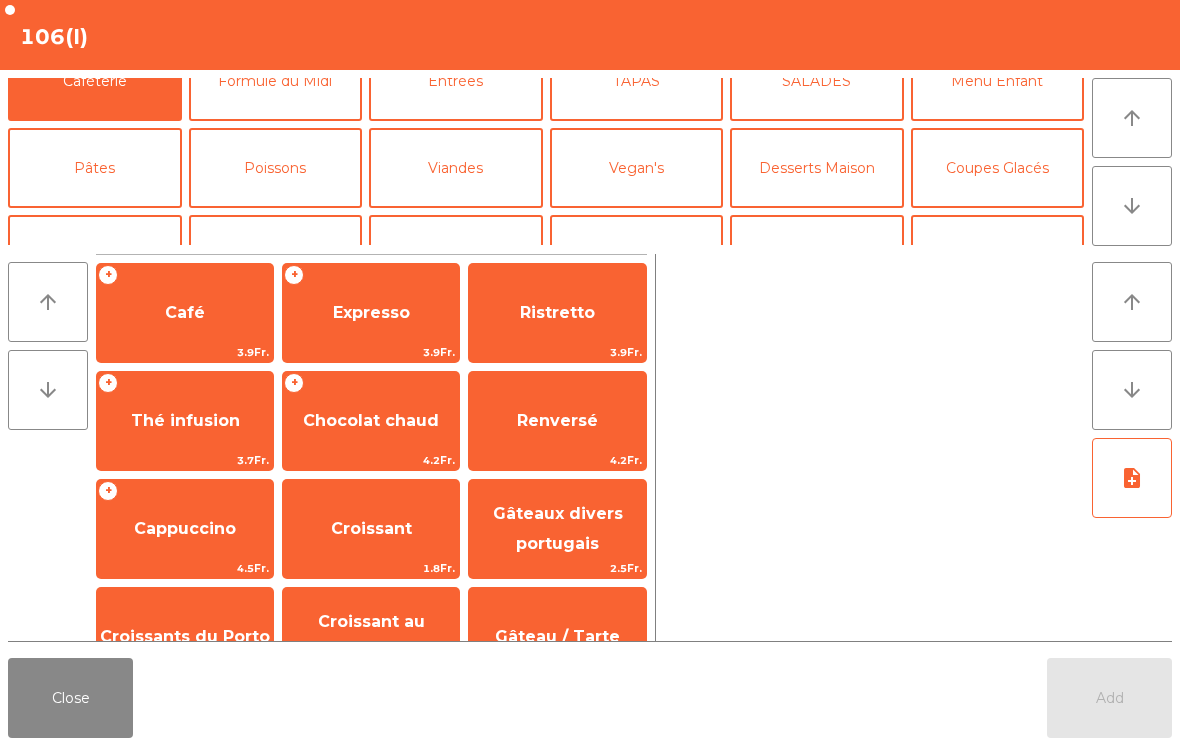 click on "Coupes Glacés" 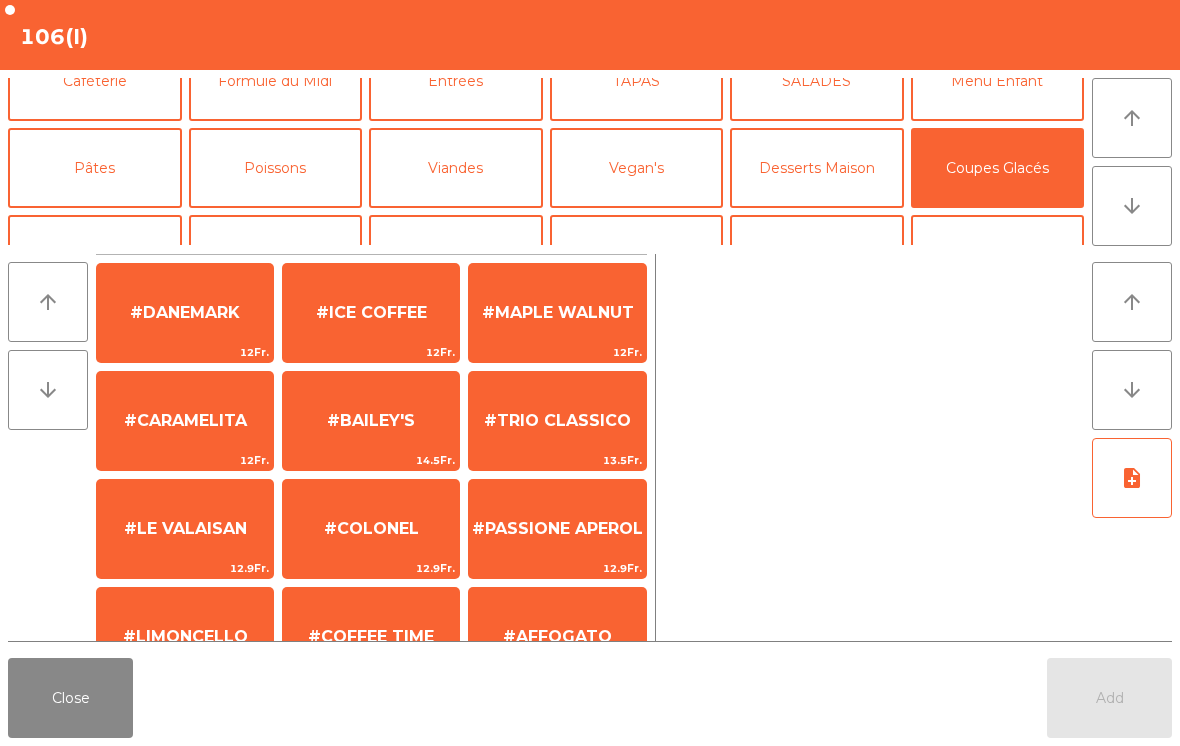 scroll, scrollTop: 38, scrollLeft: 0, axis: vertical 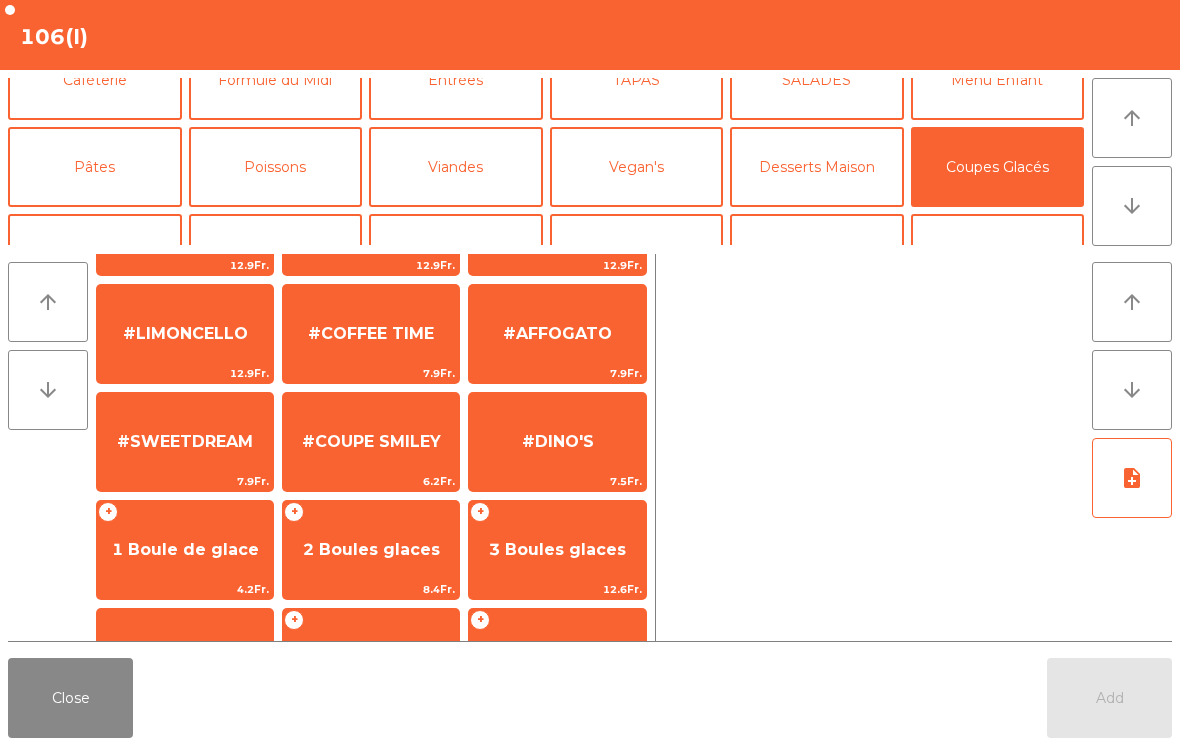 click on "#COFFEE TIME" 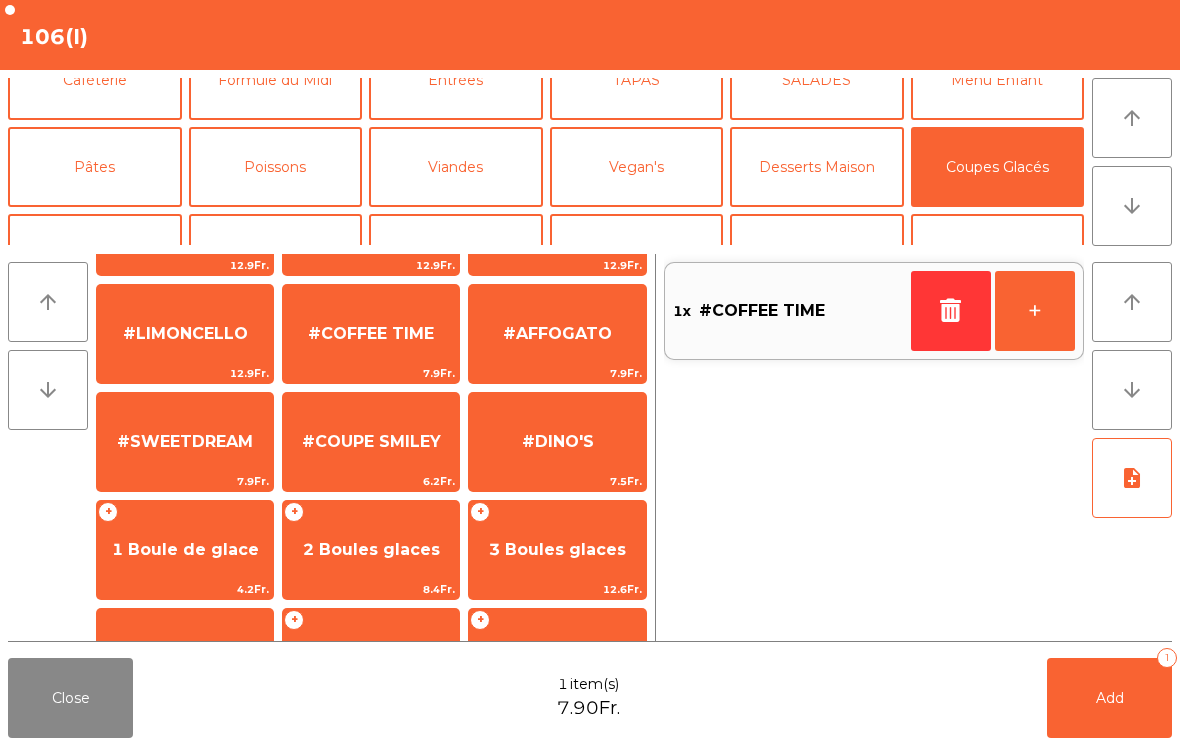 click on "#COFFEE TIME" 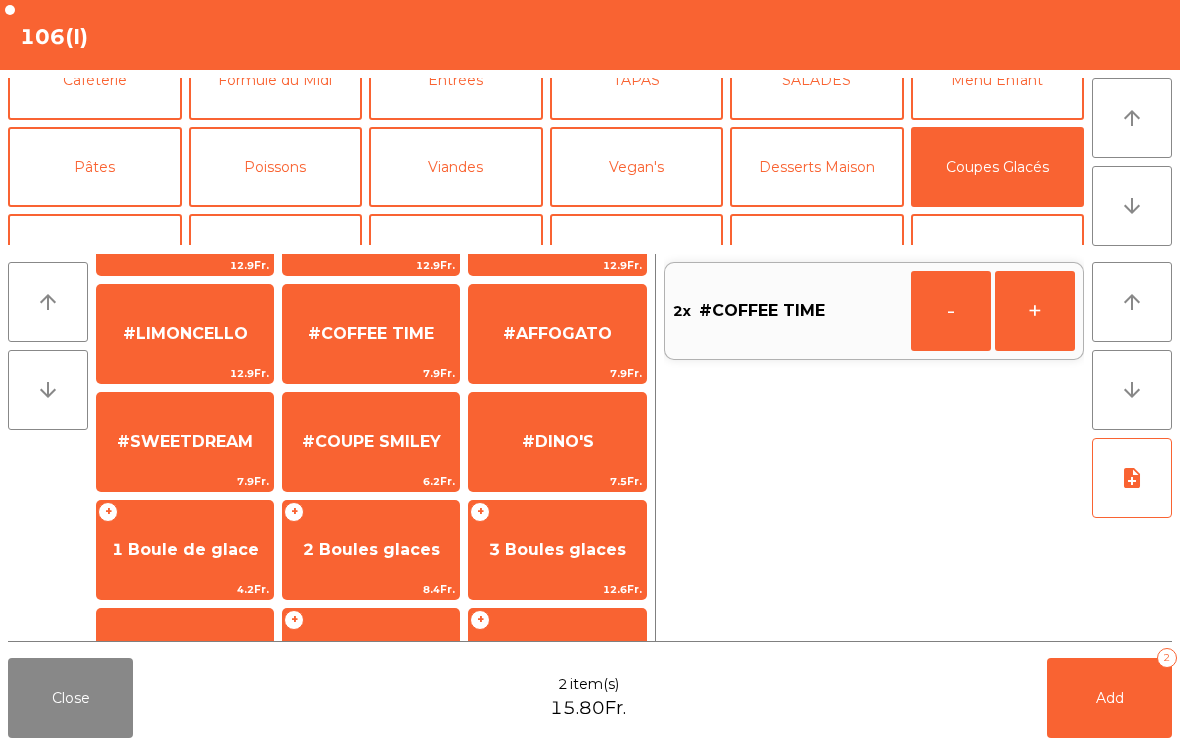 click on "Add   2" 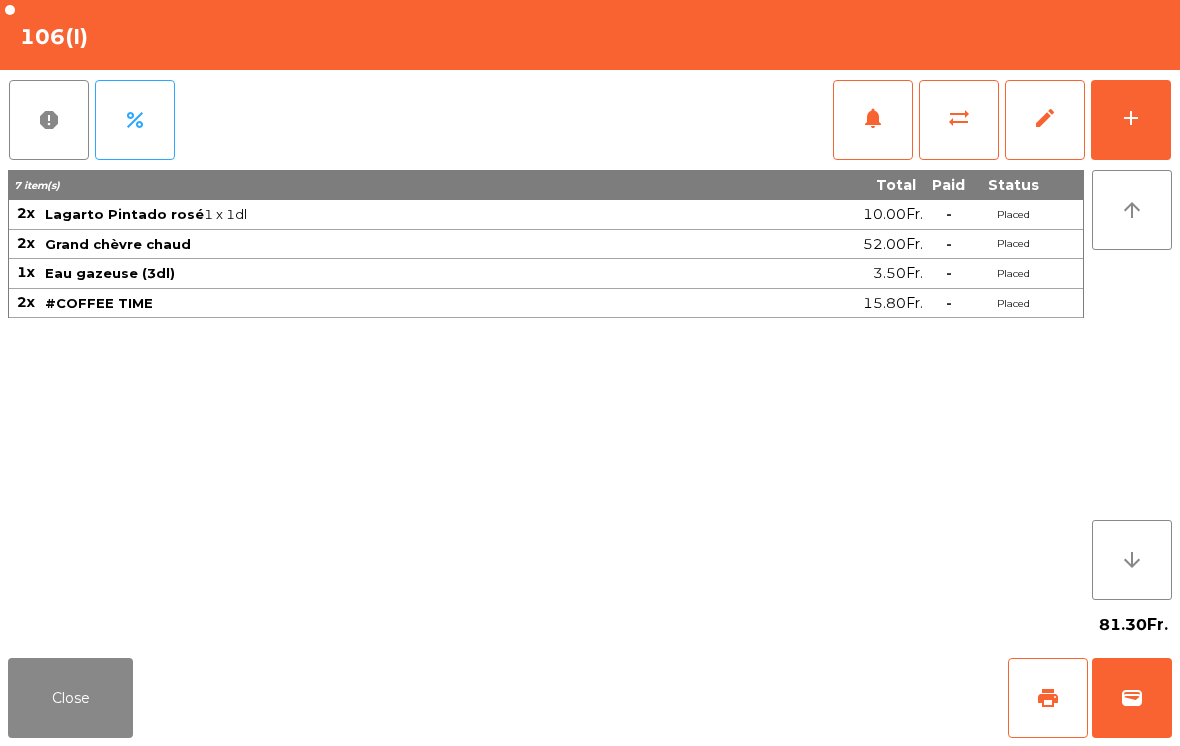 click on "Close" 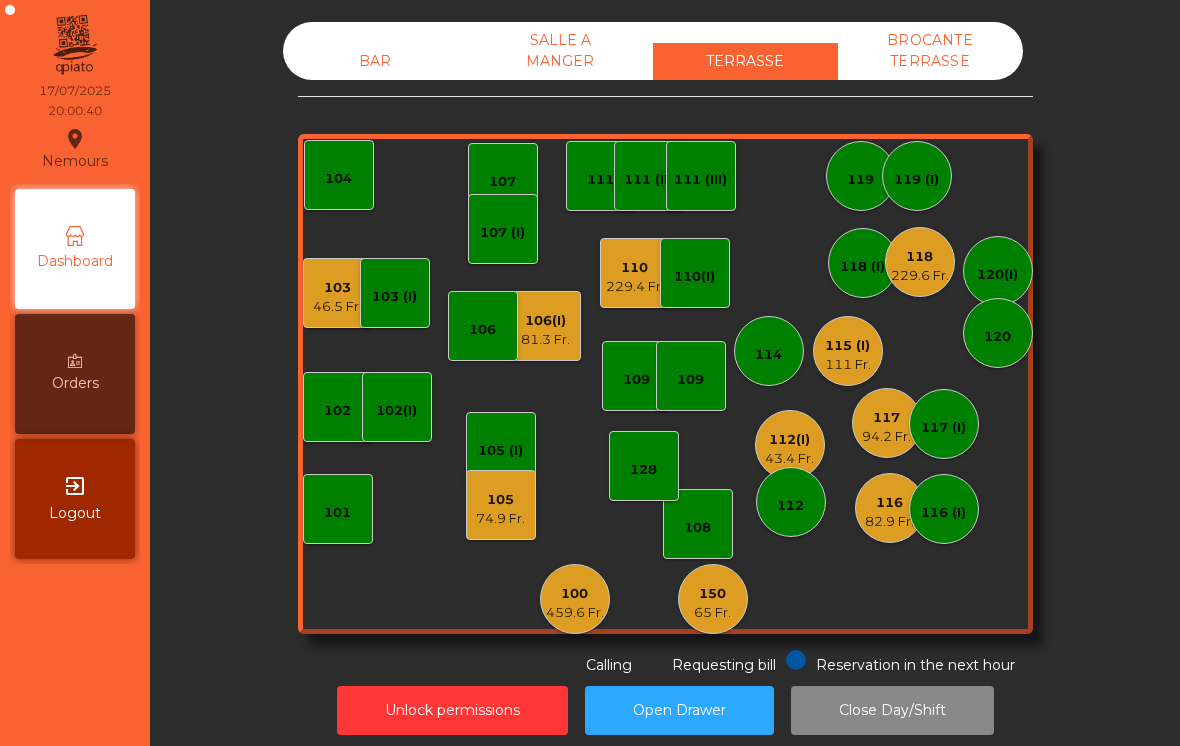 click on "109" 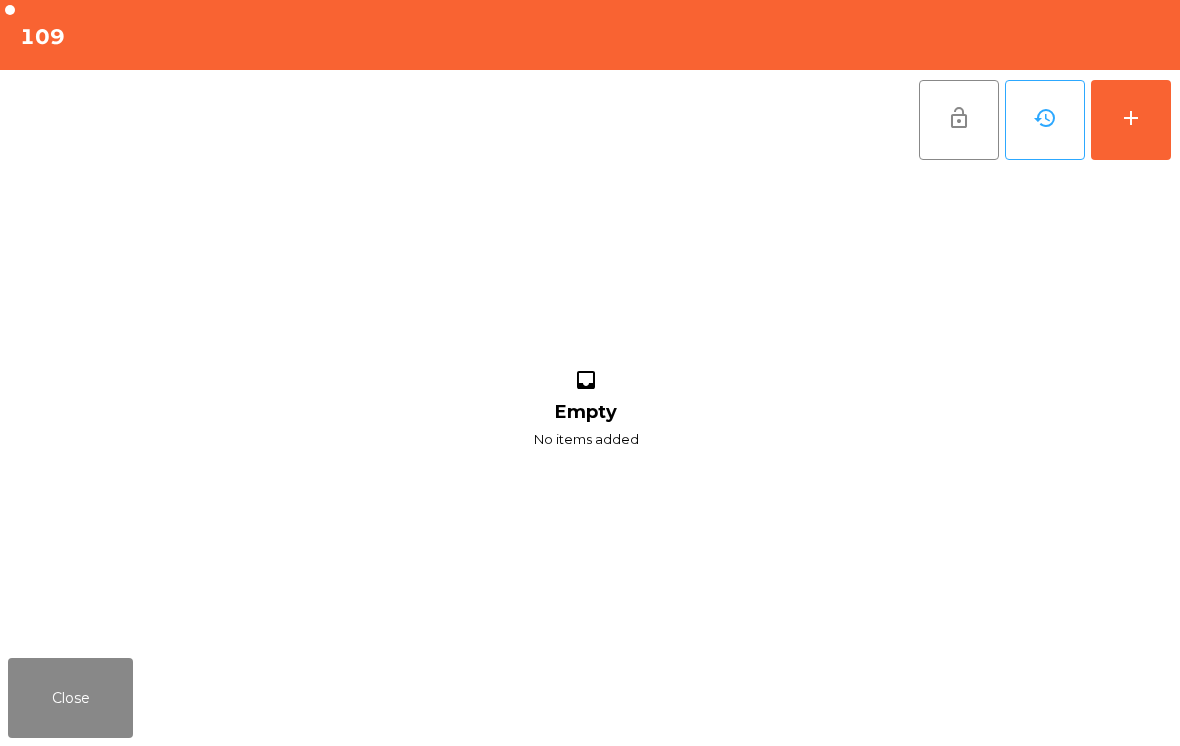 click on "add" 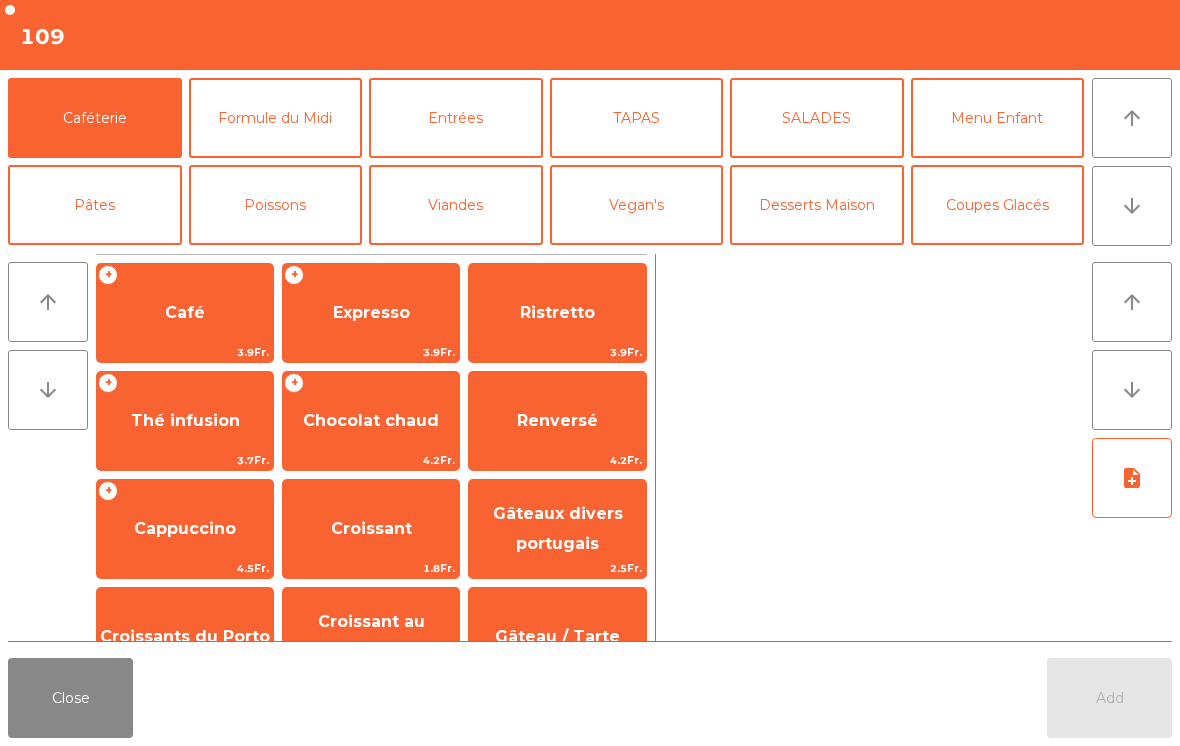 click on "arrow_downward" 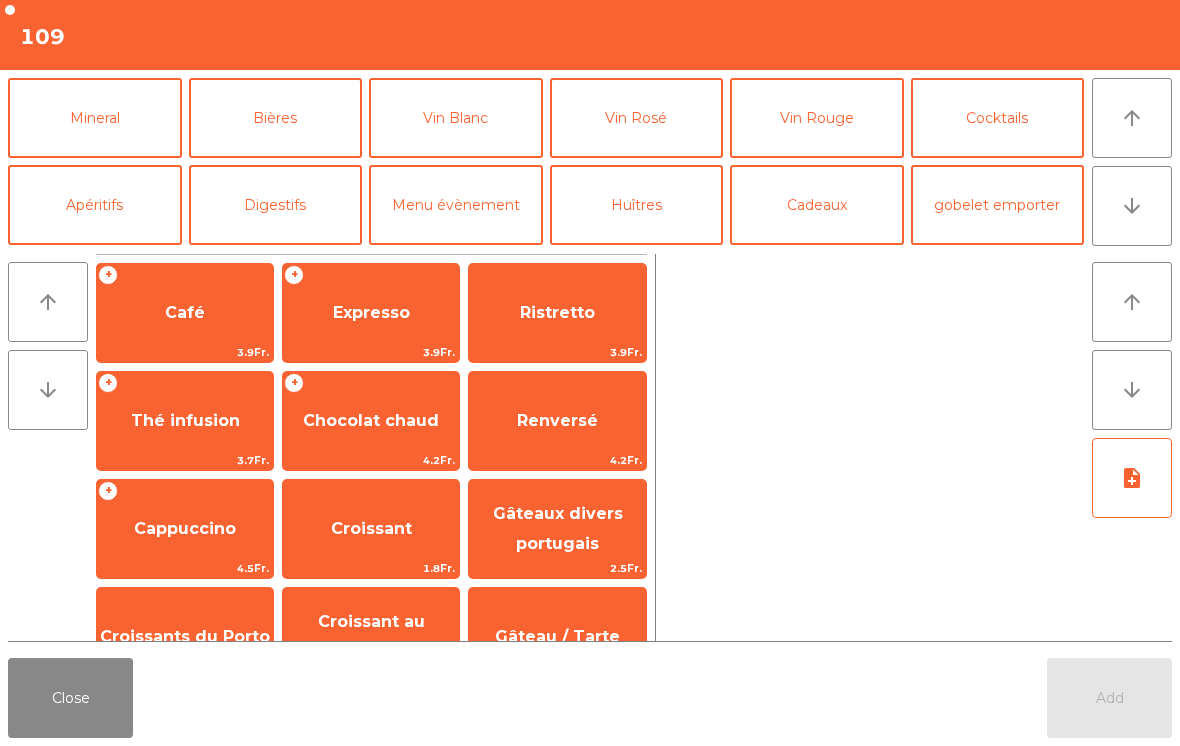 scroll, scrollTop: 174, scrollLeft: 0, axis: vertical 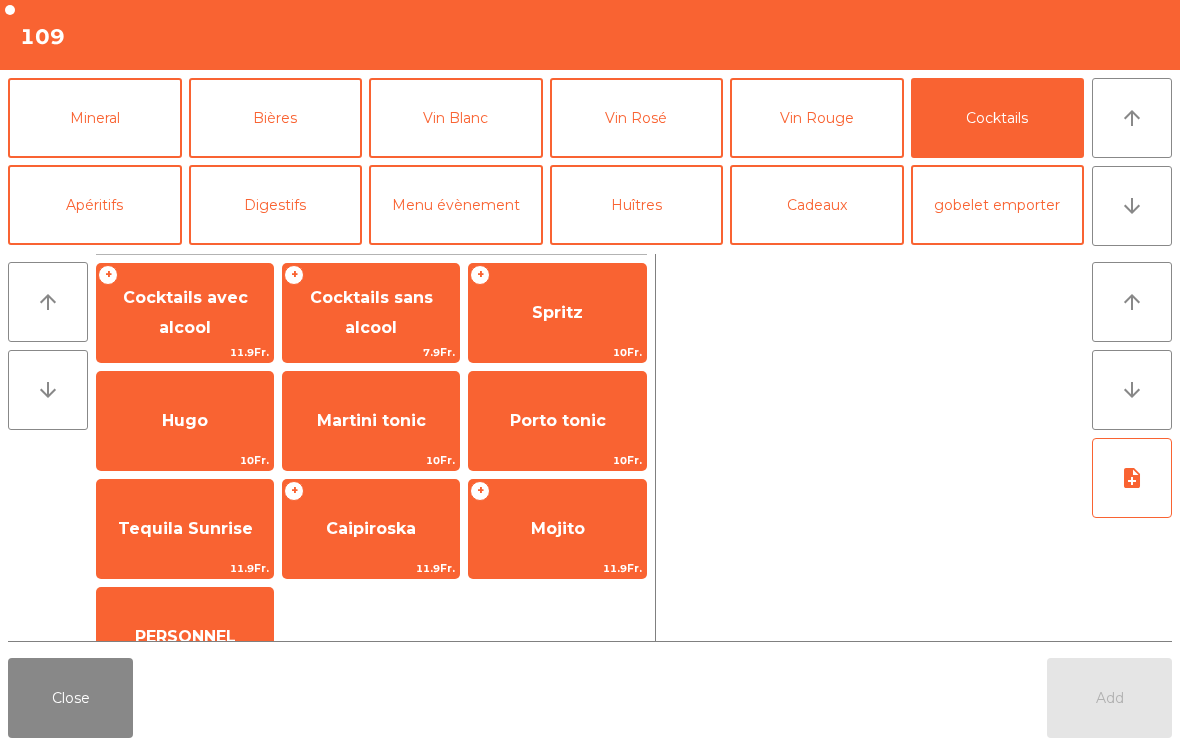click on "10Fr." 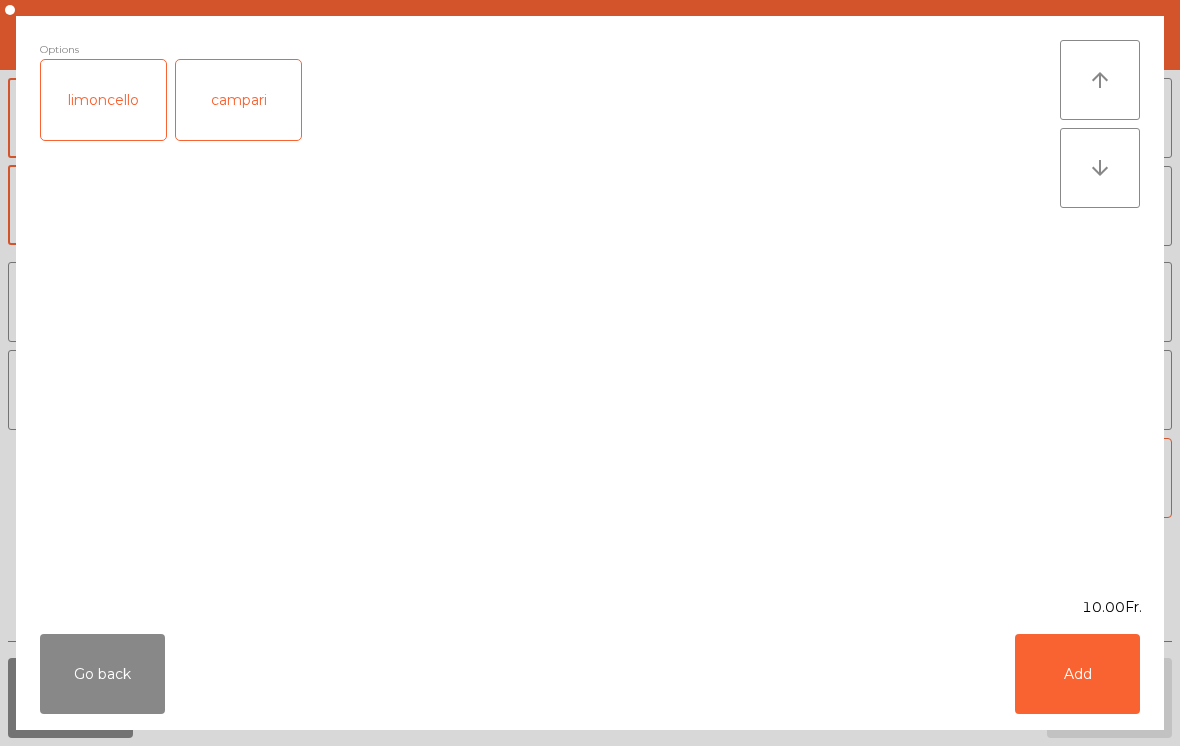 click on "Add" 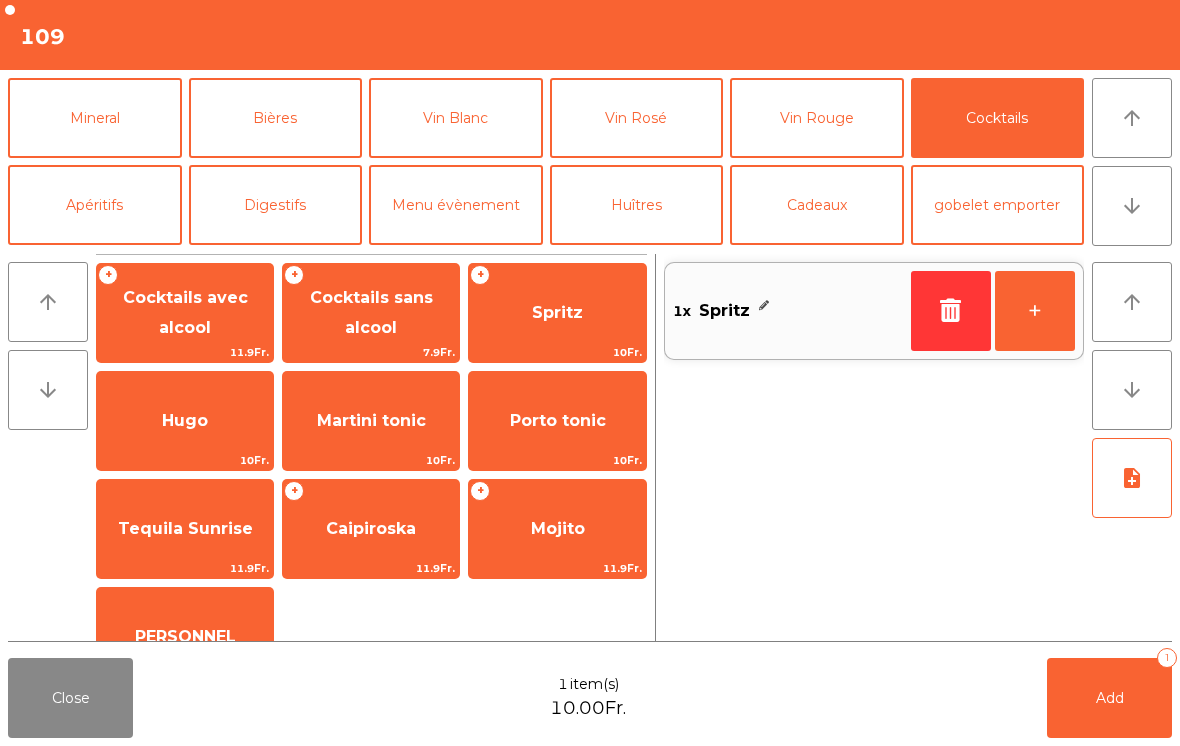 click on "Cocktails avec alcool" 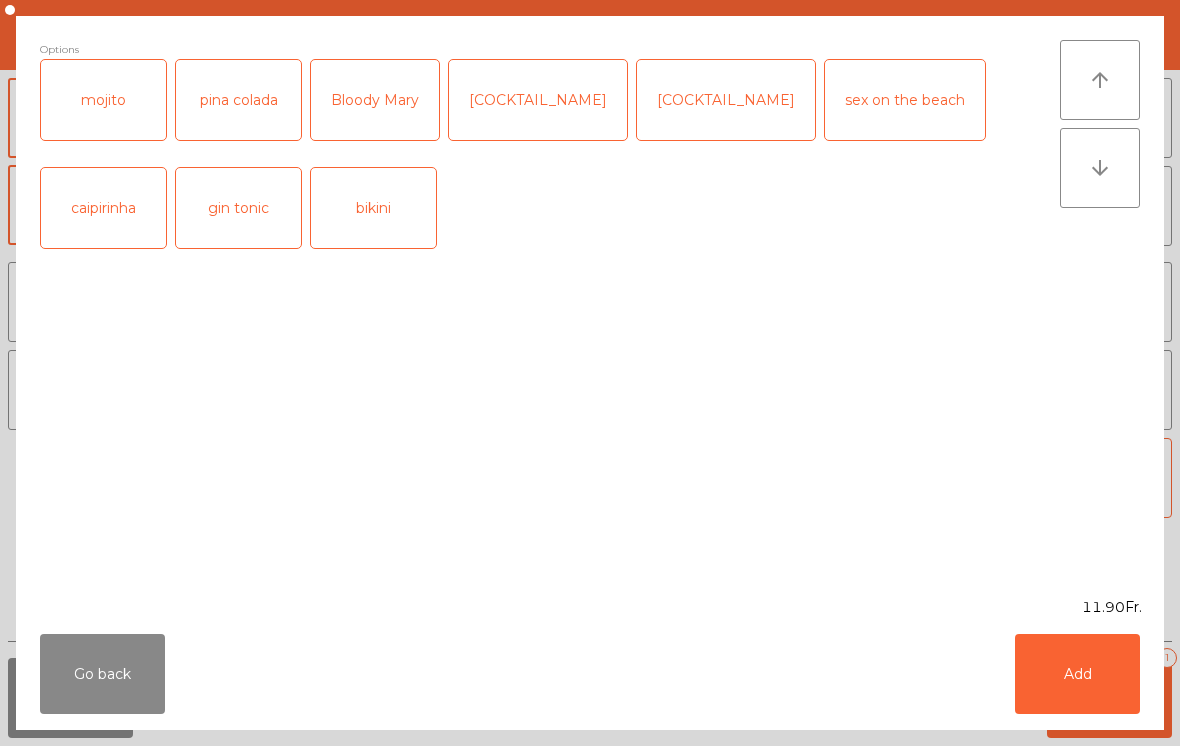 click on "caipirinha" 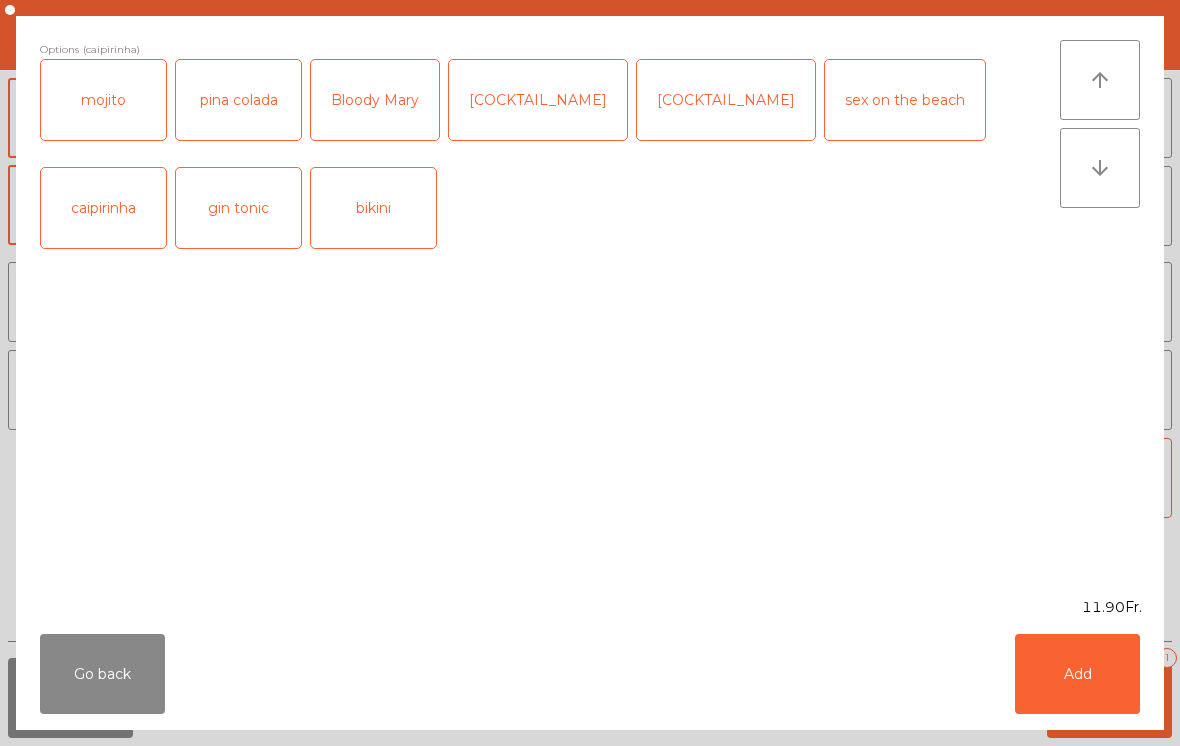 click on "Add" 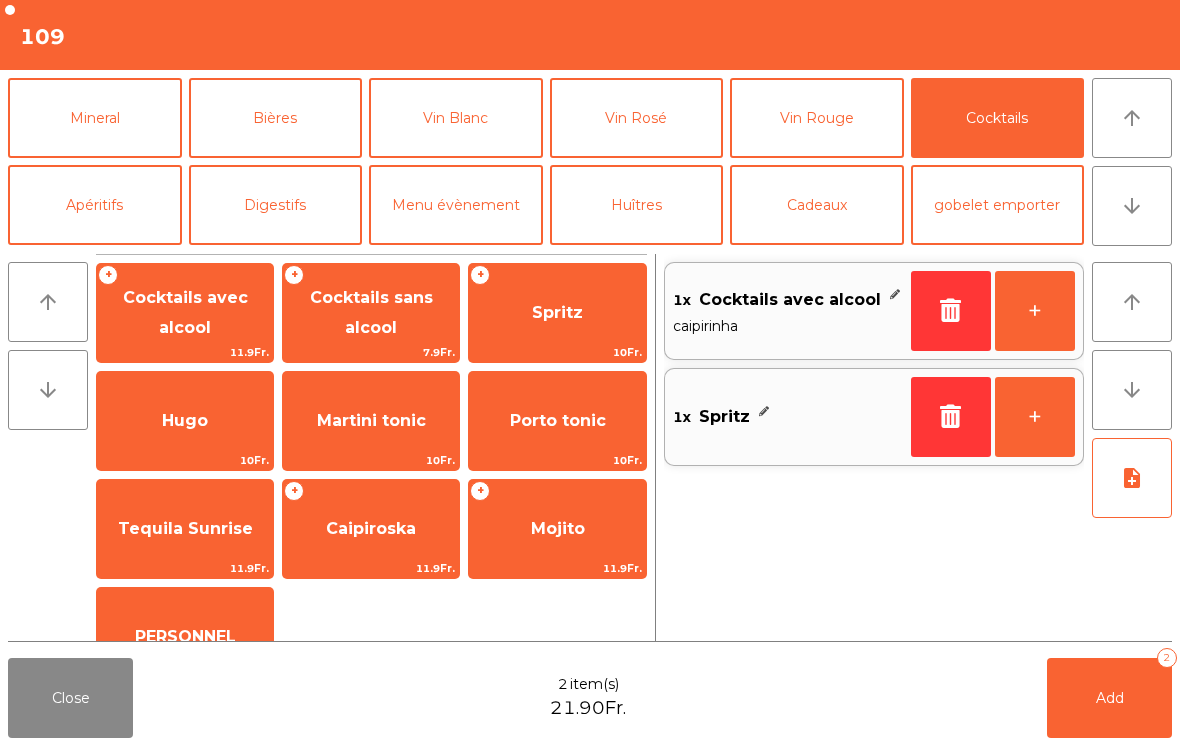 click on "Mojito" 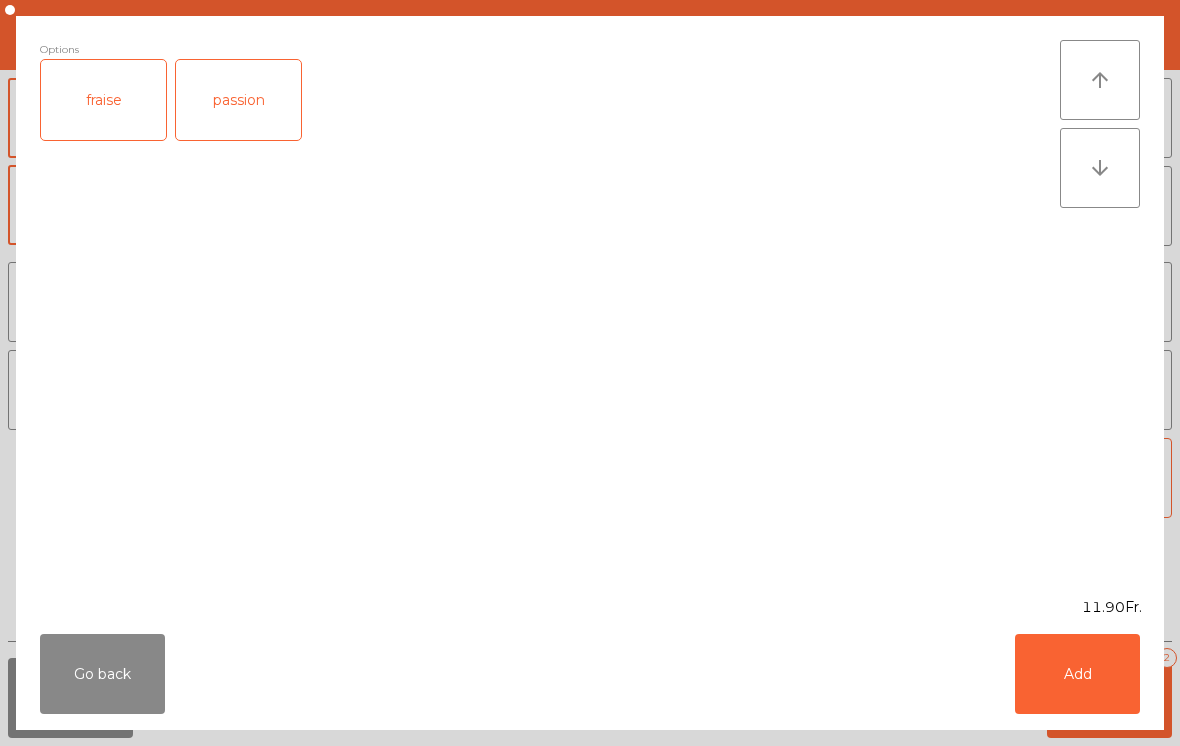 click on "Add" 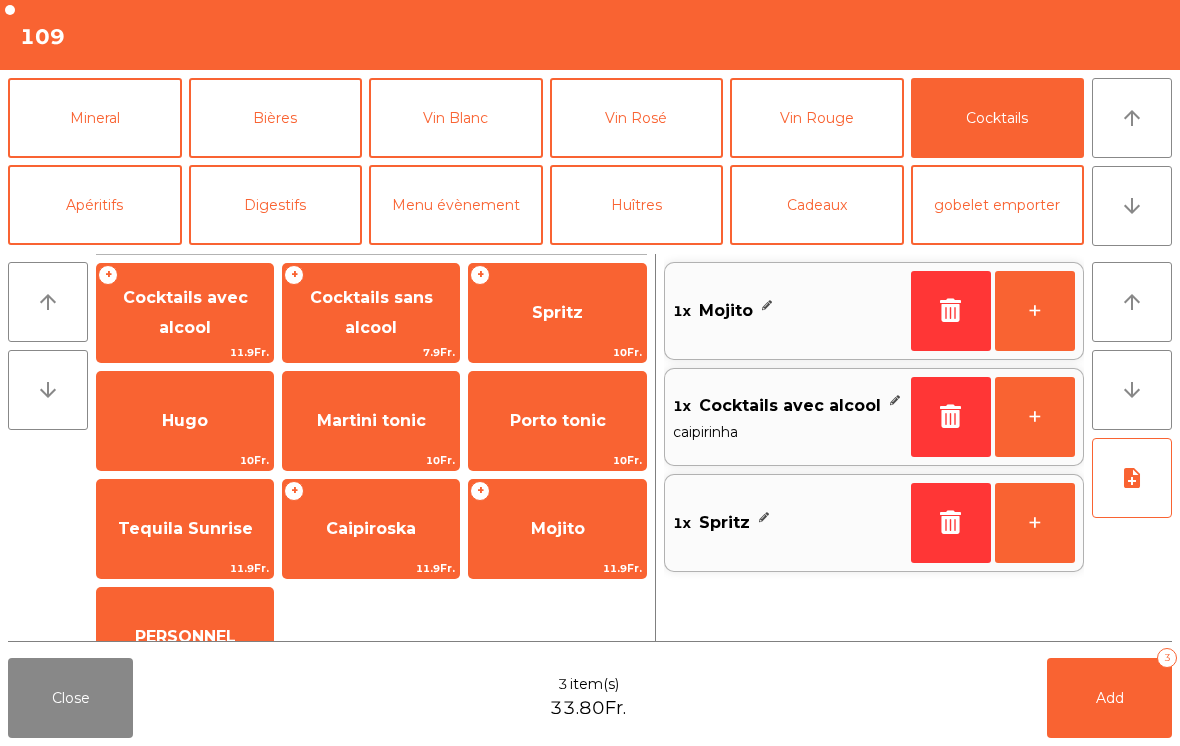 click on "Cocktails sans alcool" 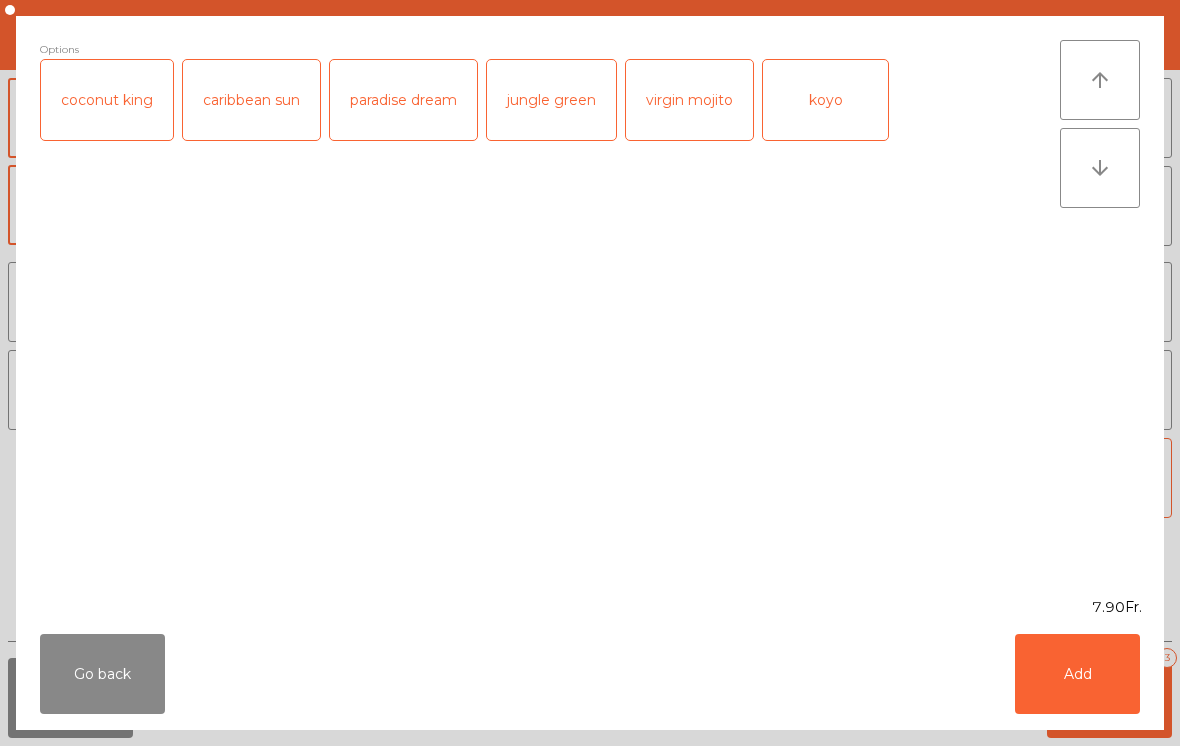 click on "virgin mojito" 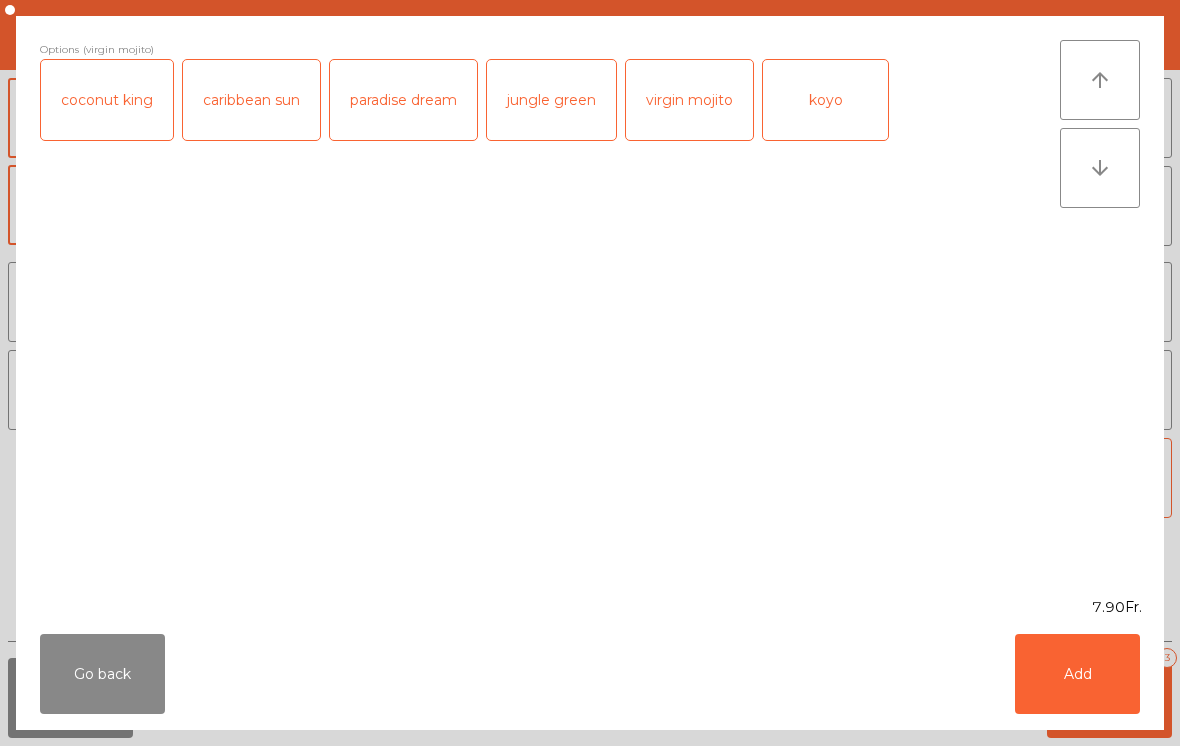 click on "Add" 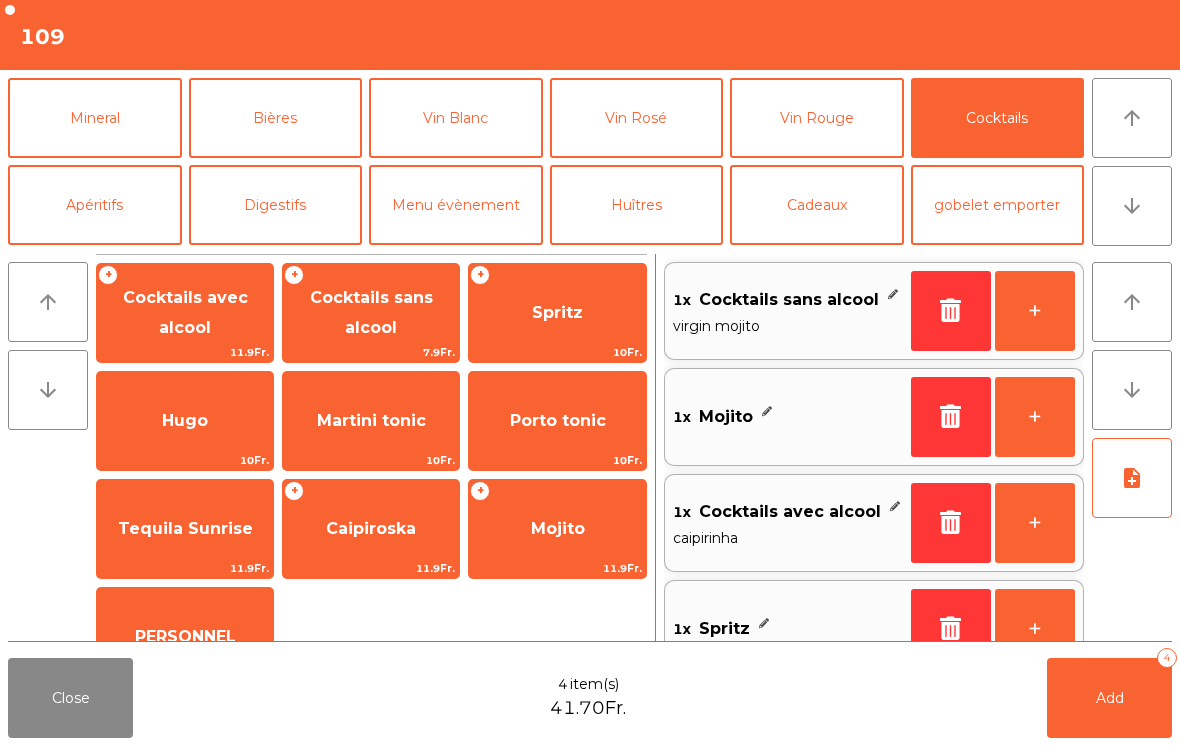 click on "Add   4" 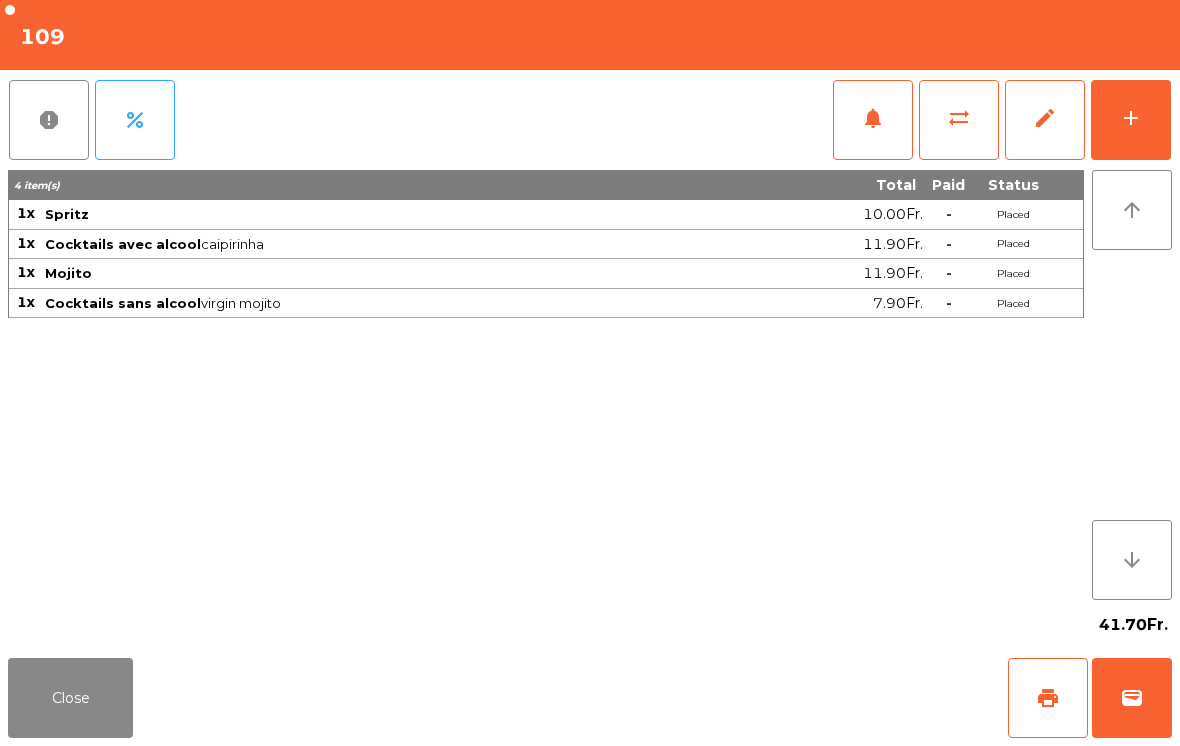 click on "add" 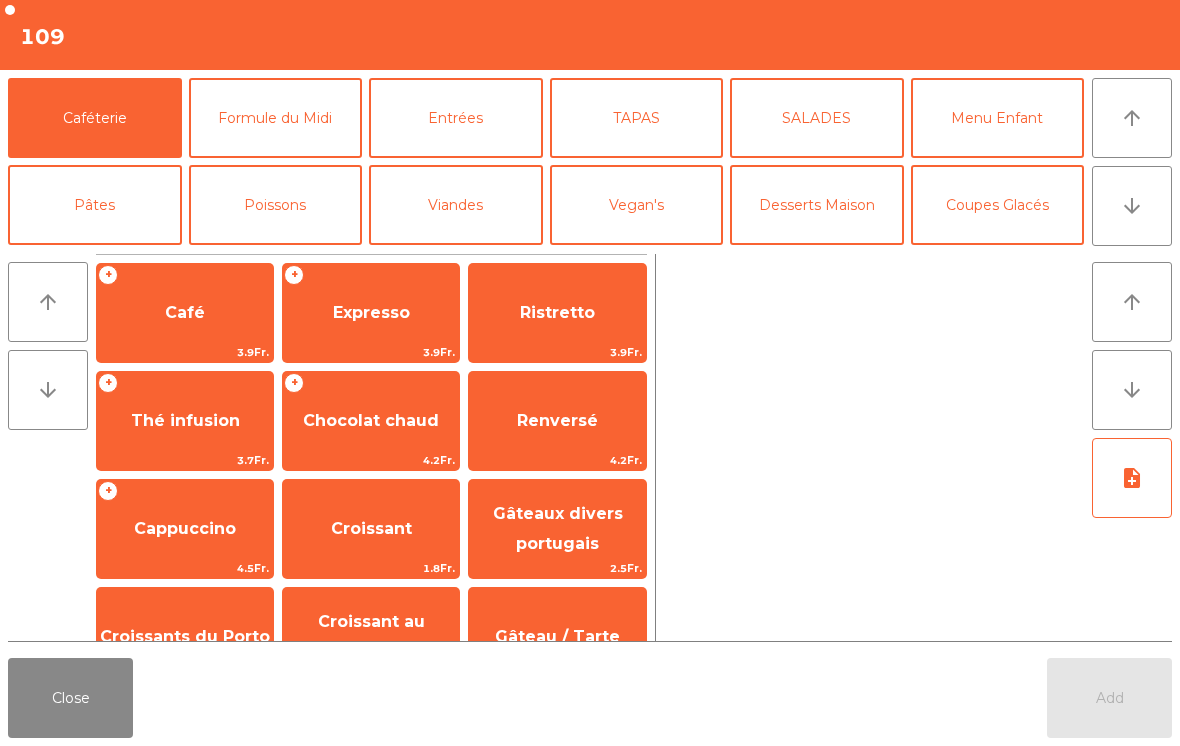 click on "arrow_downward" 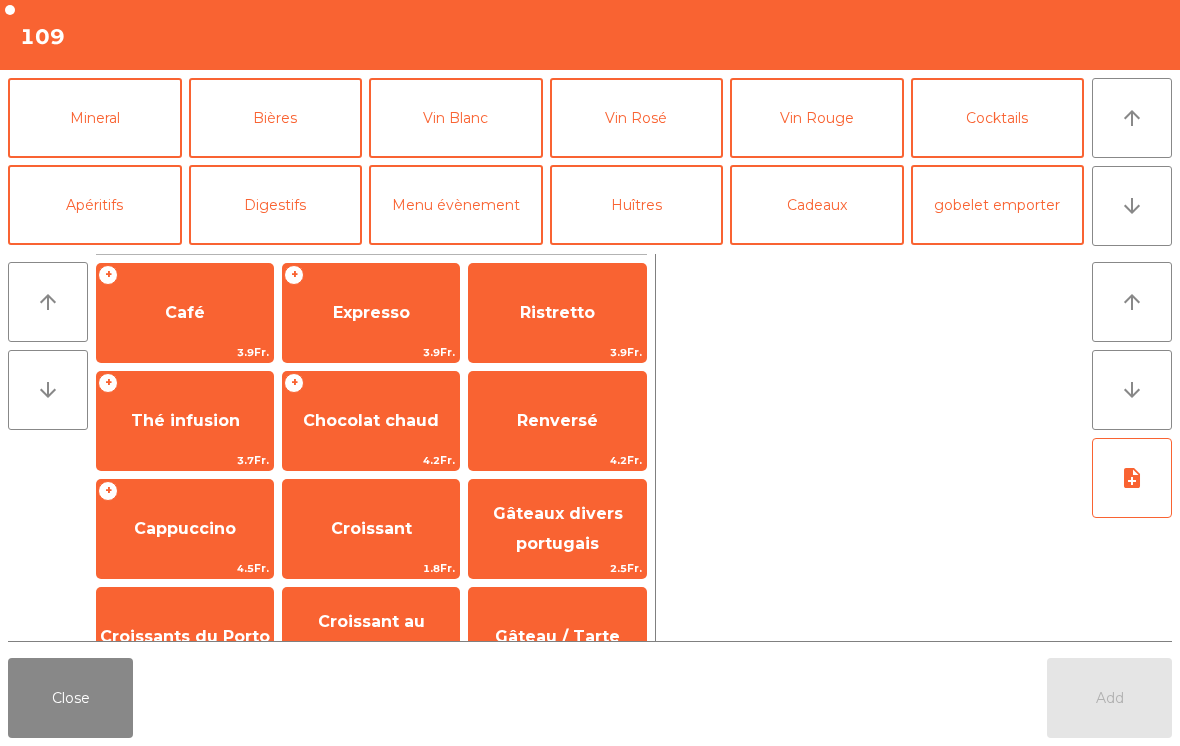 click on "Cocktails" 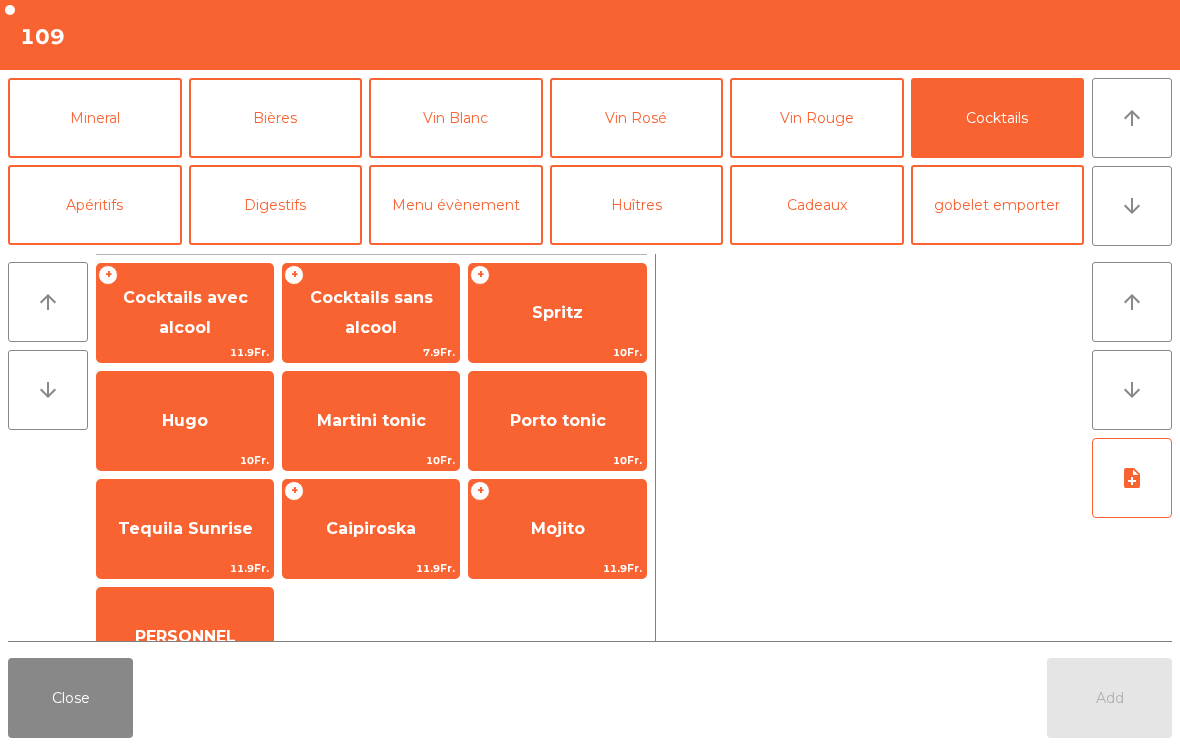 click on "Spritz" 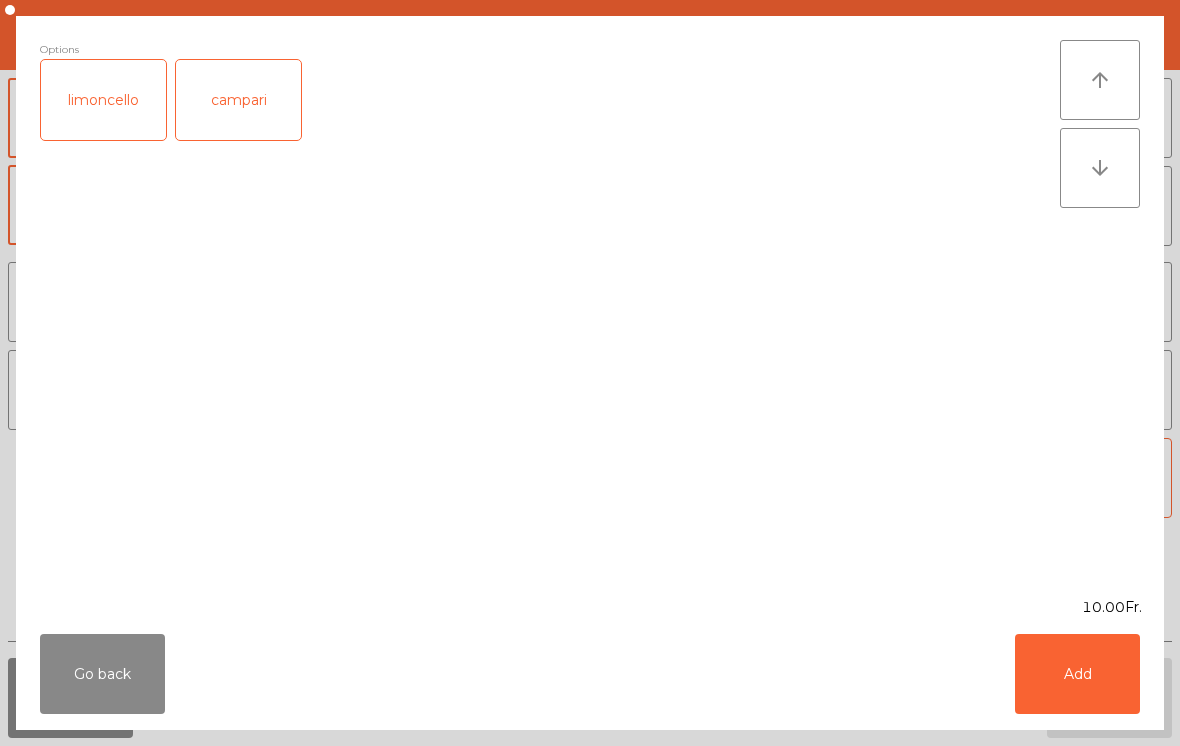 click on "Add" 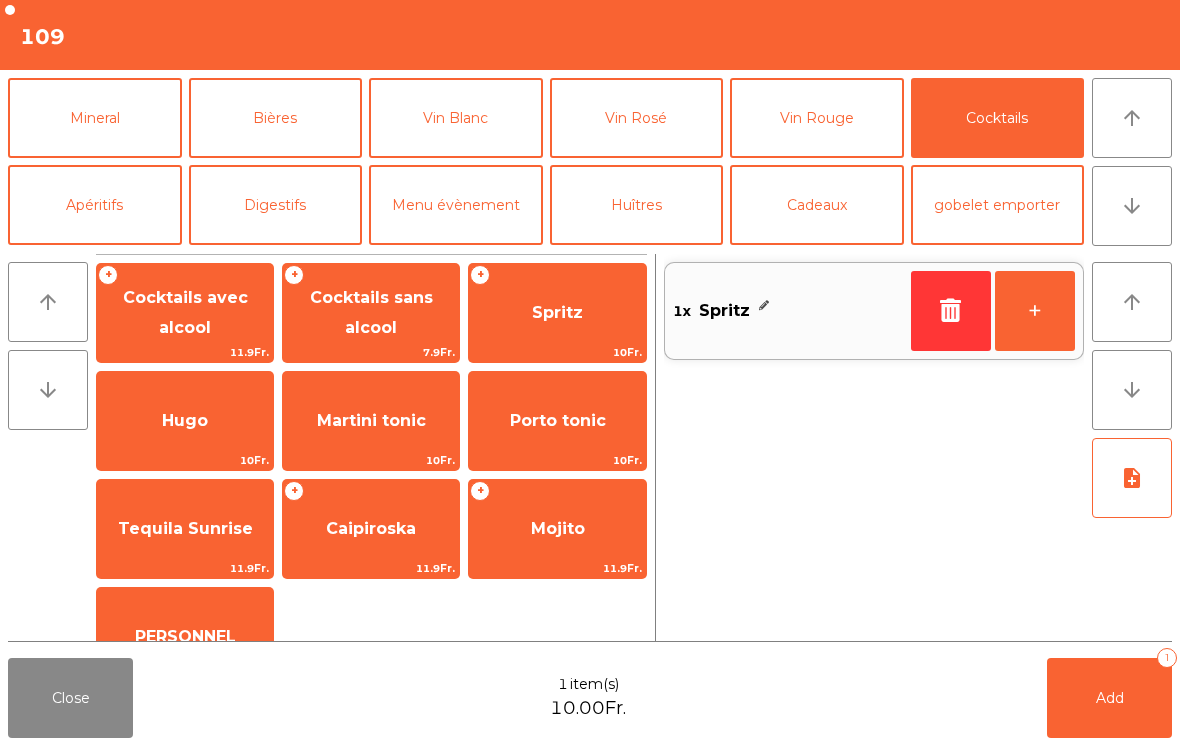 click on "Add   1" 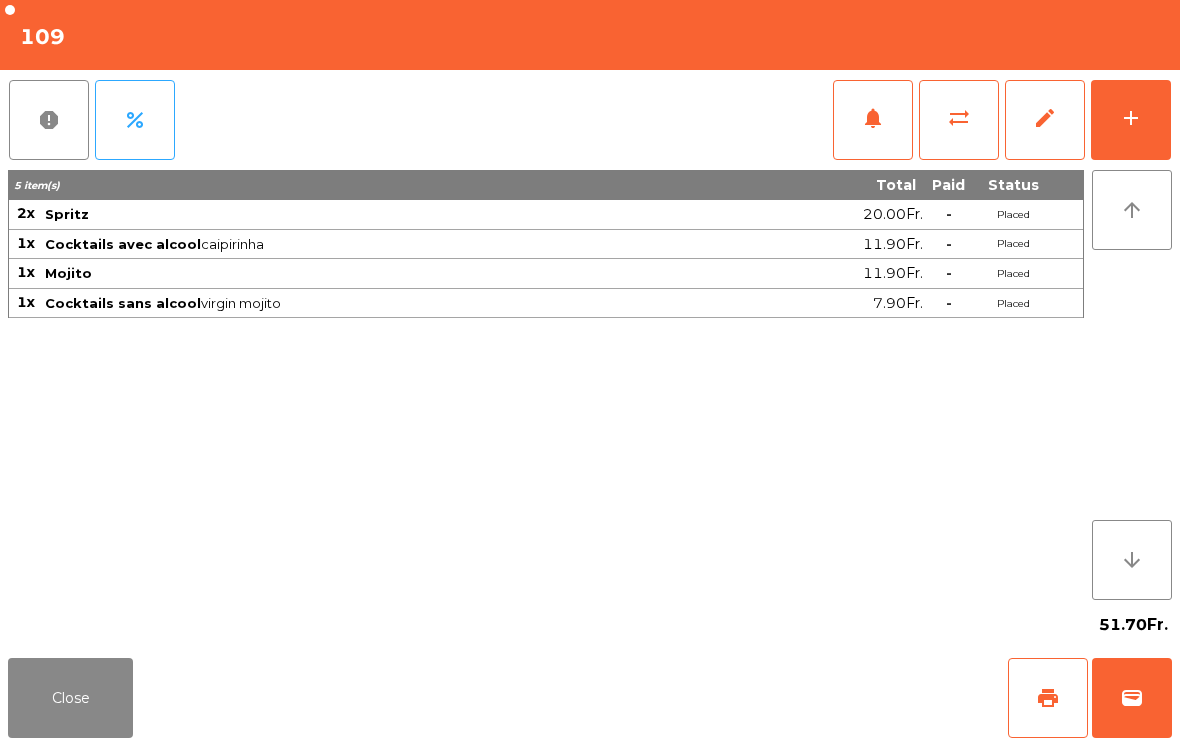 click on "Close" 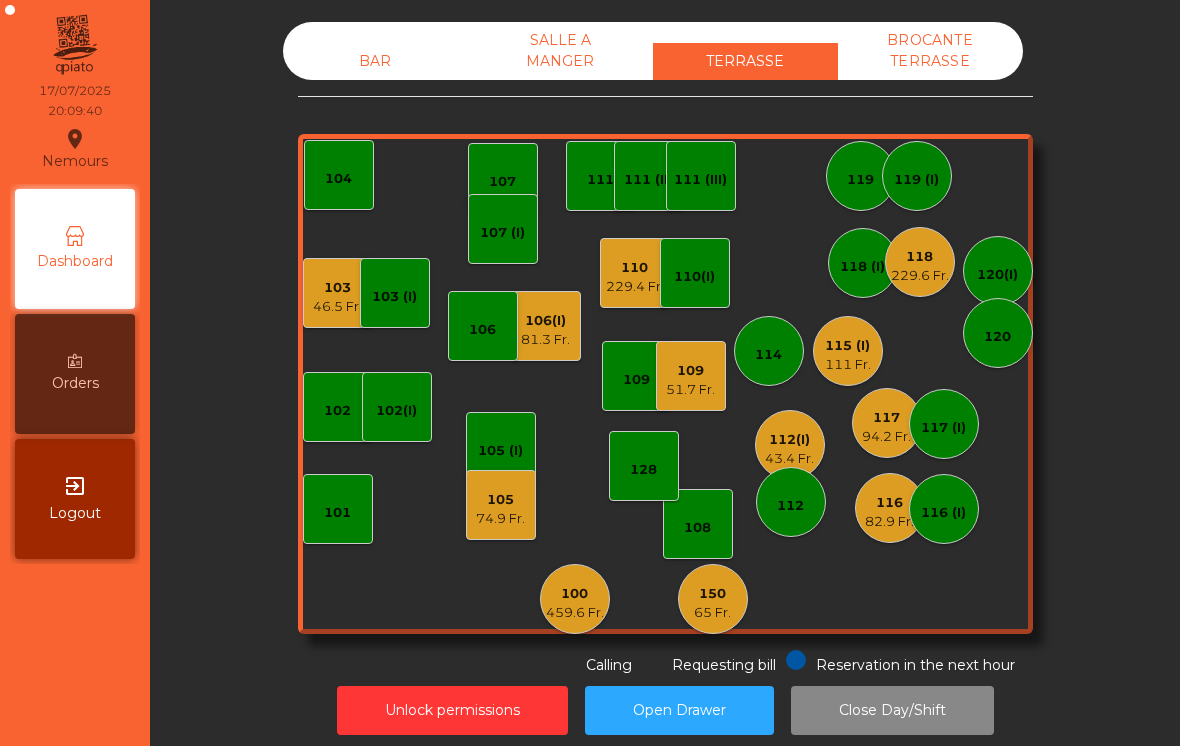 click on "459.6 Fr." 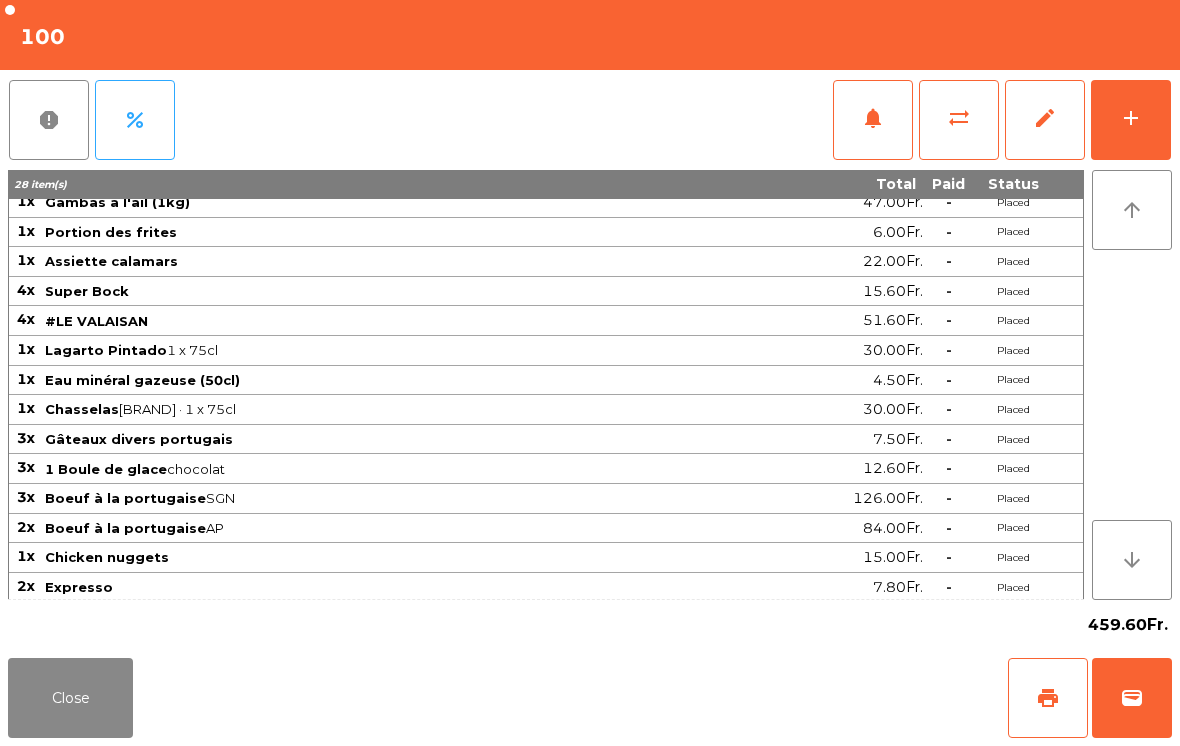 scroll, scrollTop: 2, scrollLeft: 0, axis: vertical 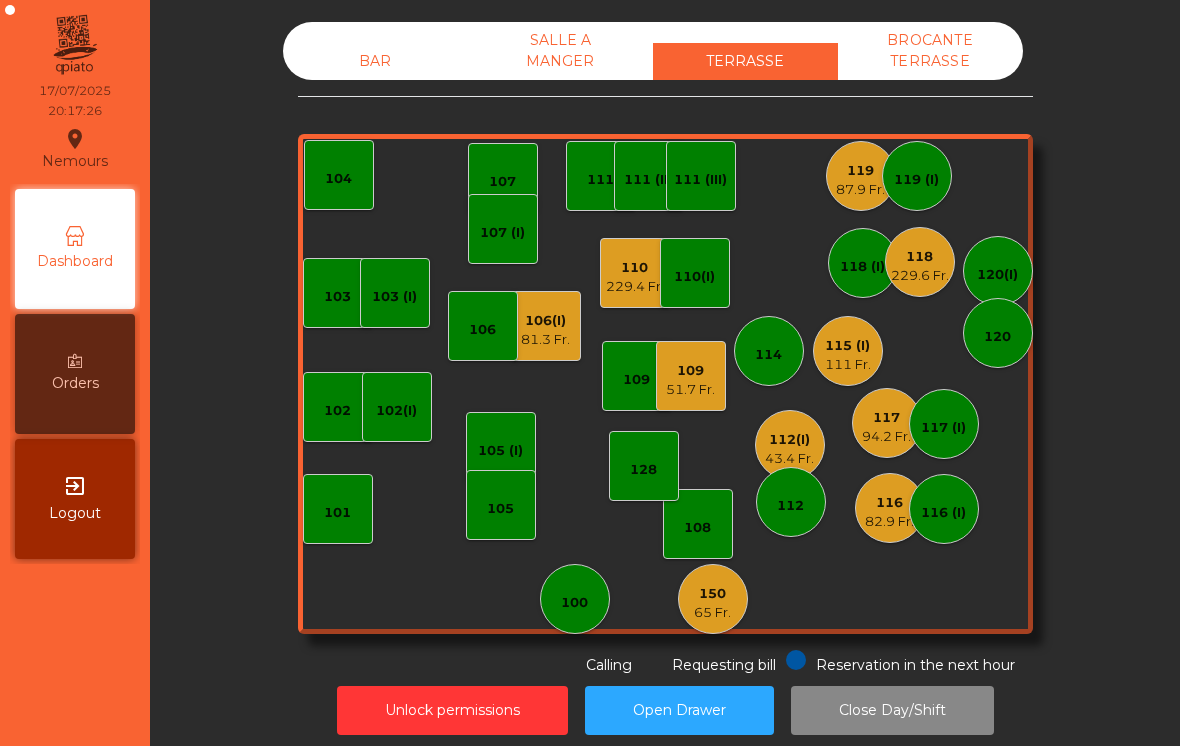 click on "51.7 Fr." 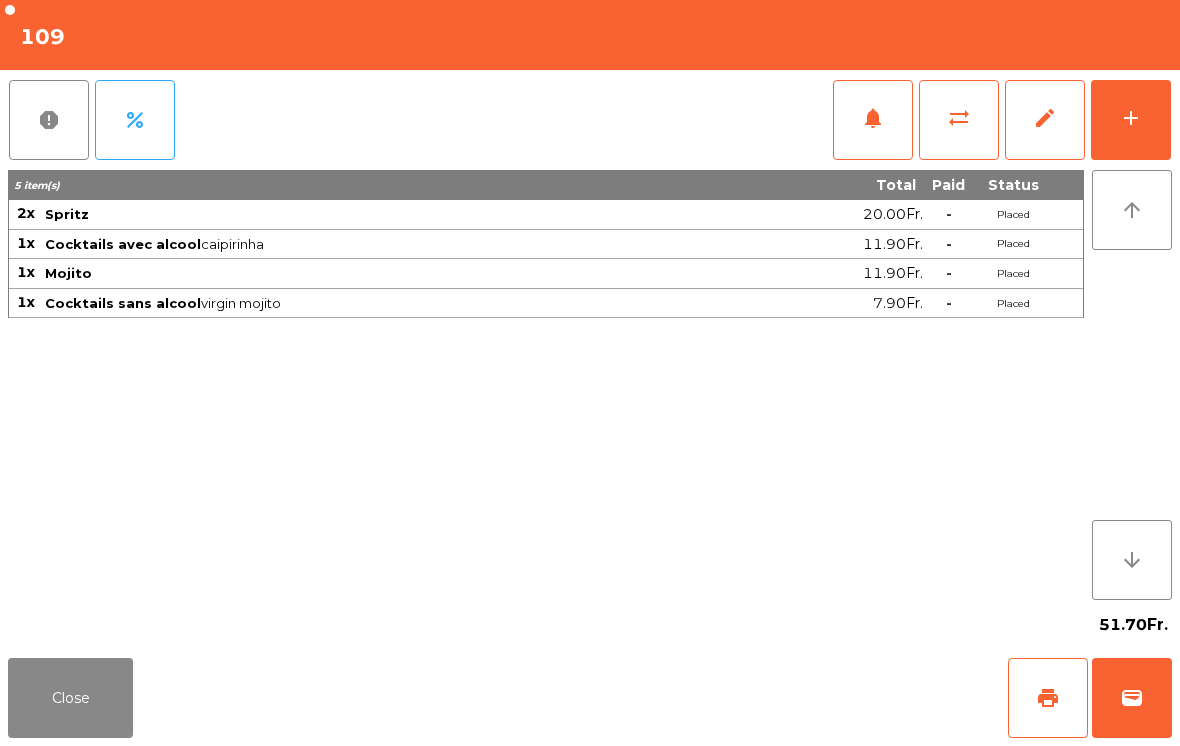 click on "add" 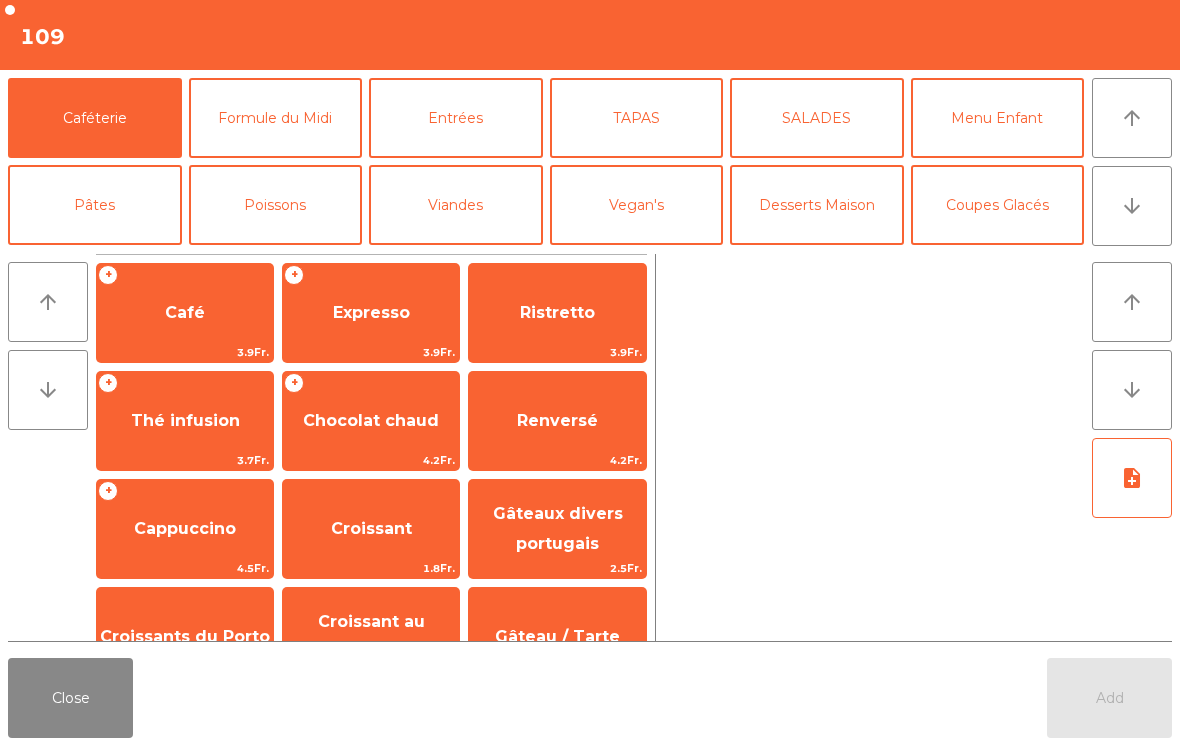 click on "Viandes" 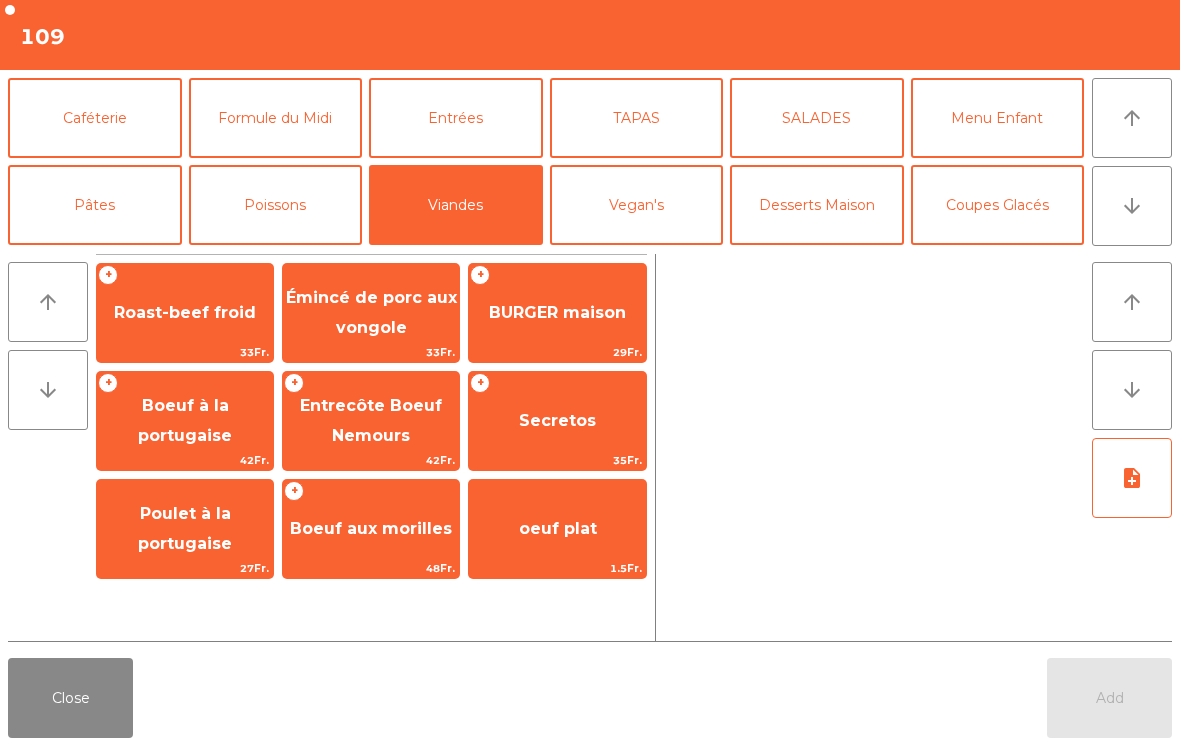 click on "Émincé de porc aux vongole" 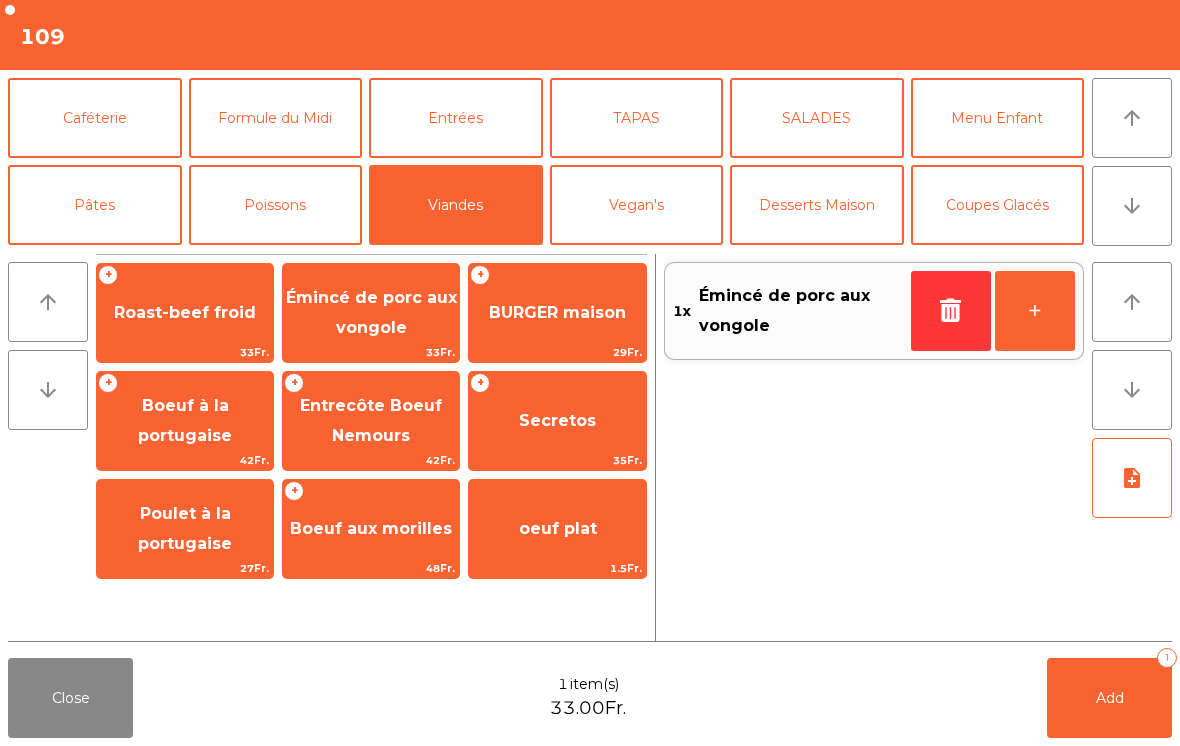 click on "Émincé de porc aux vongole" 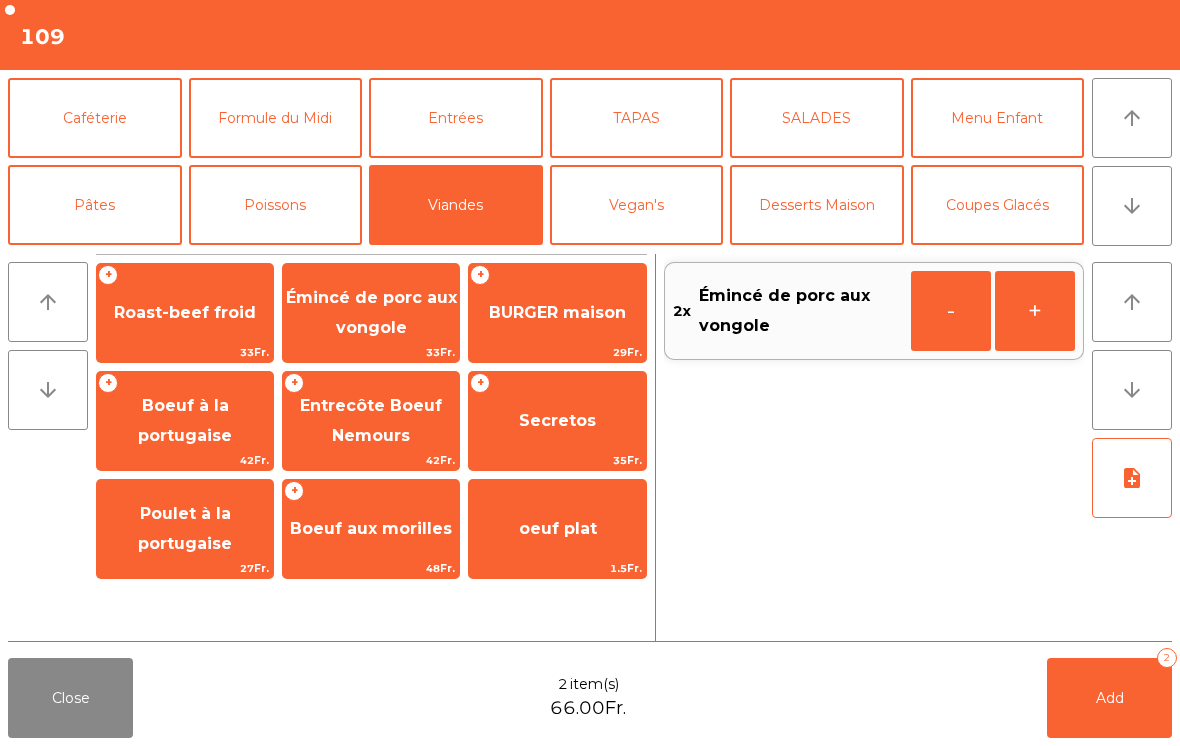 click on "-" 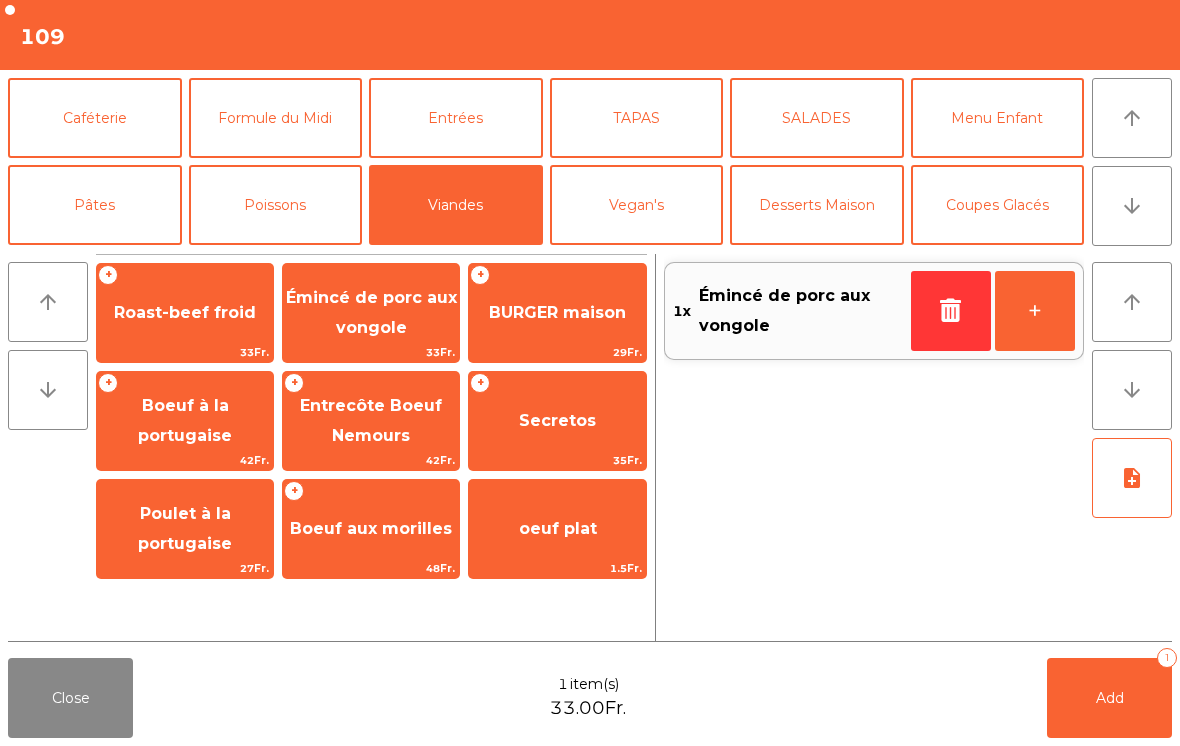 click 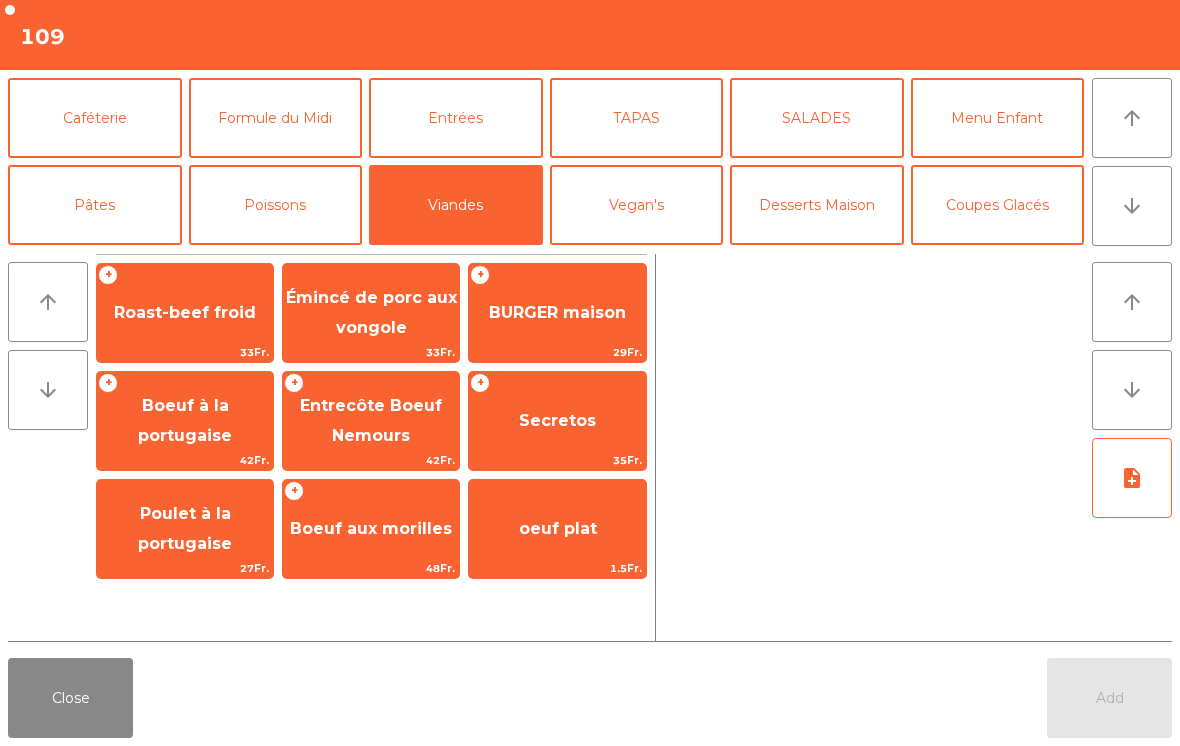 click on "TAPAS" 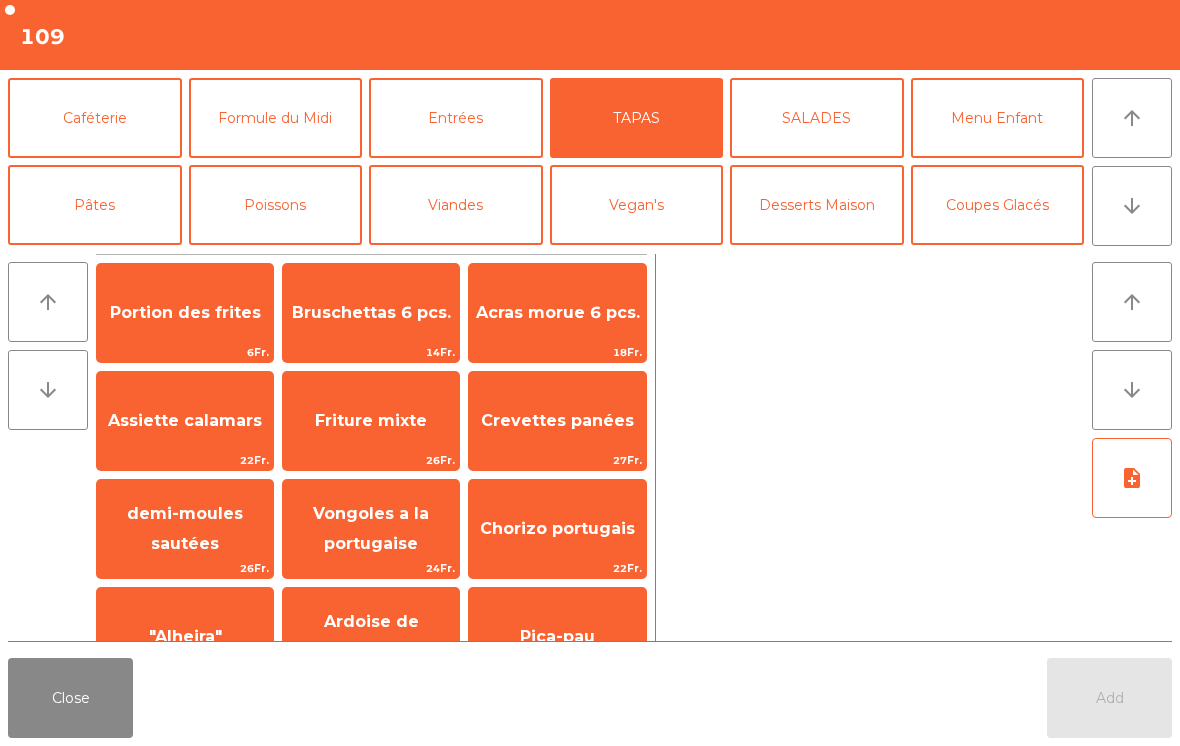 click on "Bruschettas 6 pcs." 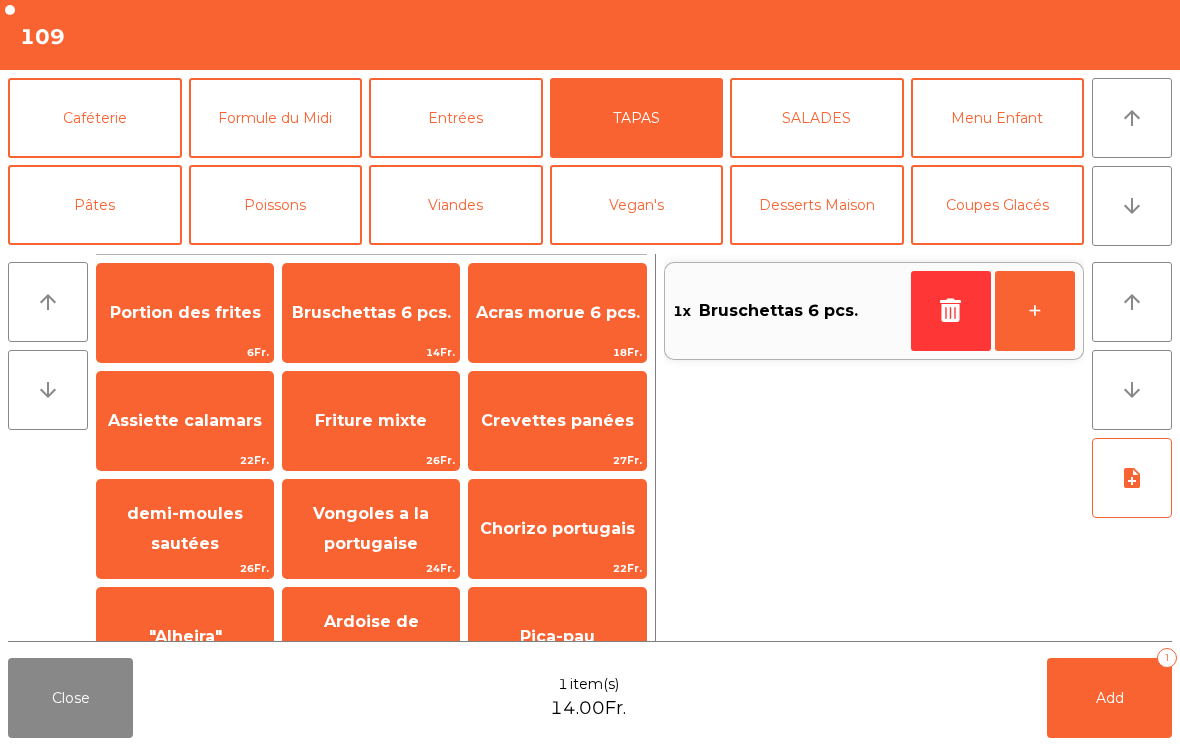 click on "Viandes" 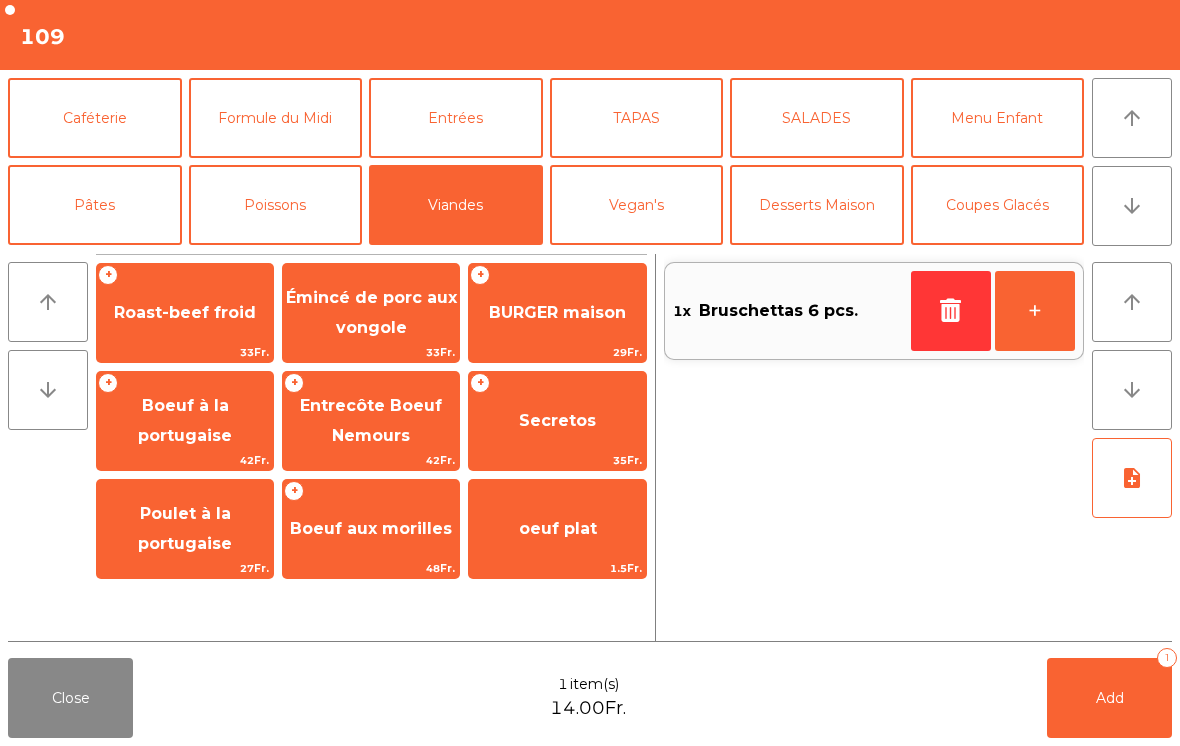 click on "Émincé de porc aux vongole" 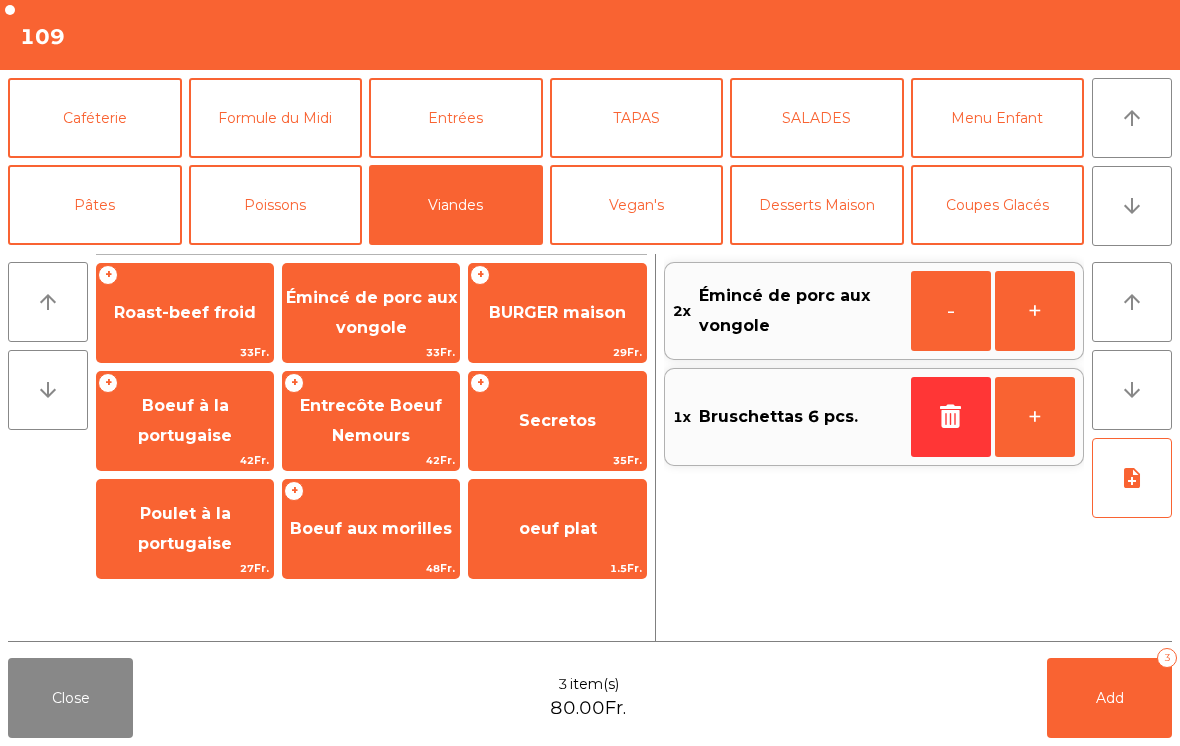 click on "Formule du Midi" 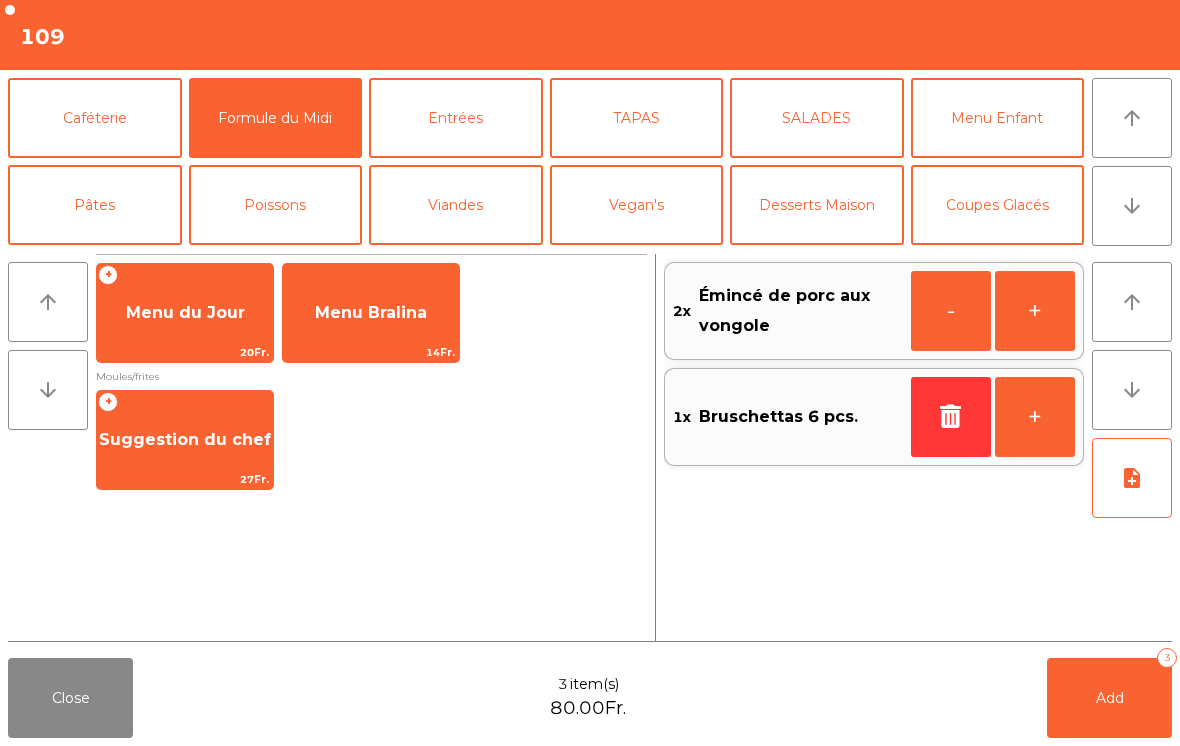 click on "Suggestion du chef" 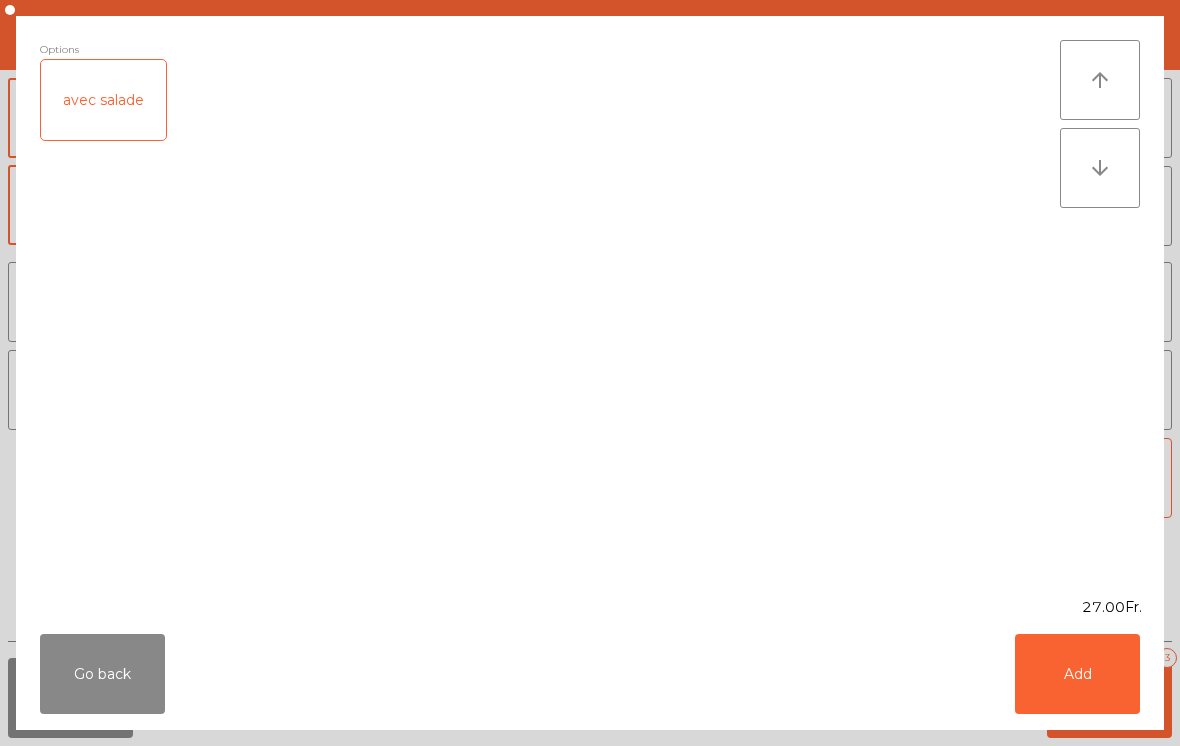 click on "Add" 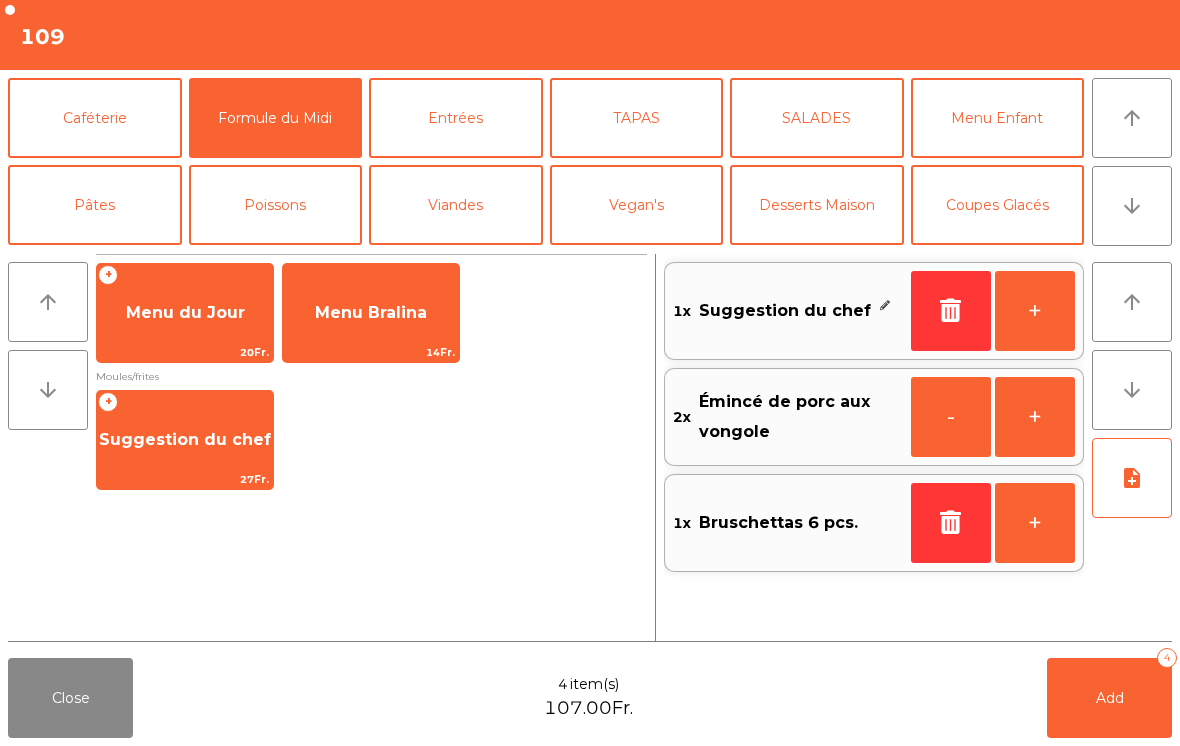 click on "+" 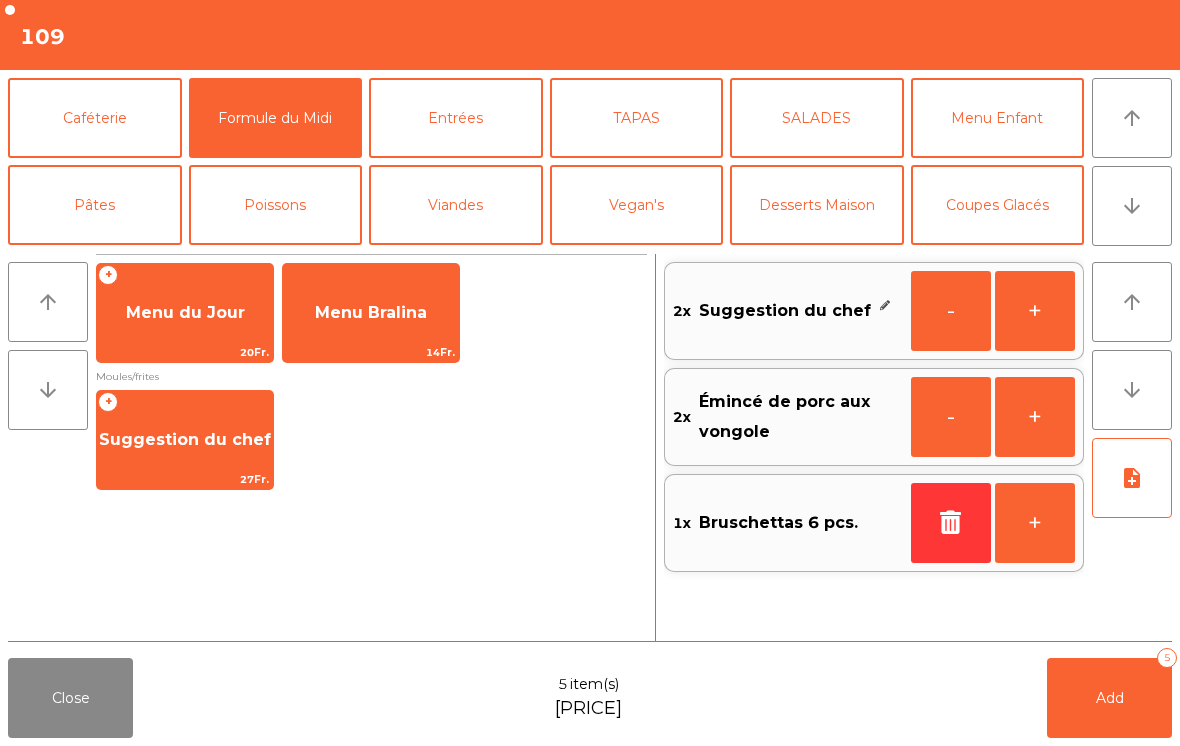 click on "+" 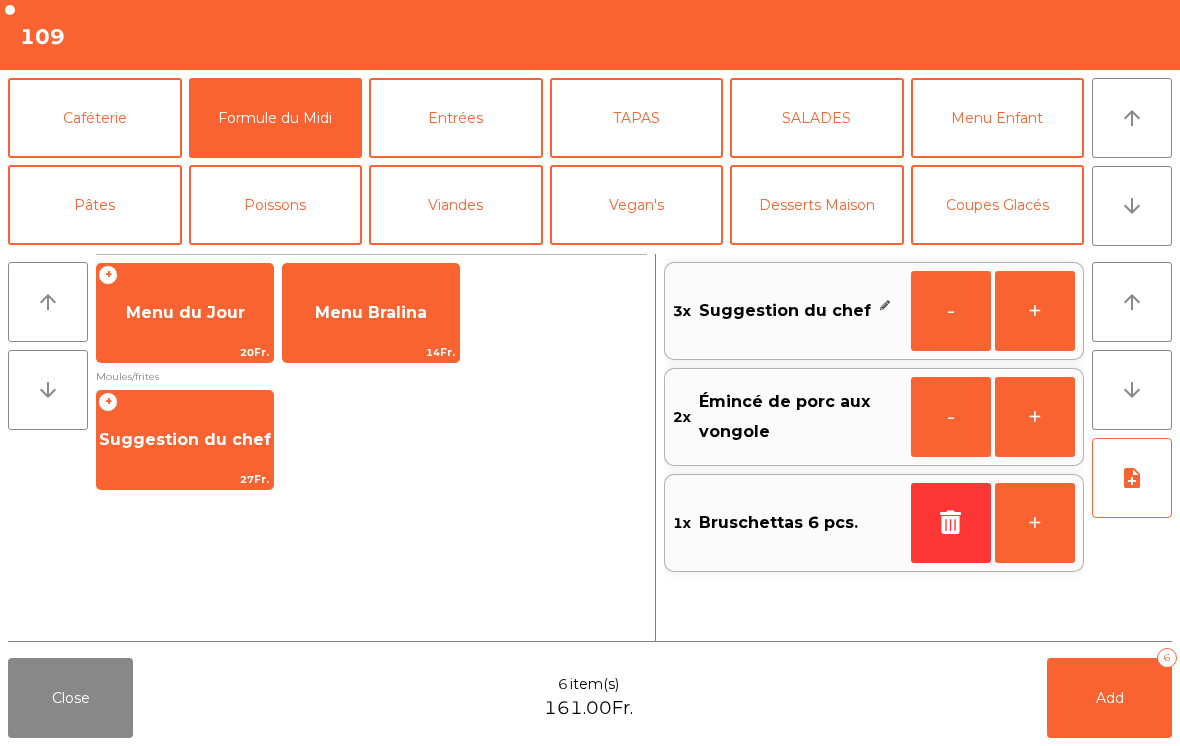 click on "Add   6" 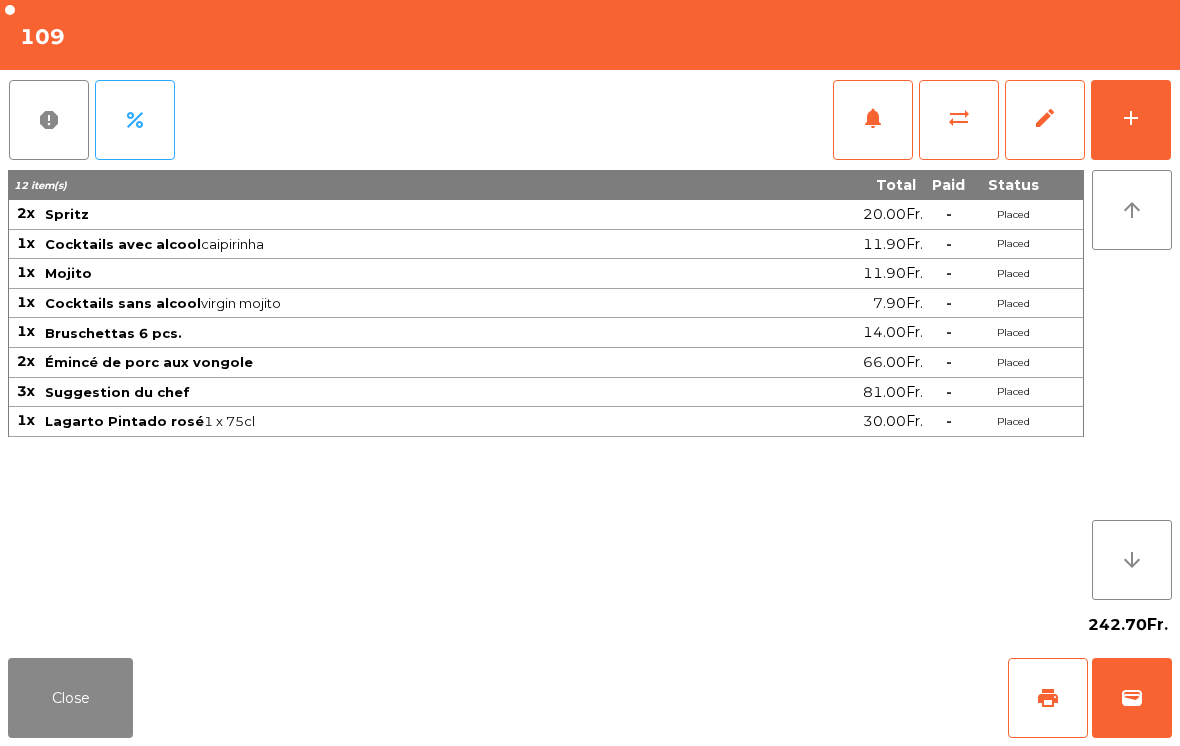 scroll, scrollTop: 0, scrollLeft: 0, axis: both 